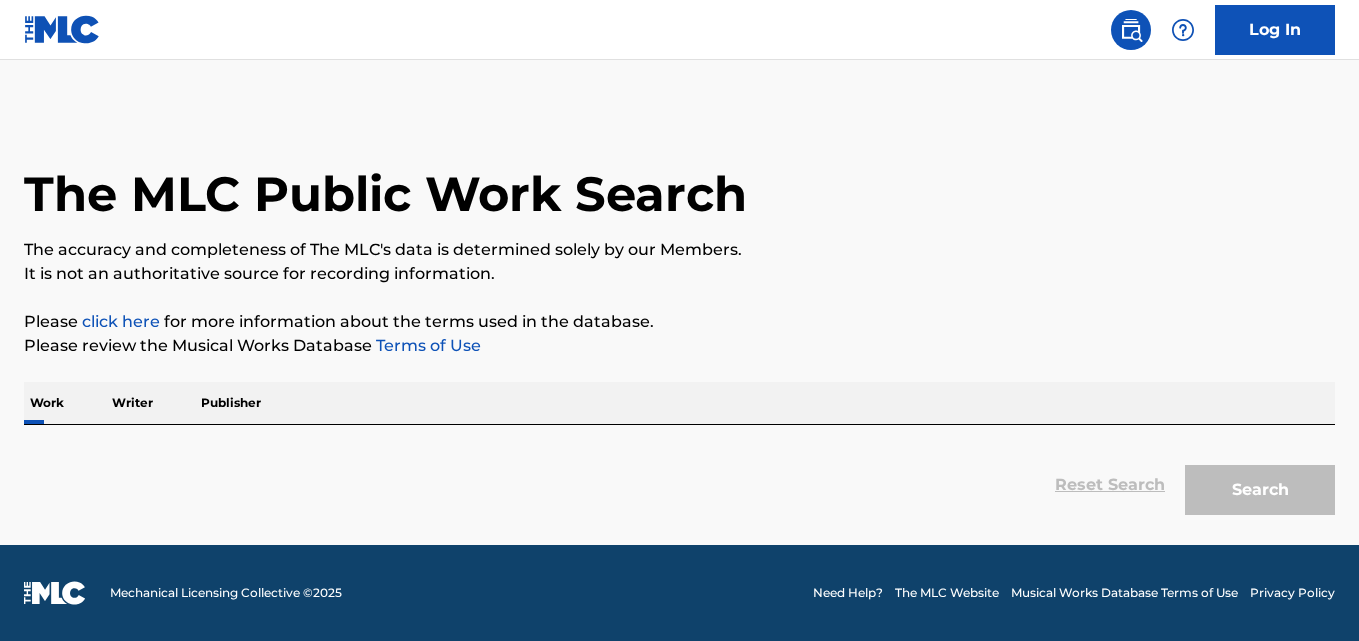 scroll, scrollTop: 0, scrollLeft: 0, axis: both 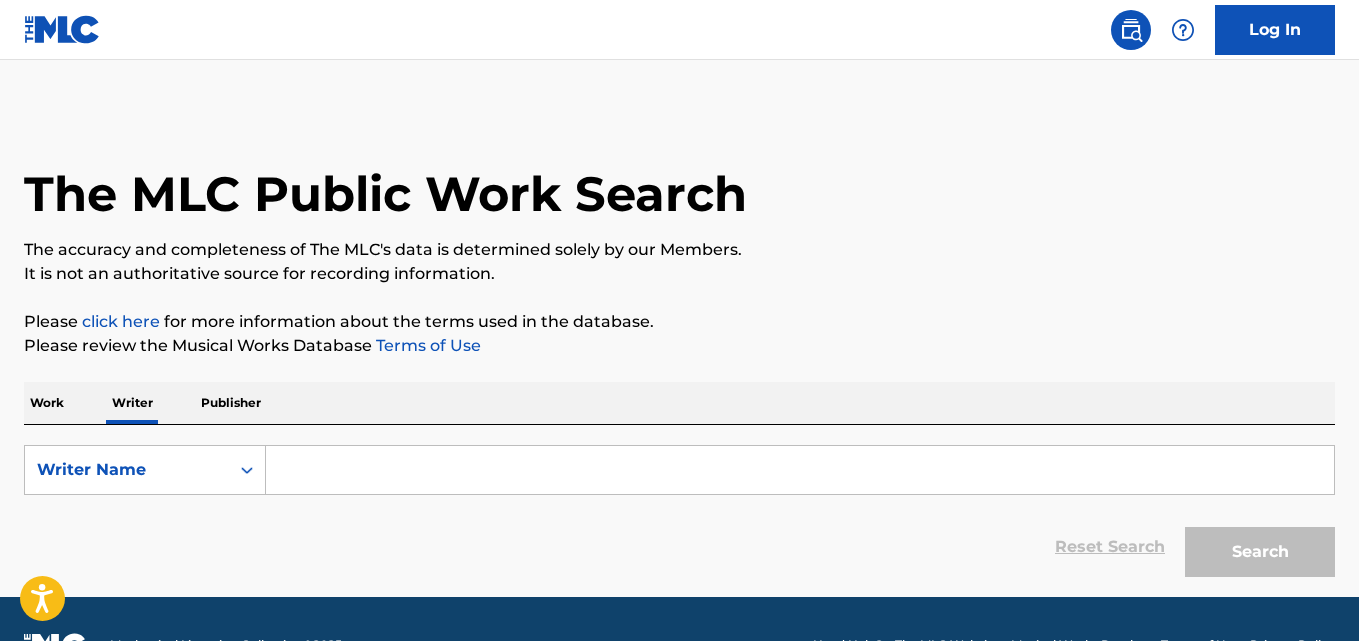 click at bounding box center (800, 470) 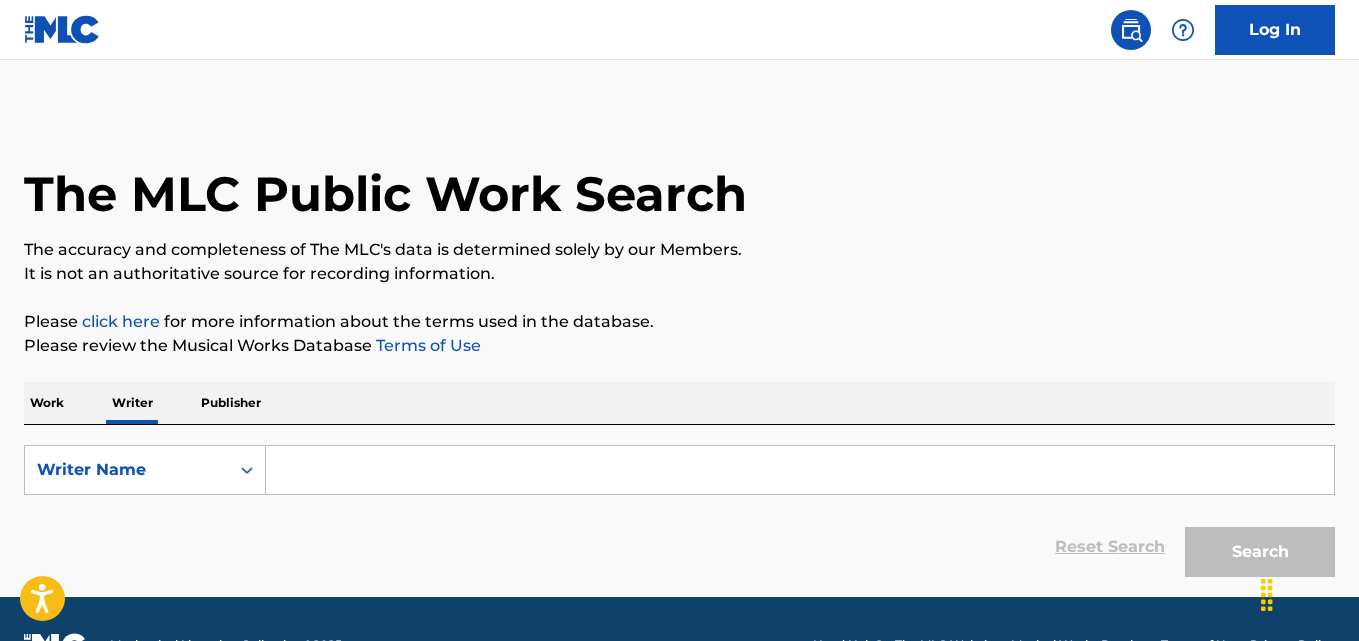 paste on "[PERSON] [PERSON]" 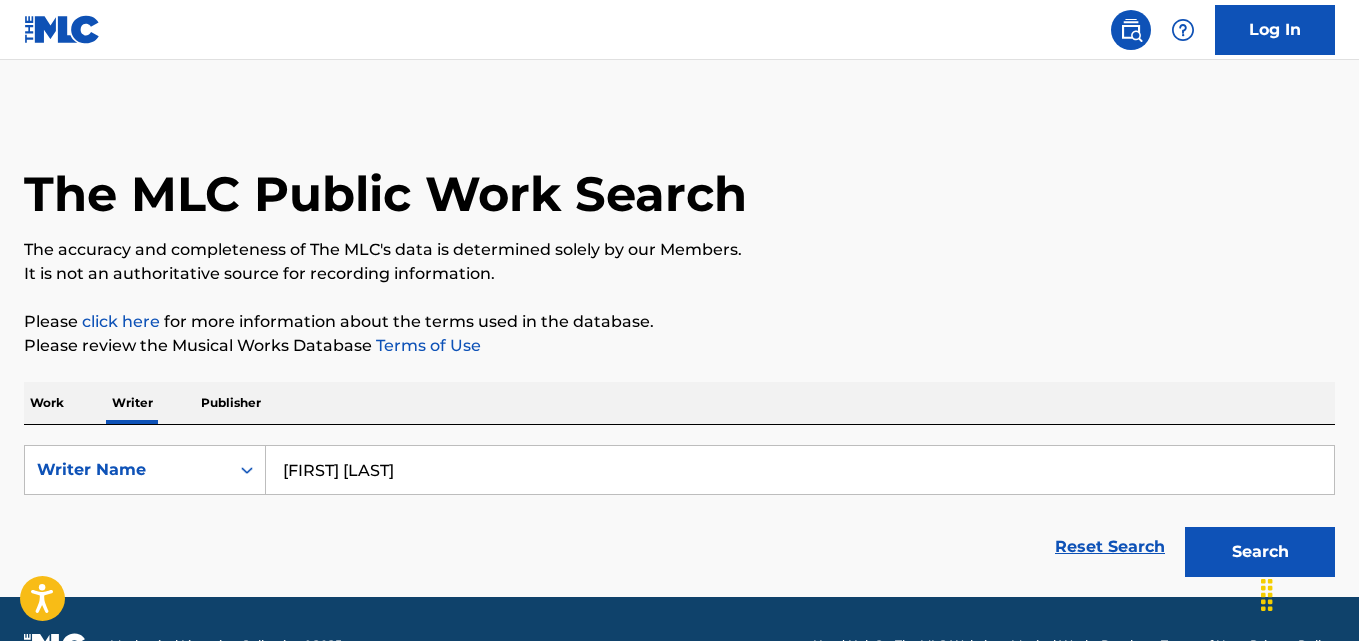 type on "[FIRST] [LAST]" 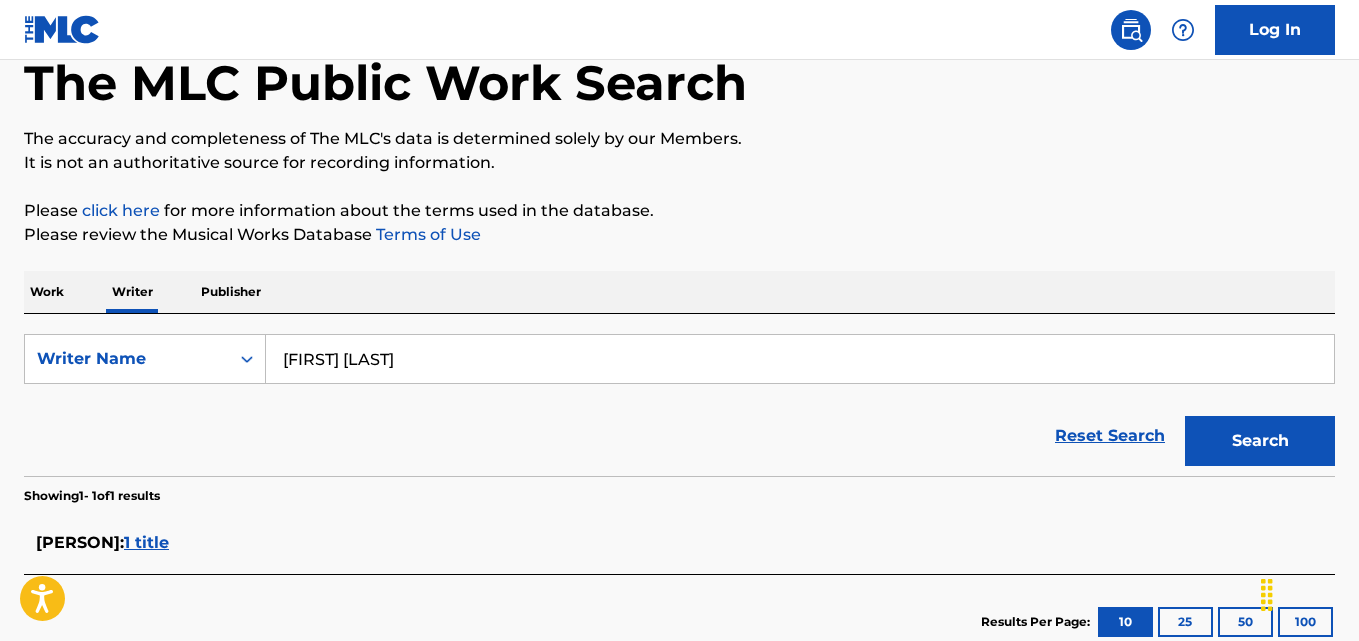 scroll, scrollTop: 245, scrollLeft: 0, axis: vertical 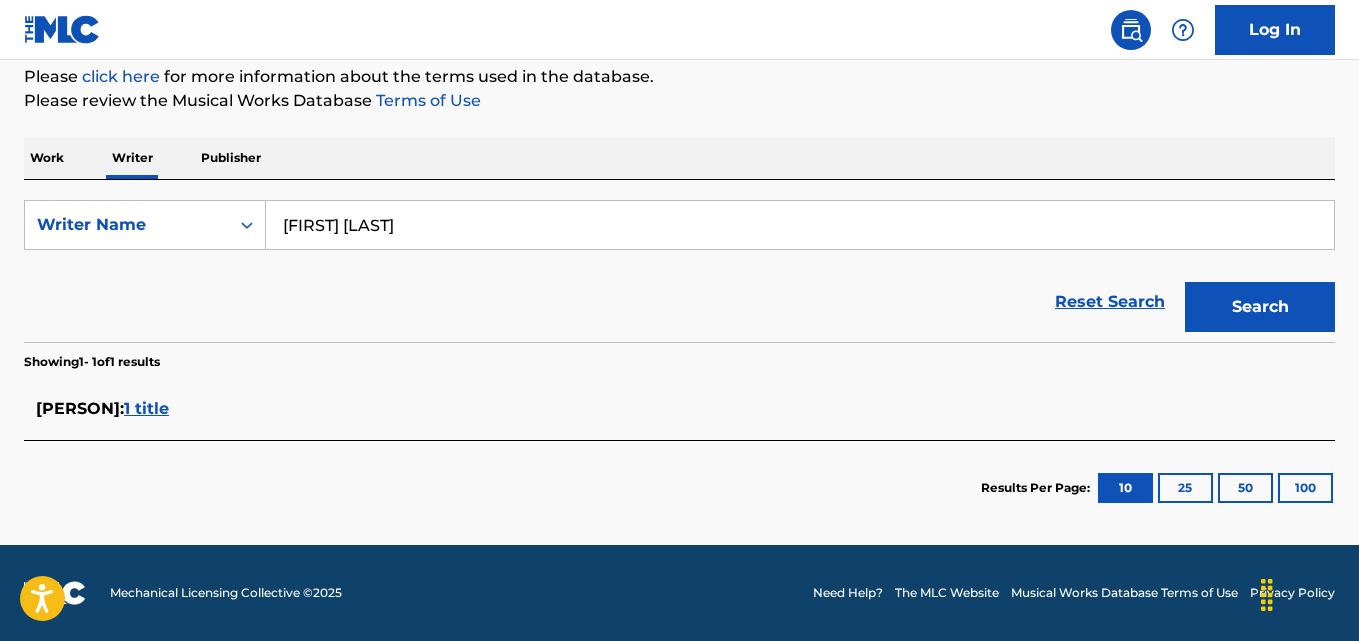 click on "1 title" at bounding box center (146, 408) 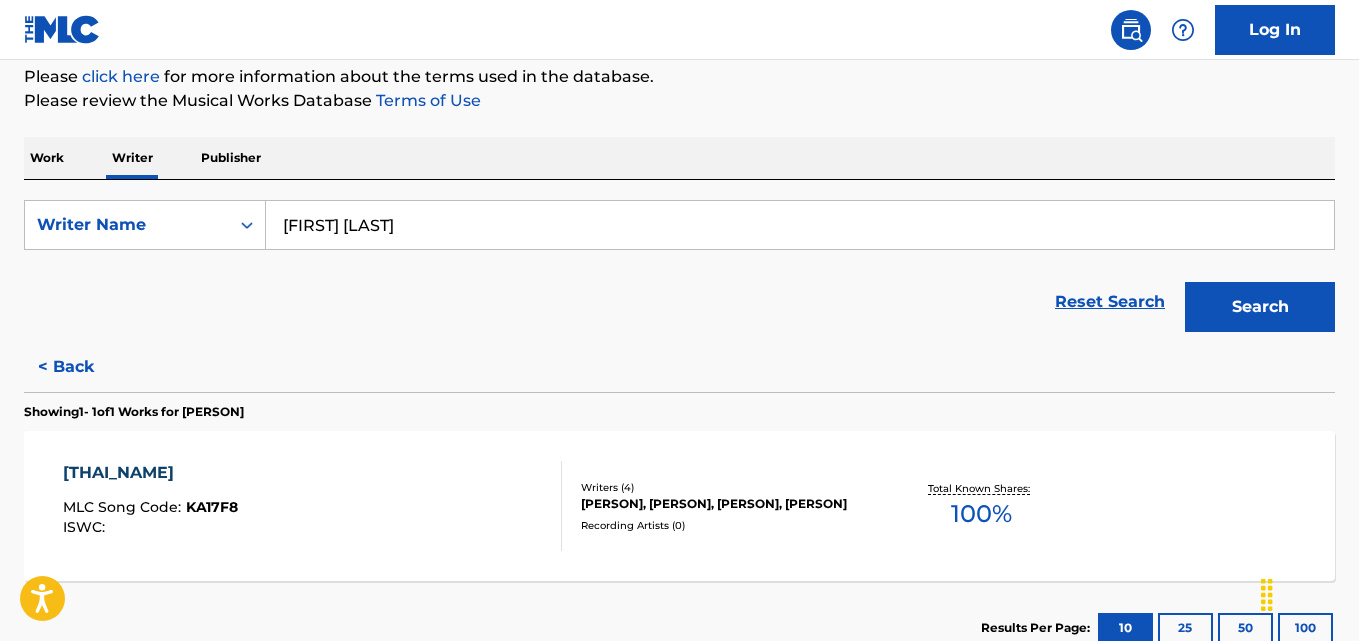 click on "KID THUENG MLC Song Code : [ALPHANUMERIC] ISWC : Writers ( 4 ) [FIRST] [LAST], [FIRST] [LAST], [FIRST] [LAST], [FIRST] [LAST] Recording Artists ( 0 ) Total Known Shares: 100 %" at bounding box center [679, 506] 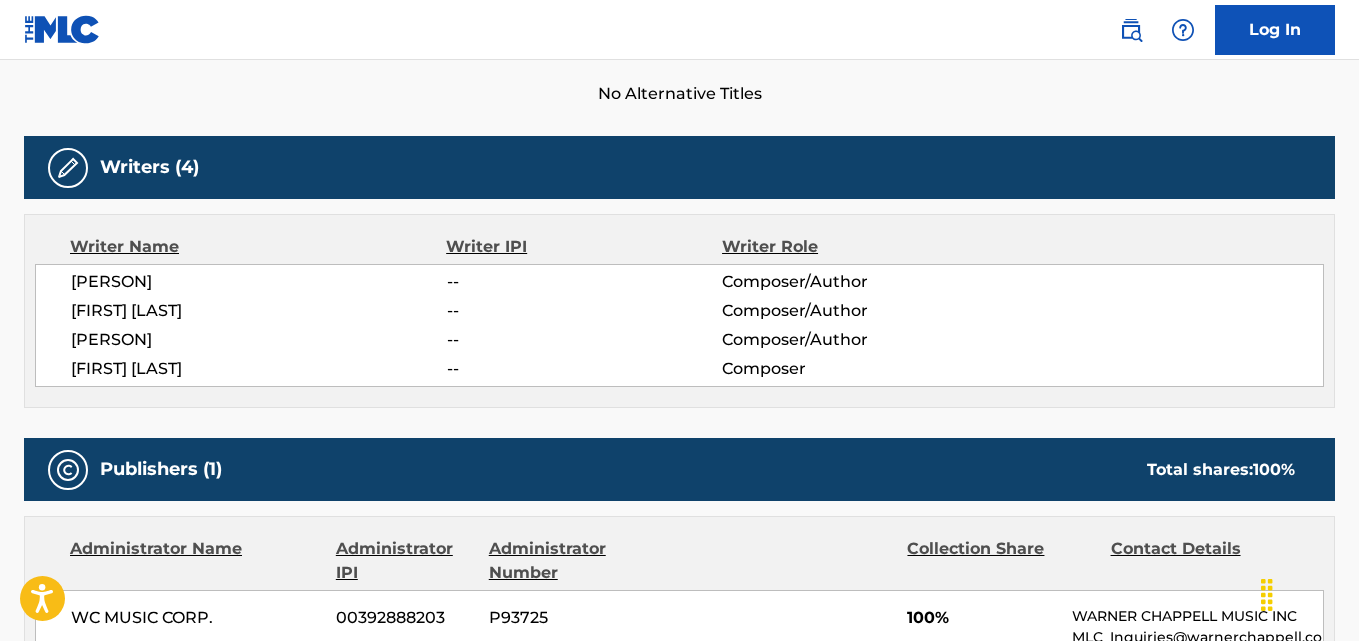 scroll, scrollTop: 611, scrollLeft: 0, axis: vertical 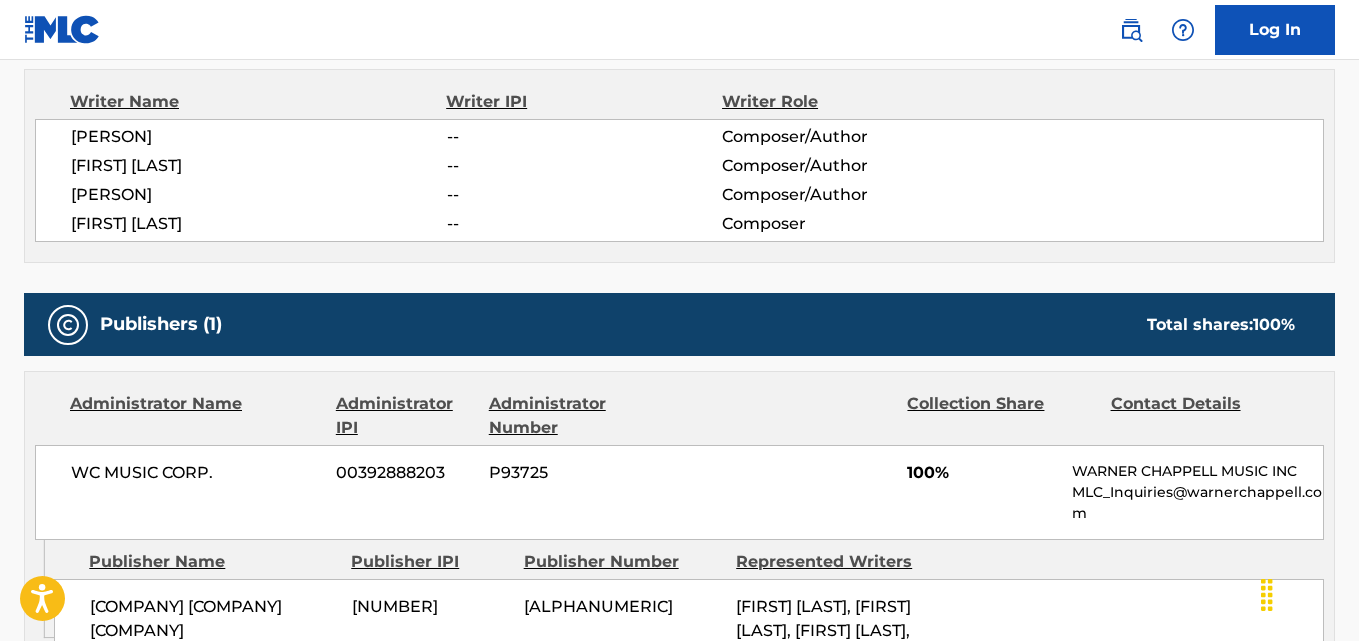 click on "Publishers   (1) Total shares:  100 %" at bounding box center (679, 324) 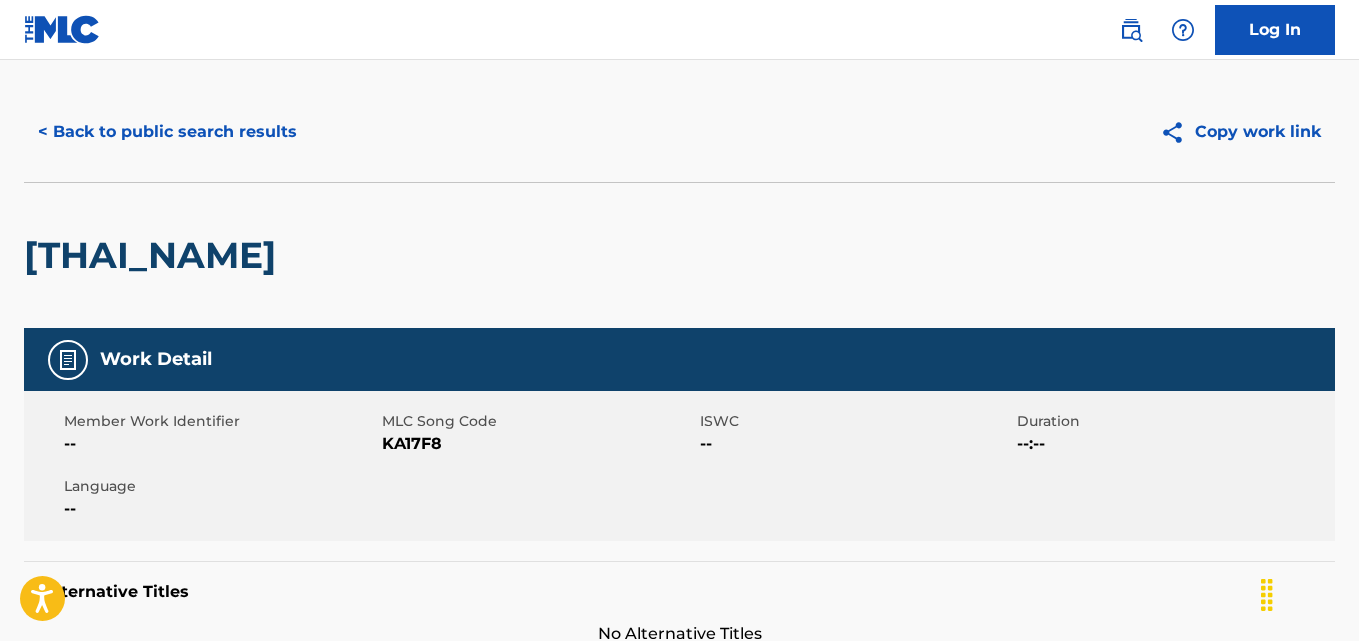 scroll, scrollTop: 0, scrollLeft: 0, axis: both 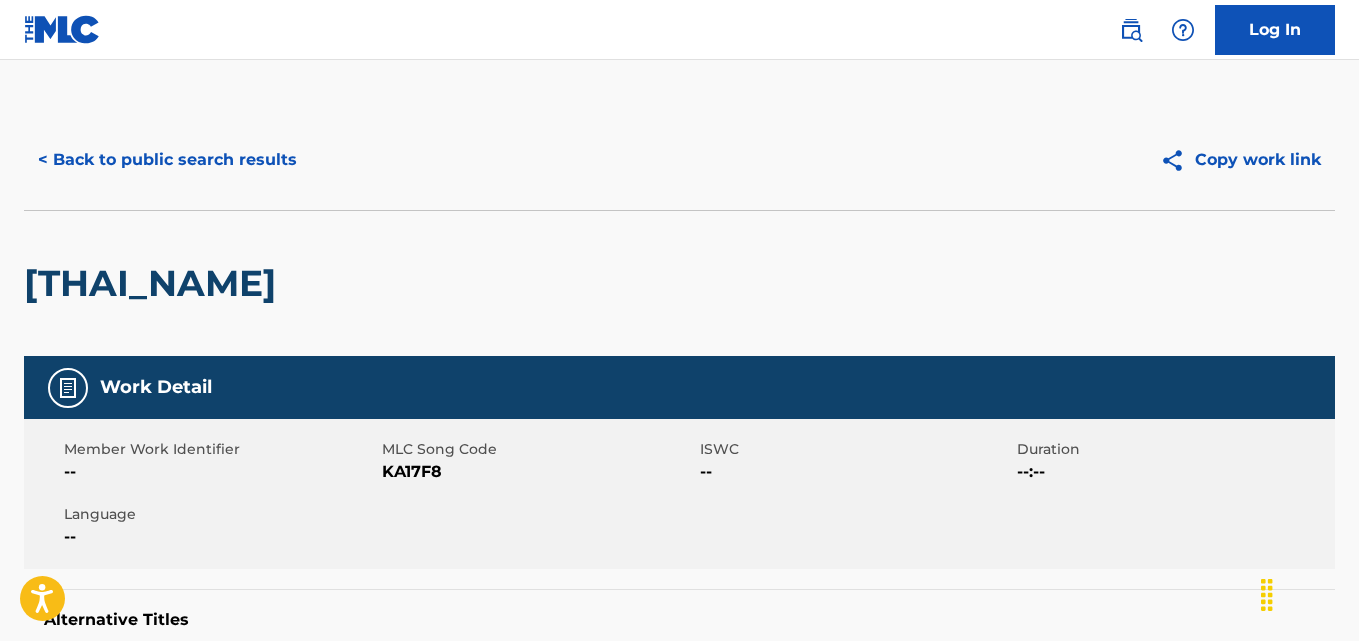click on "< Back to public search results" at bounding box center [167, 160] 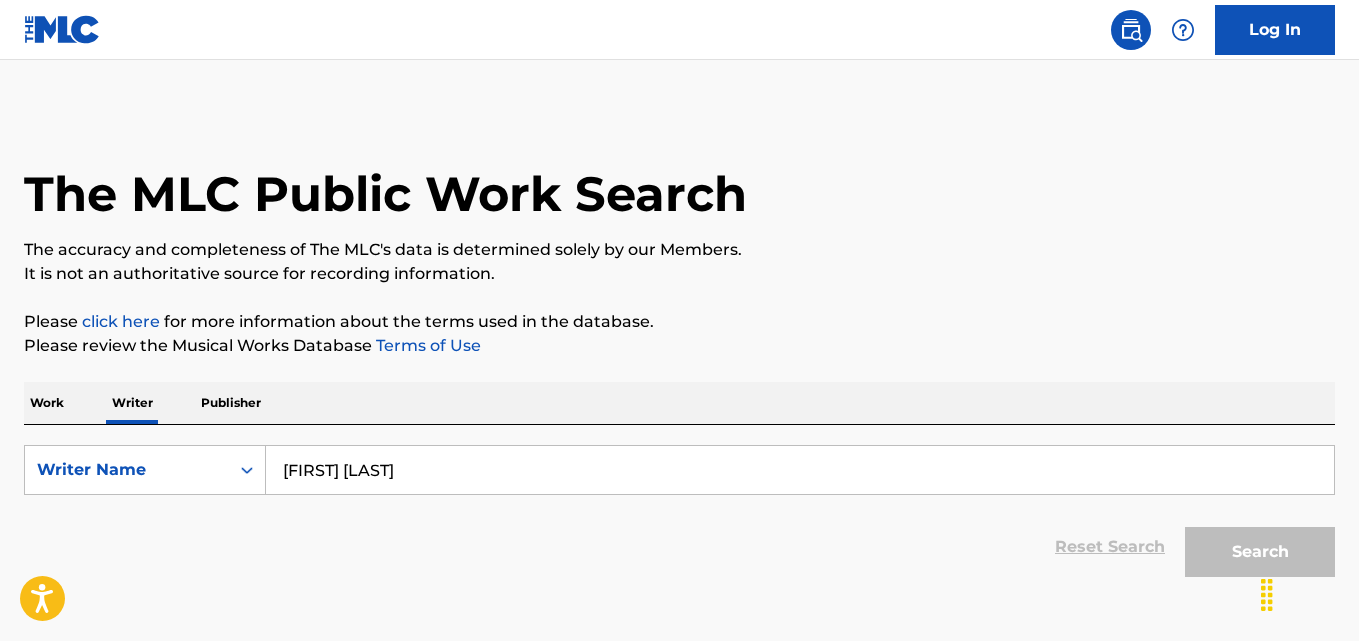 scroll, scrollTop: 113, scrollLeft: 0, axis: vertical 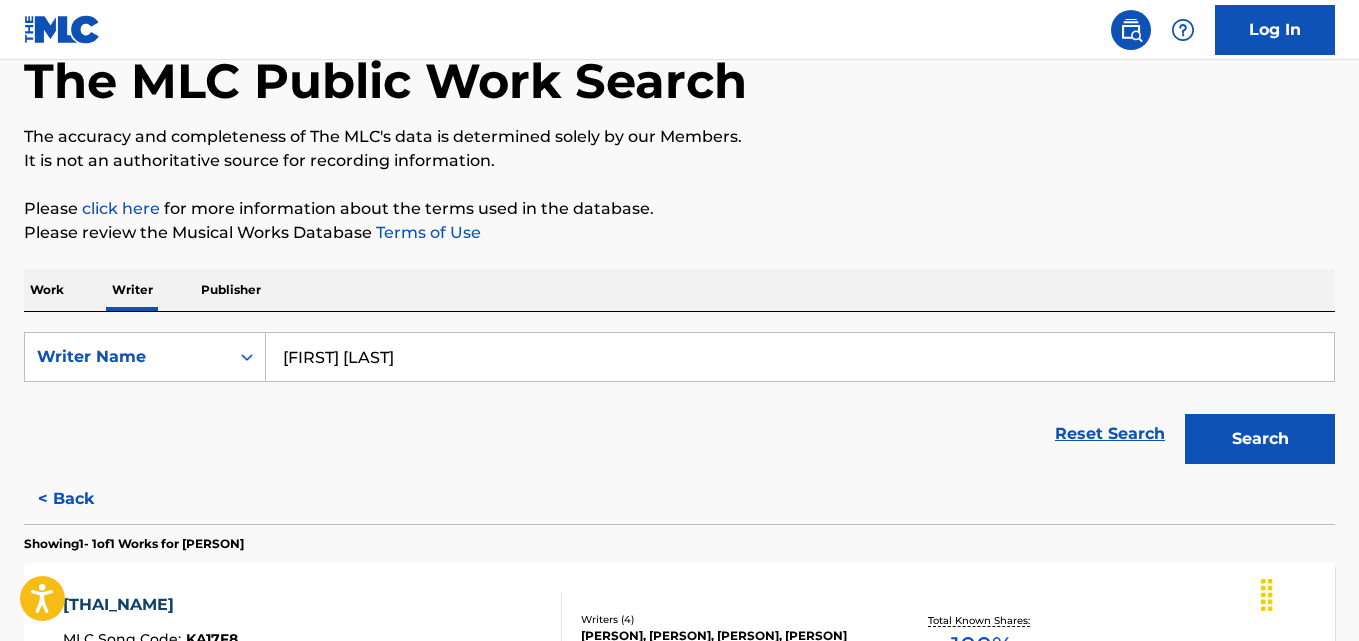 click on "[FIRST] [LAST]" at bounding box center [800, 357] 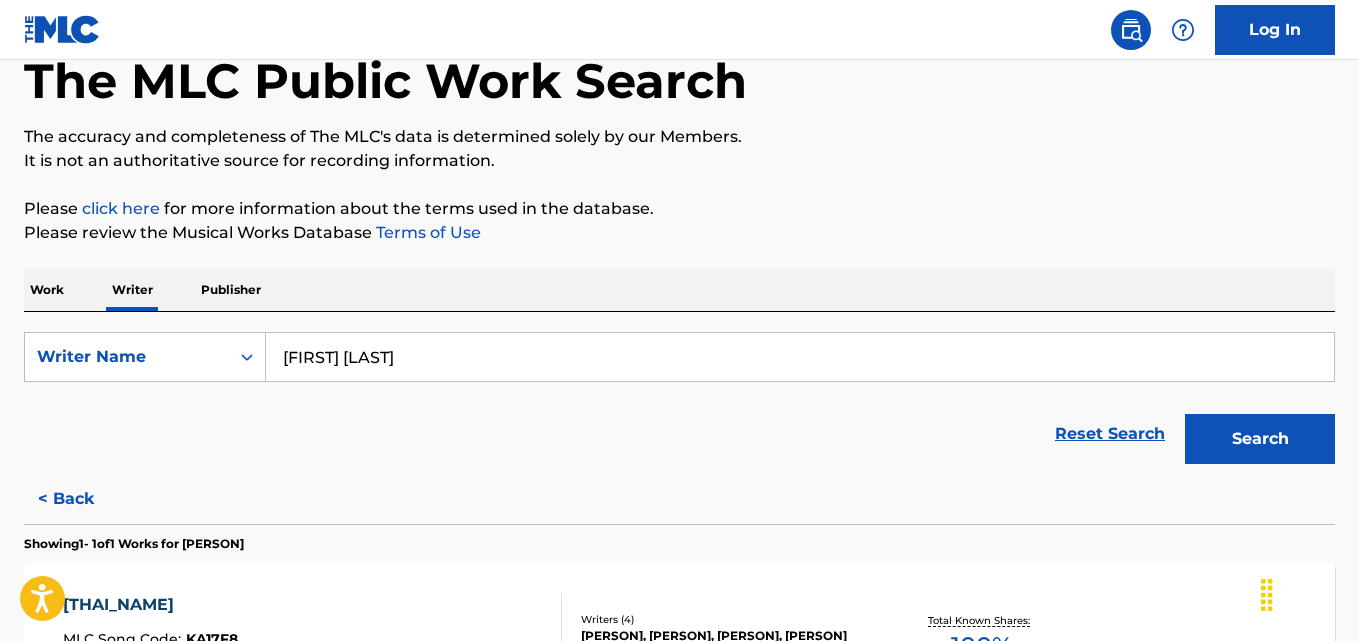 click on "Search" at bounding box center [1260, 439] 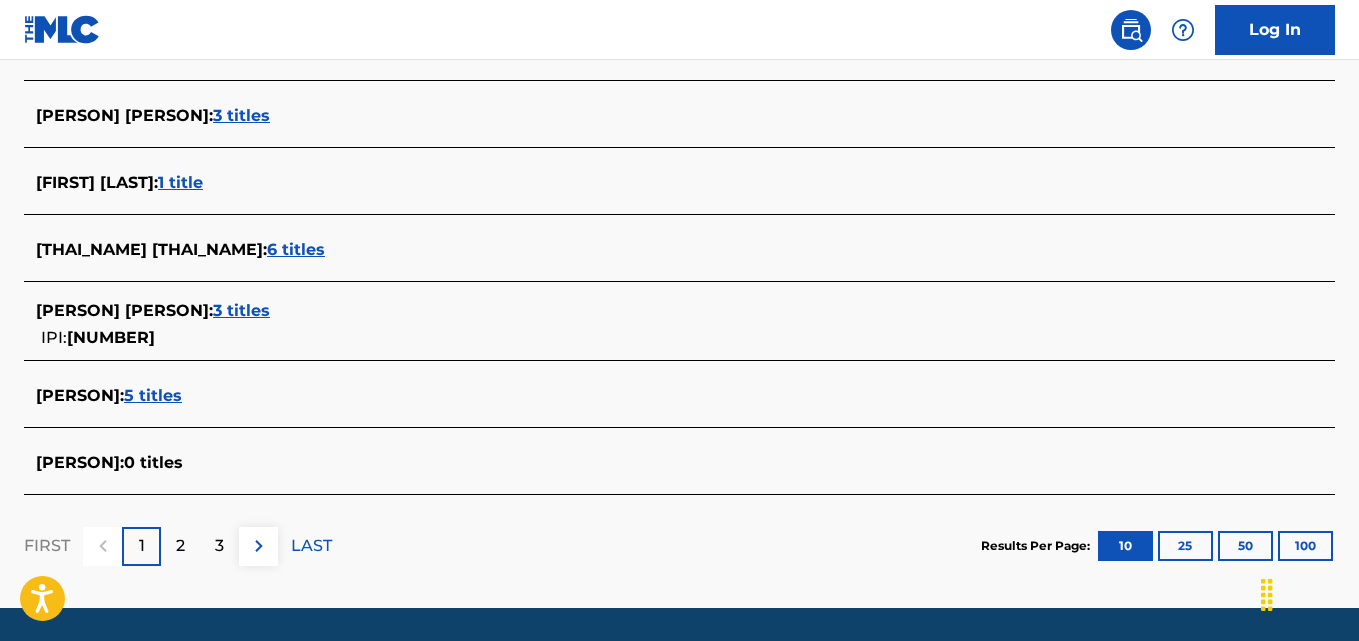 scroll, scrollTop: 812, scrollLeft: 0, axis: vertical 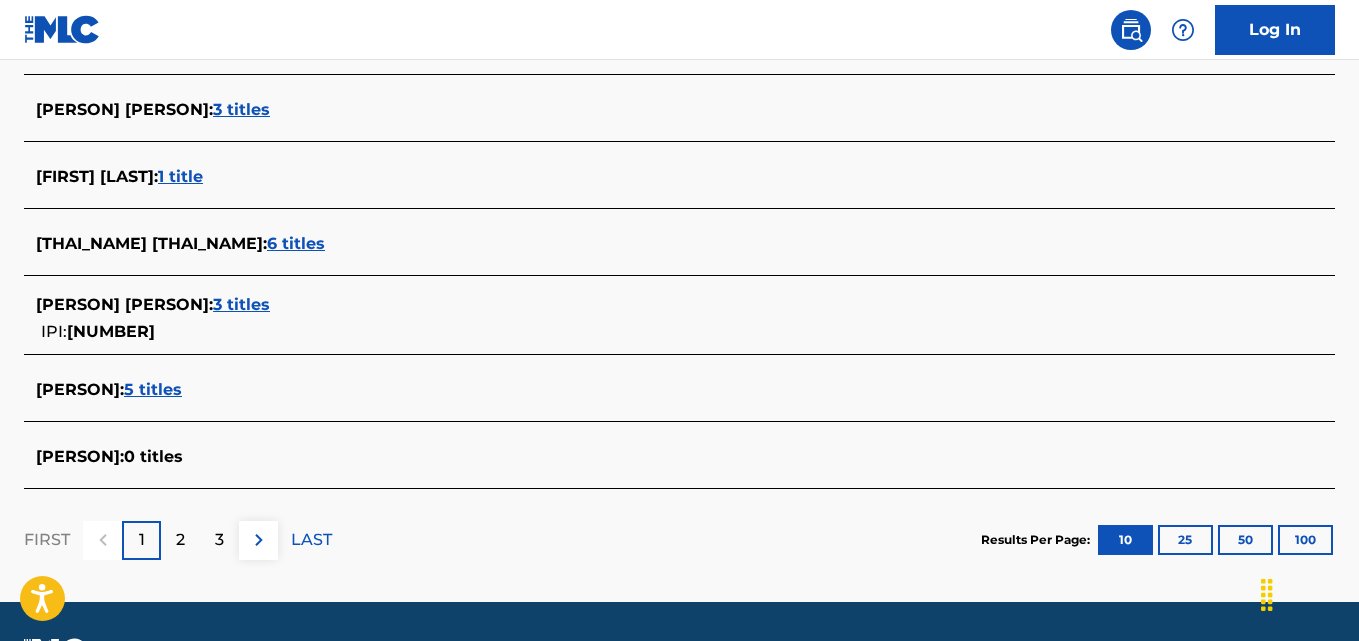click on "6 titles" at bounding box center (296, 243) 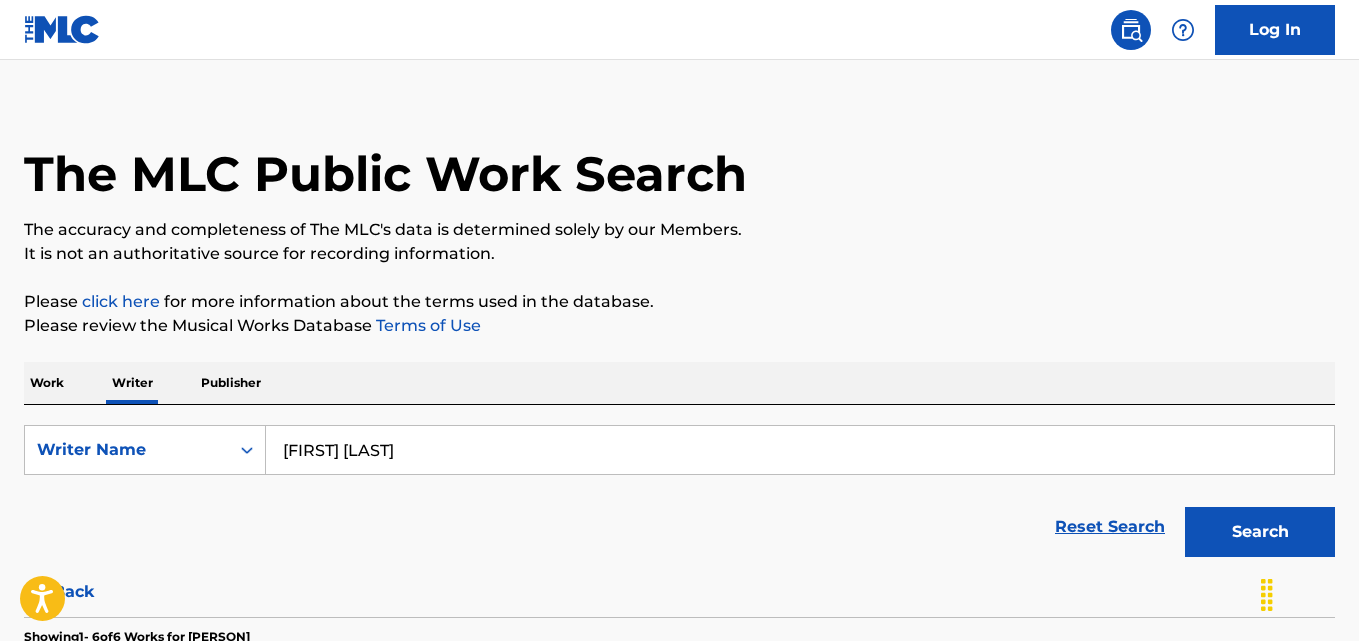 scroll, scrollTop: 44, scrollLeft: 0, axis: vertical 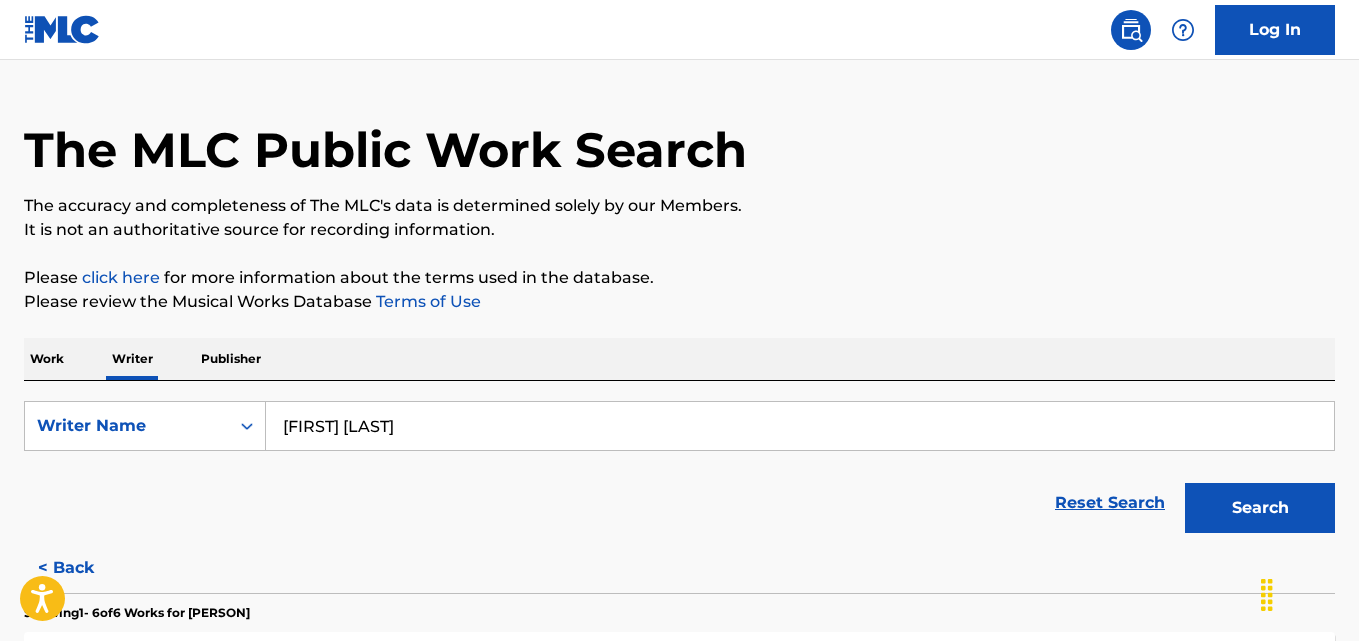 click on "[FIRST] [LAST]" at bounding box center [800, 426] 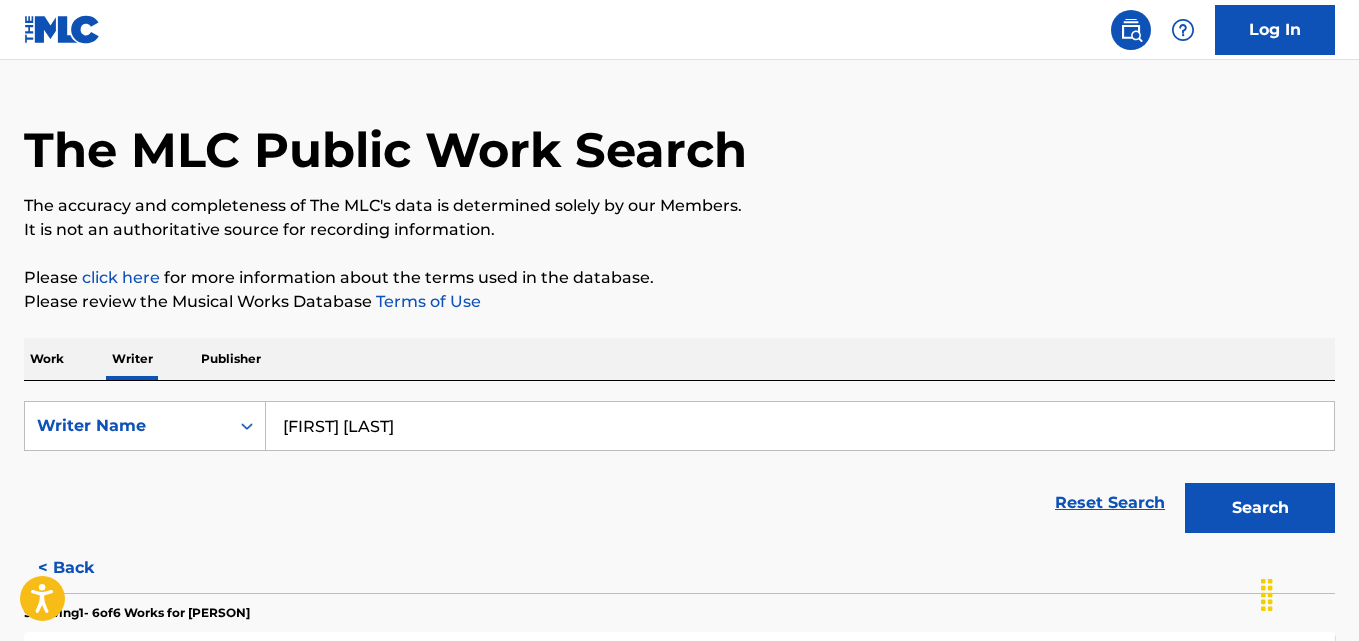 paste on "[FIRST] [LAST]" 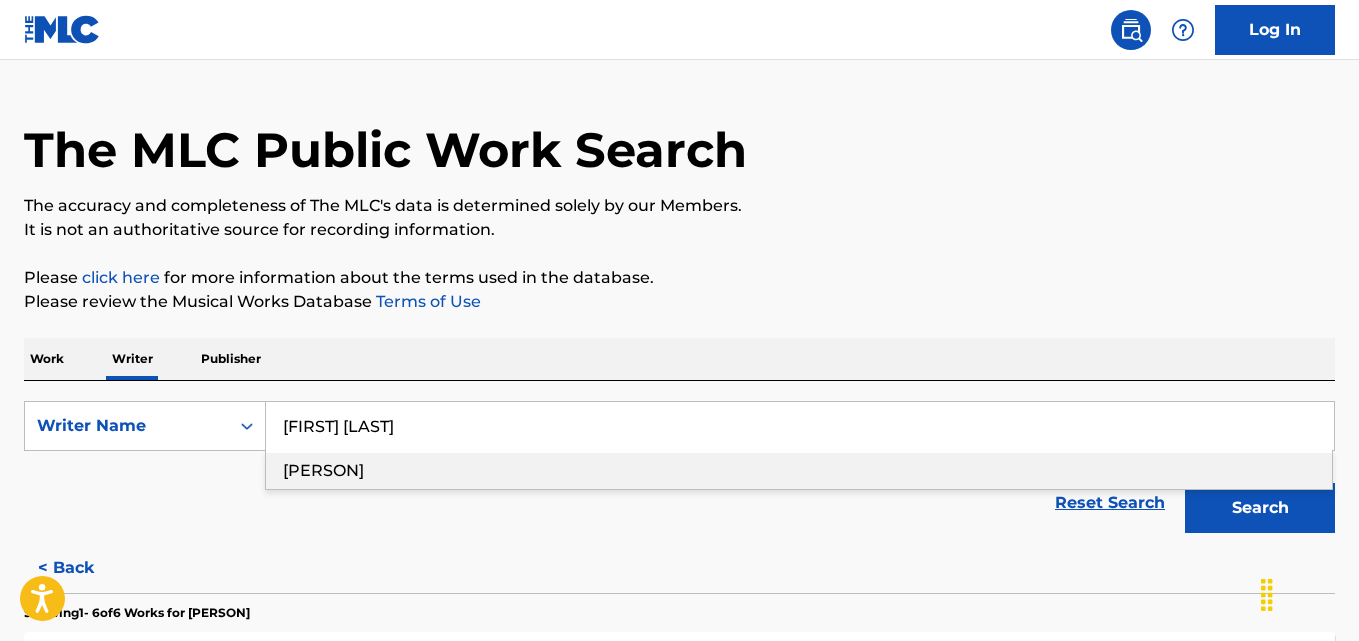 click on "[PERSON]" at bounding box center (799, 471) 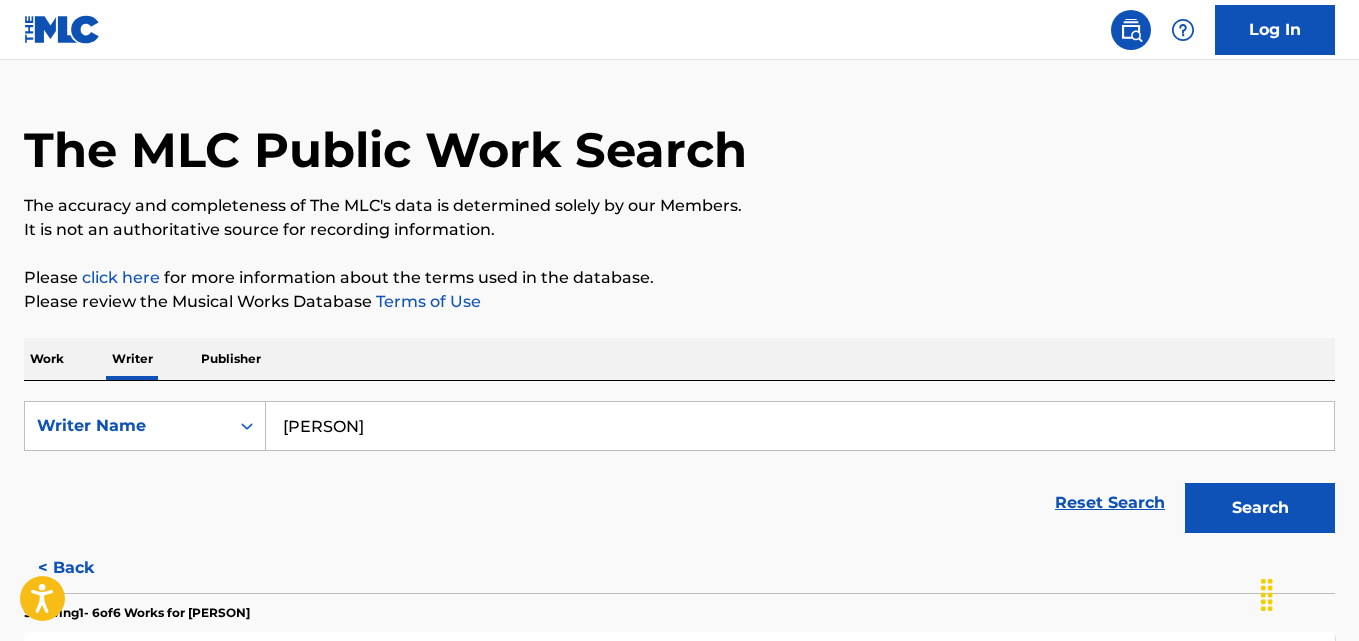 click on "Search" at bounding box center (1260, 508) 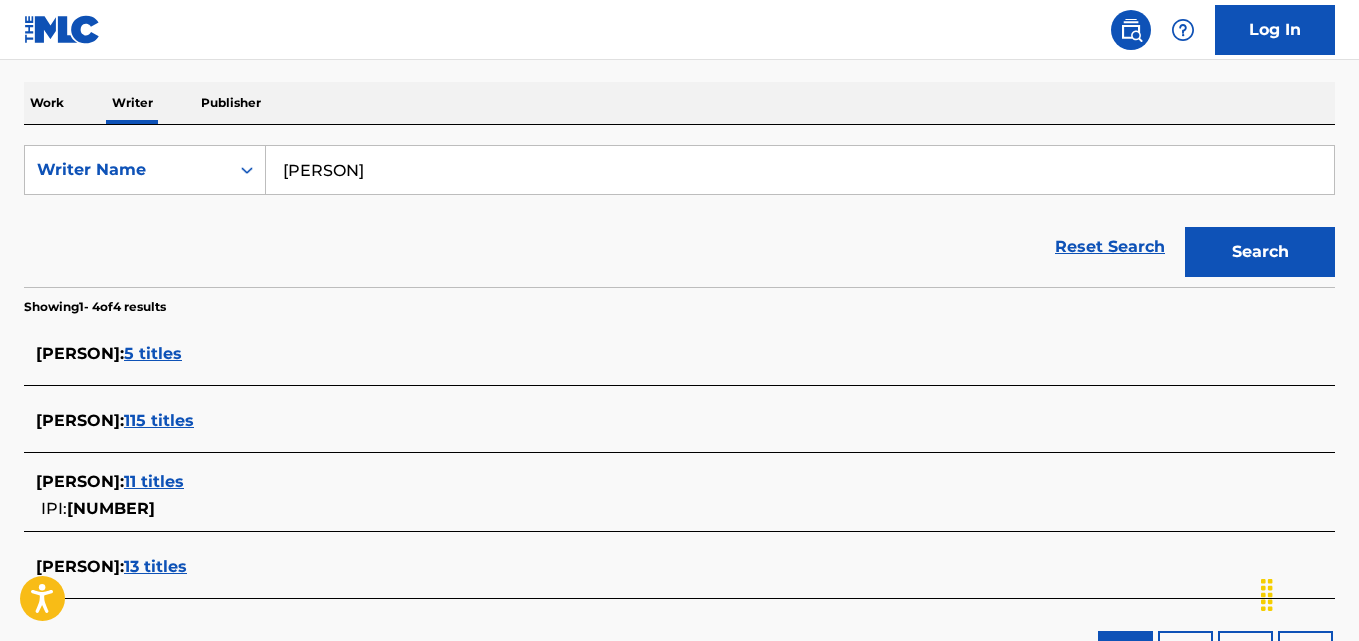 scroll, scrollTop: 321, scrollLeft: 0, axis: vertical 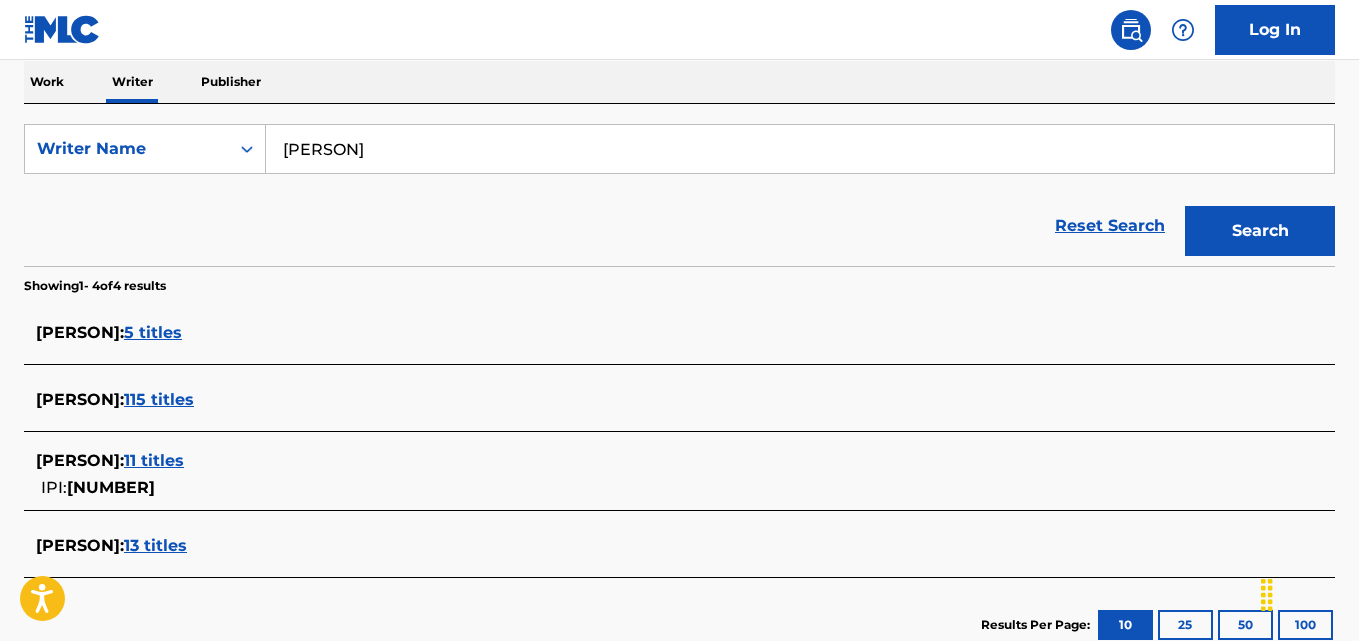 click on "115 titles" at bounding box center [159, 399] 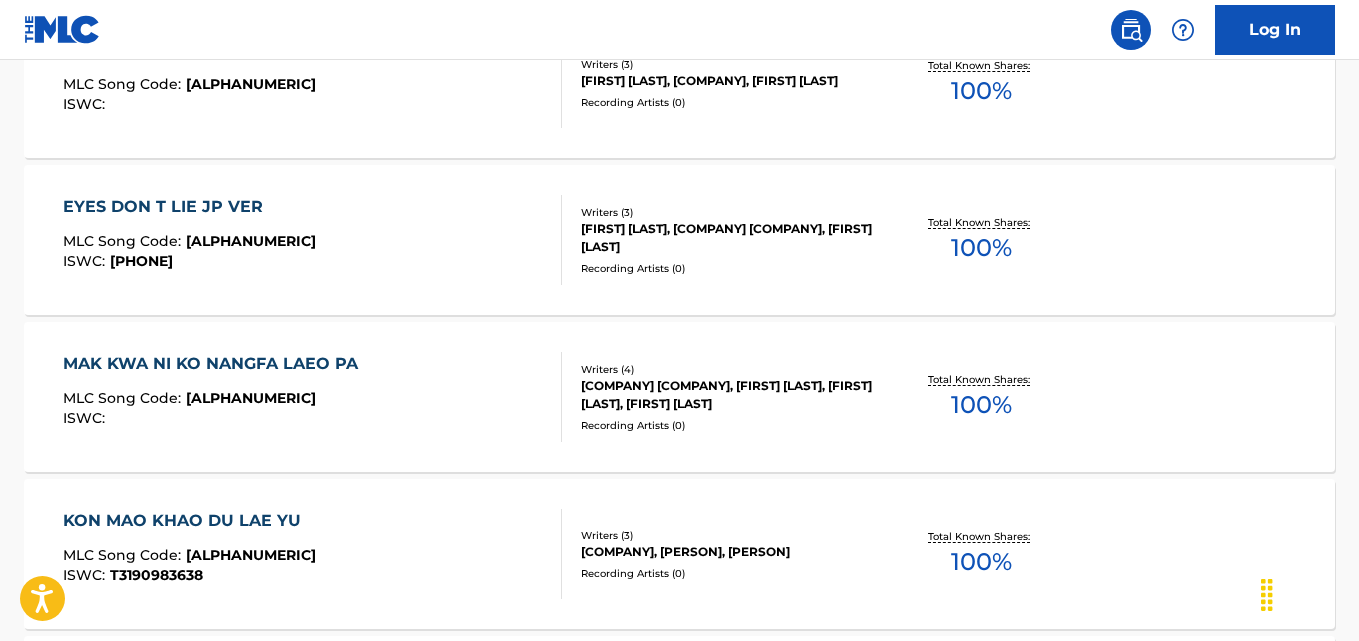 scroll, scrollTop: 1388, scrollLeft: 0, axis: vertical 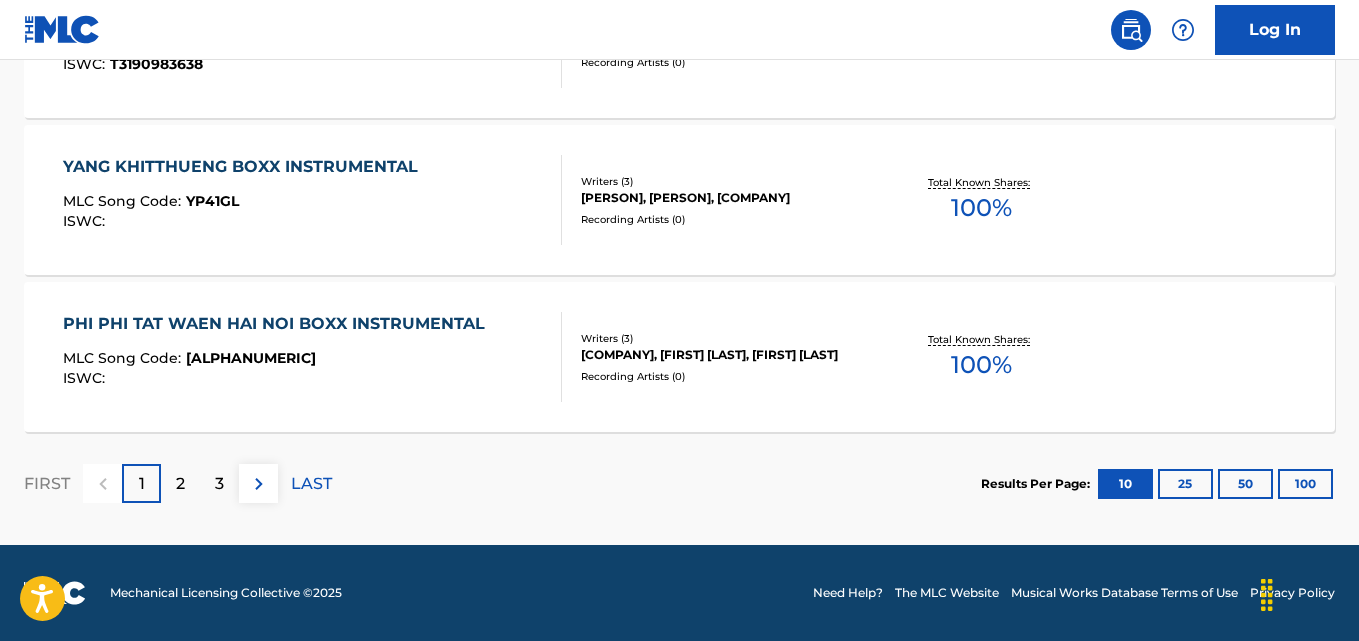 click on "2" at bounding box center (180, 484) 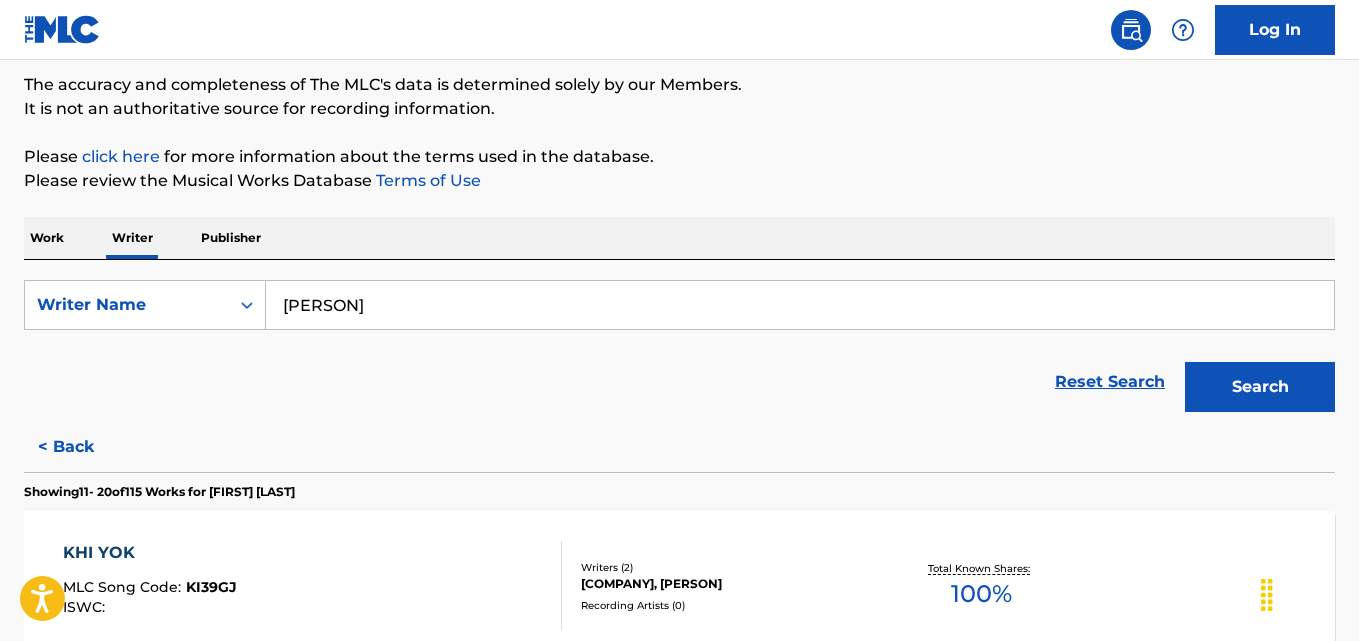 scroll, scrollTop: 1807, scrollLeft: 0, axis: vertical 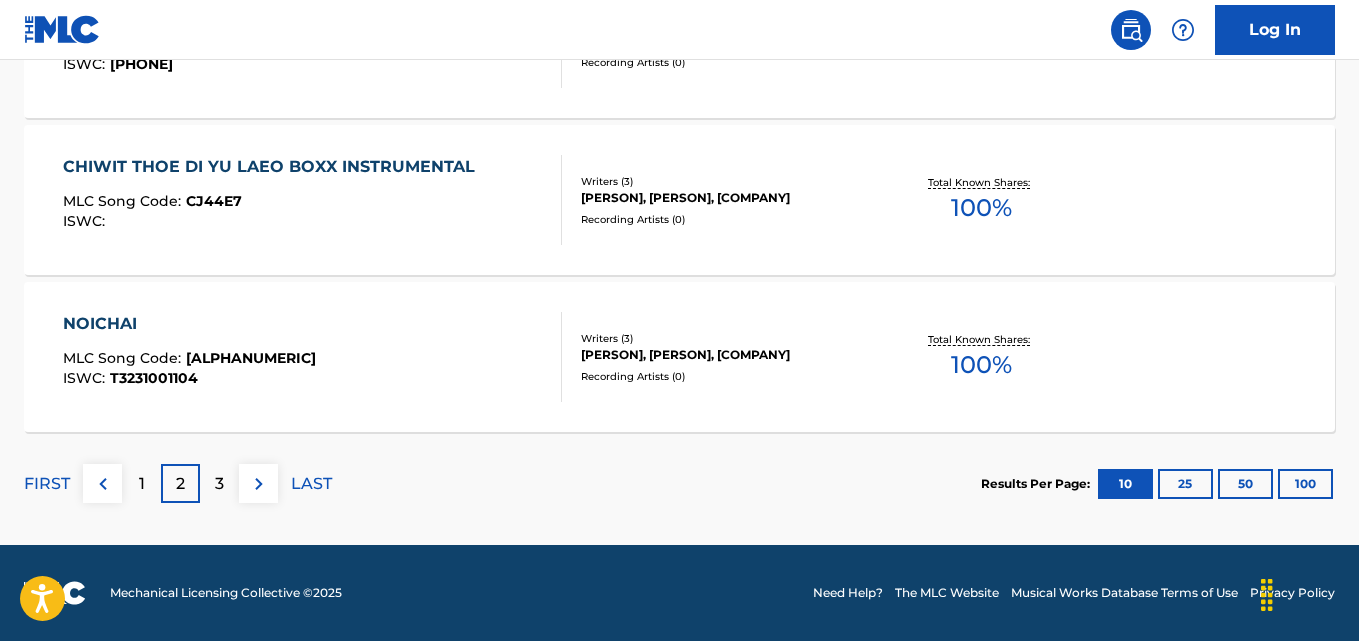 click on "3" at bounding box center [219, 484] 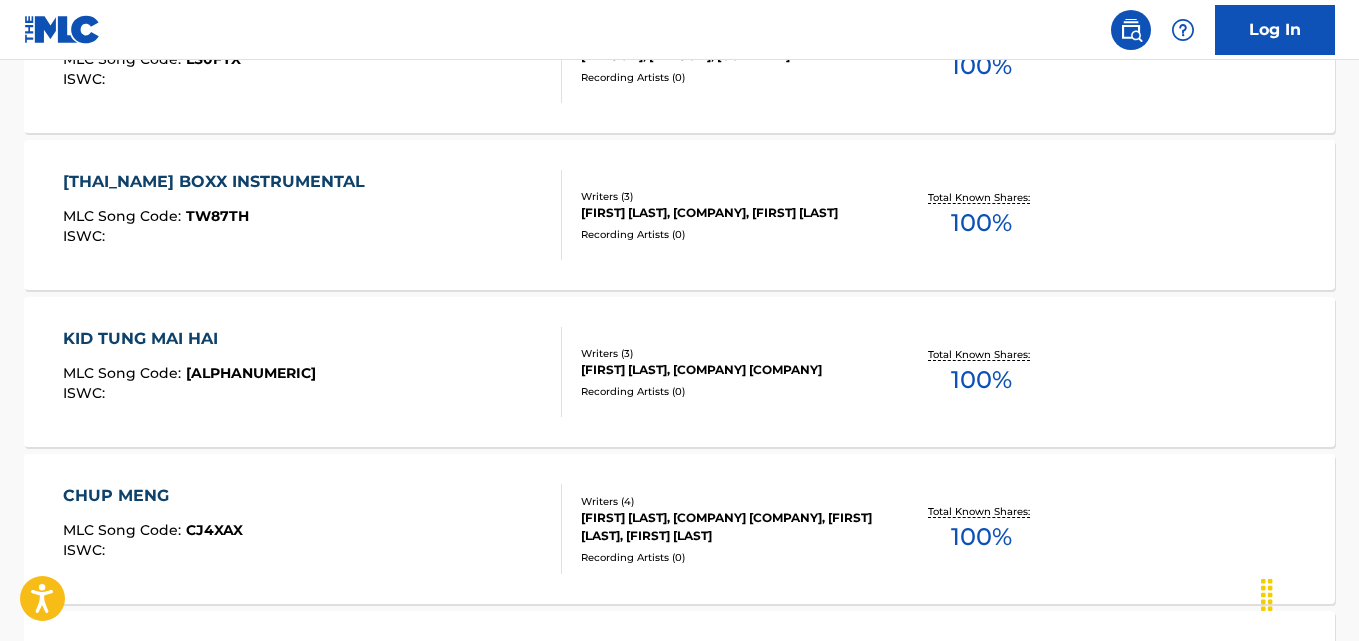 scroll, scrollTop: 835, scrollLeft: 0, axis: vertical 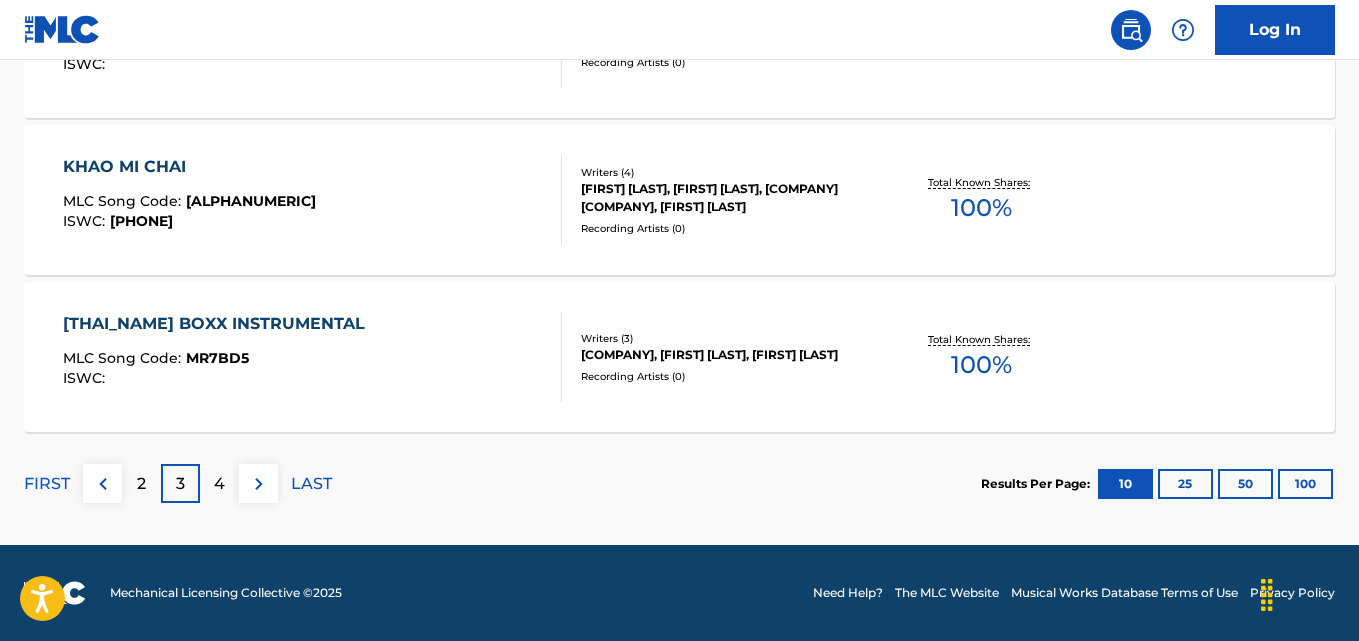 click on "4" at bounding box center [219, 484] 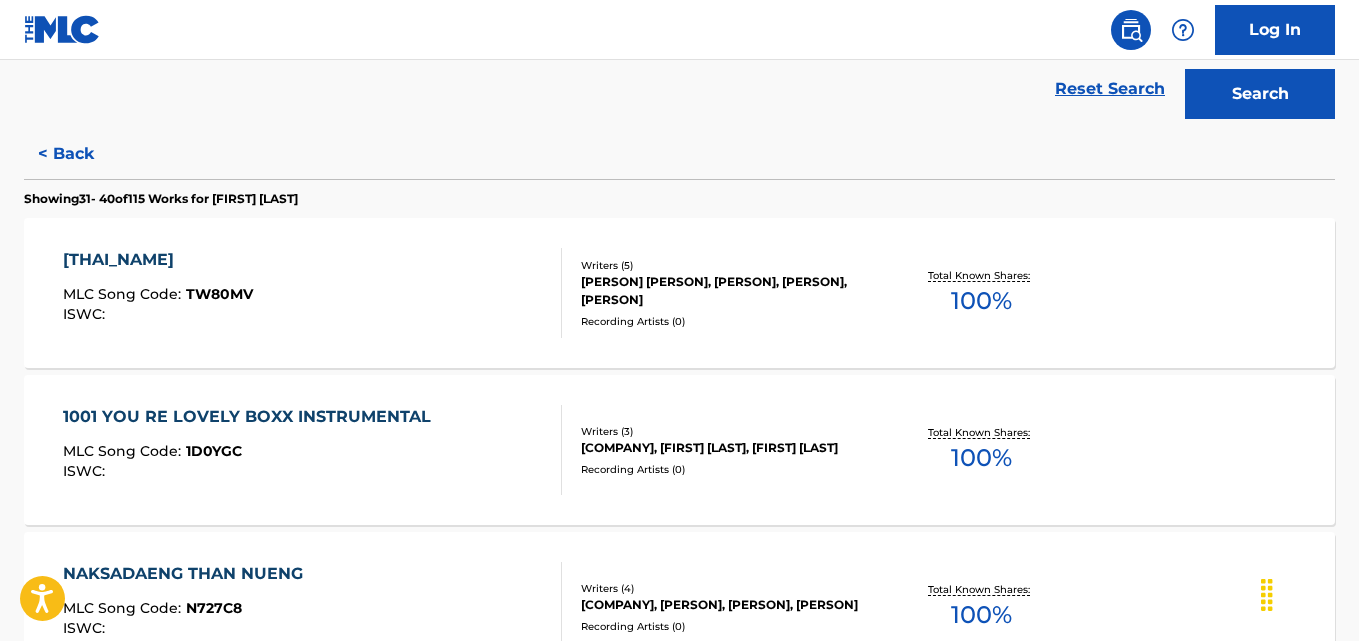 scroll, scrollTop: 426, scrollLeft: 0, axis: vertical 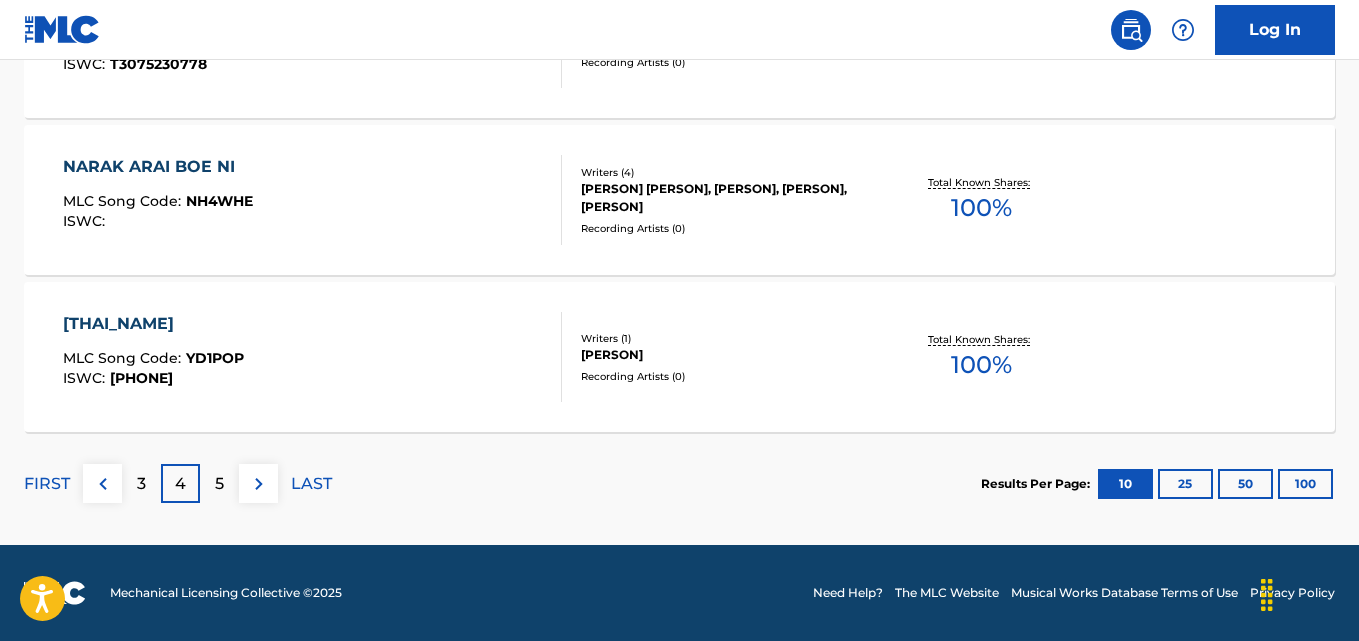 click on "5" at bounding box center (219, 484) 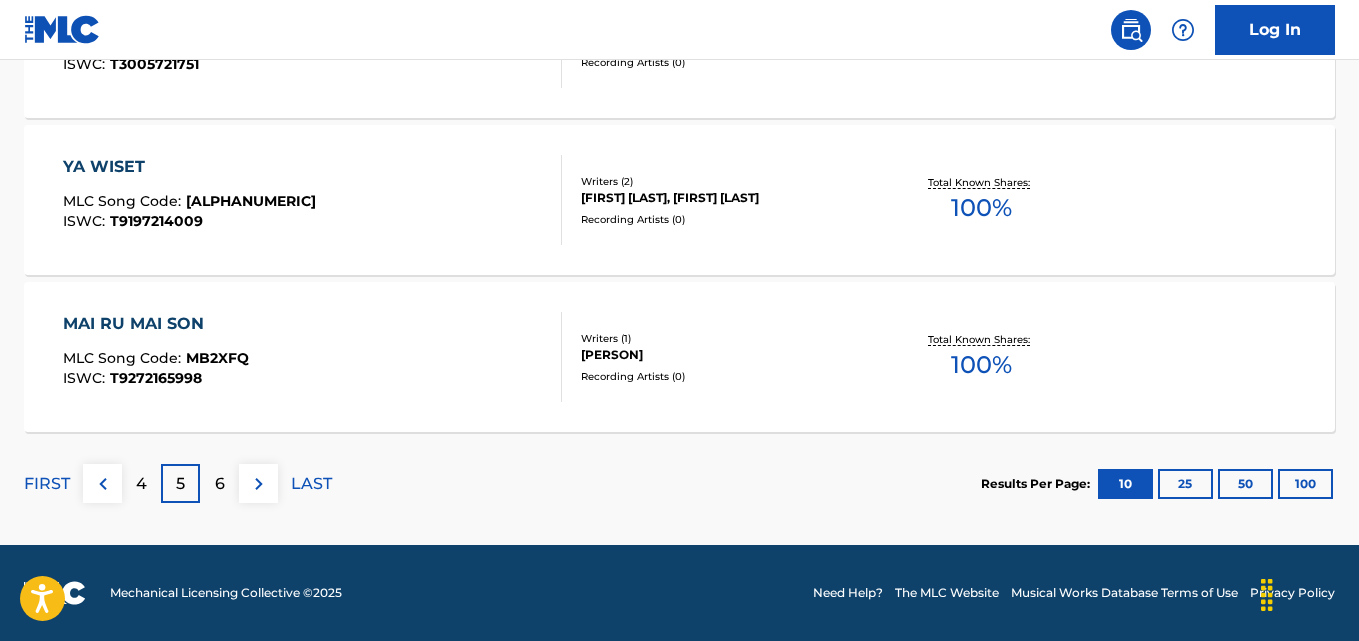 click on "6" at bounding box center (220, 484) 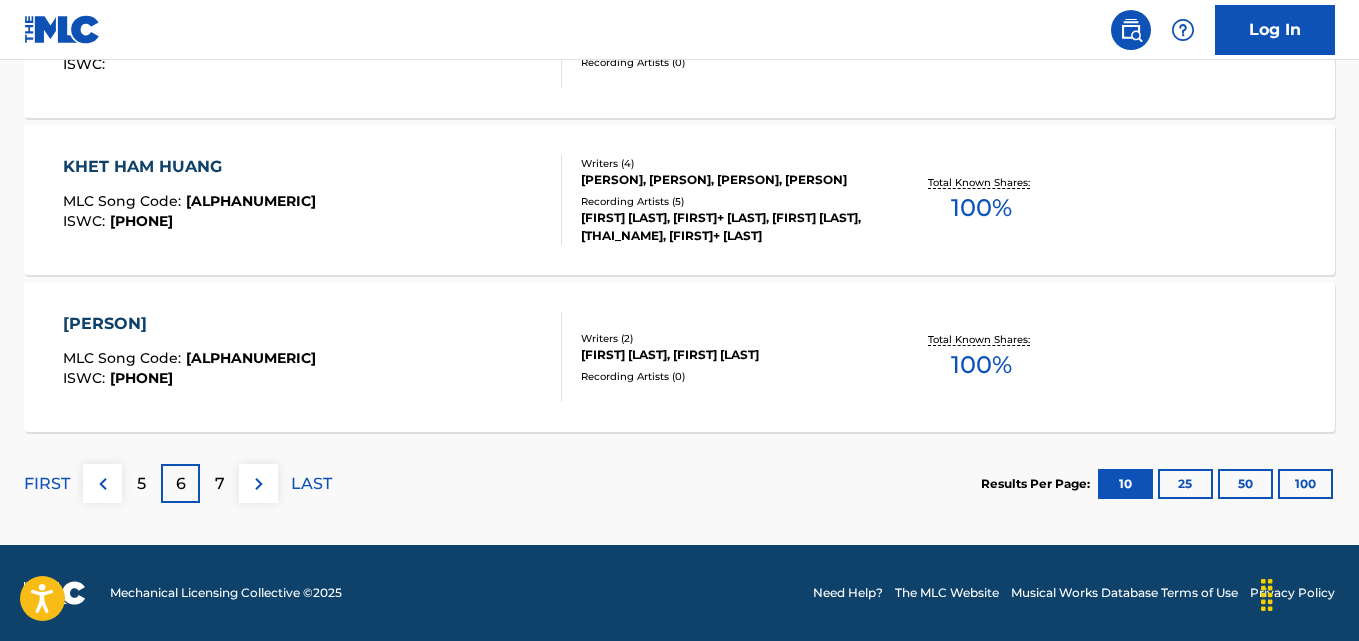 click on "7" at bounding box center (220, 484) 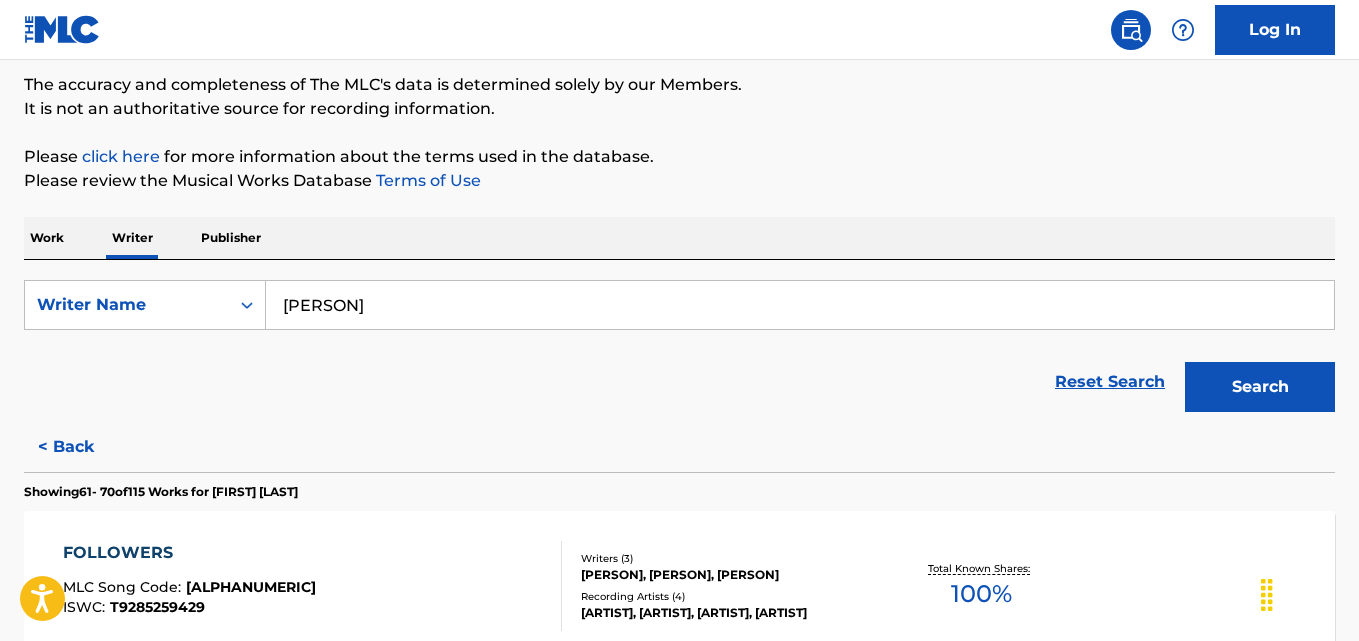 scroll, scrollTop: 1807, scrollLeft: 0, axis: vertical 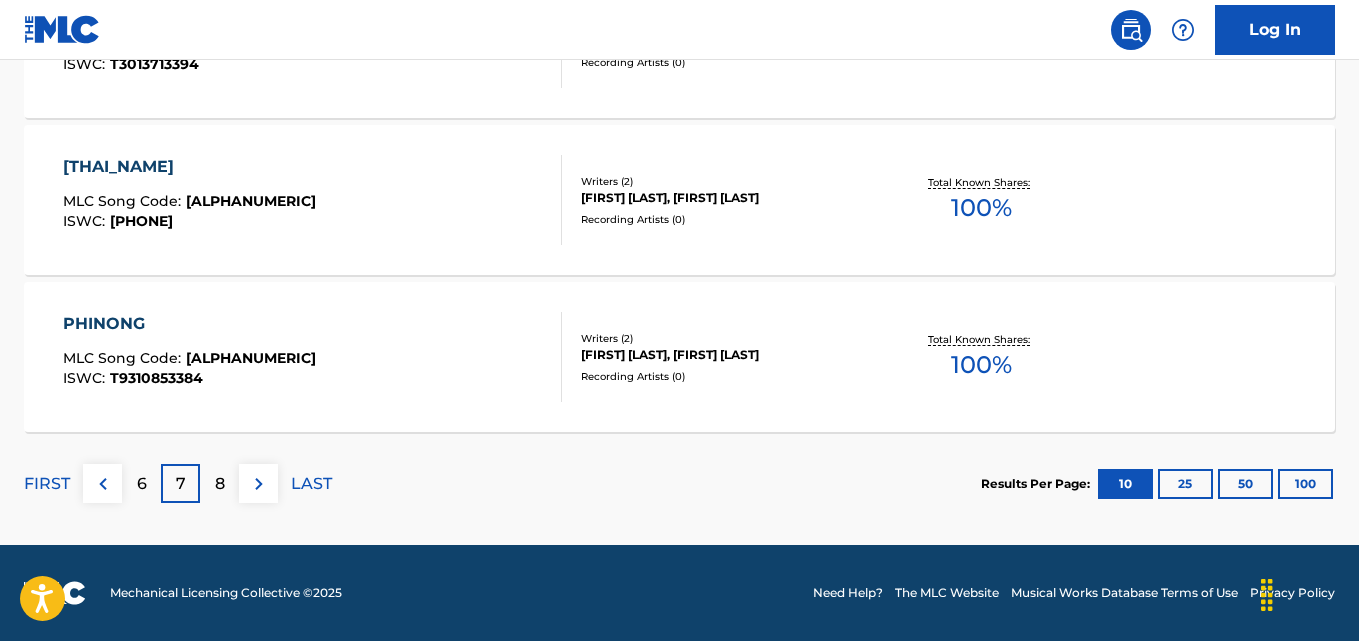 click on "8" at bounding box center [220, 484] 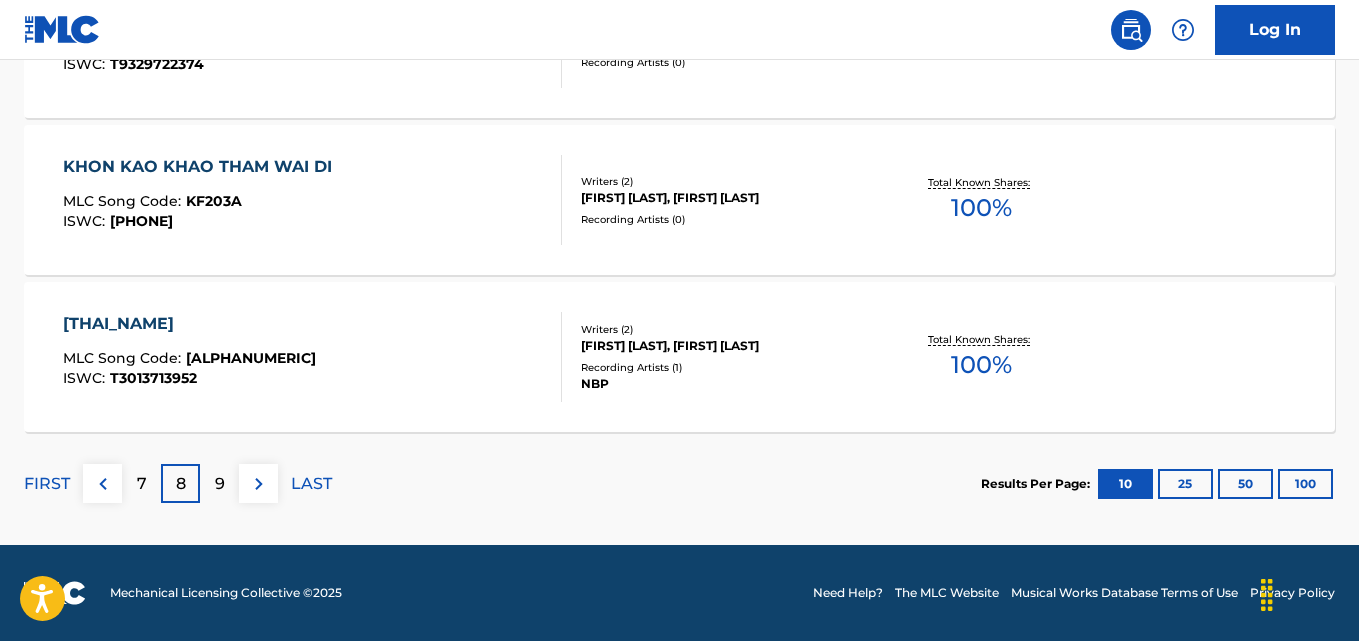 click on "9" at bounding box center (220, 484) 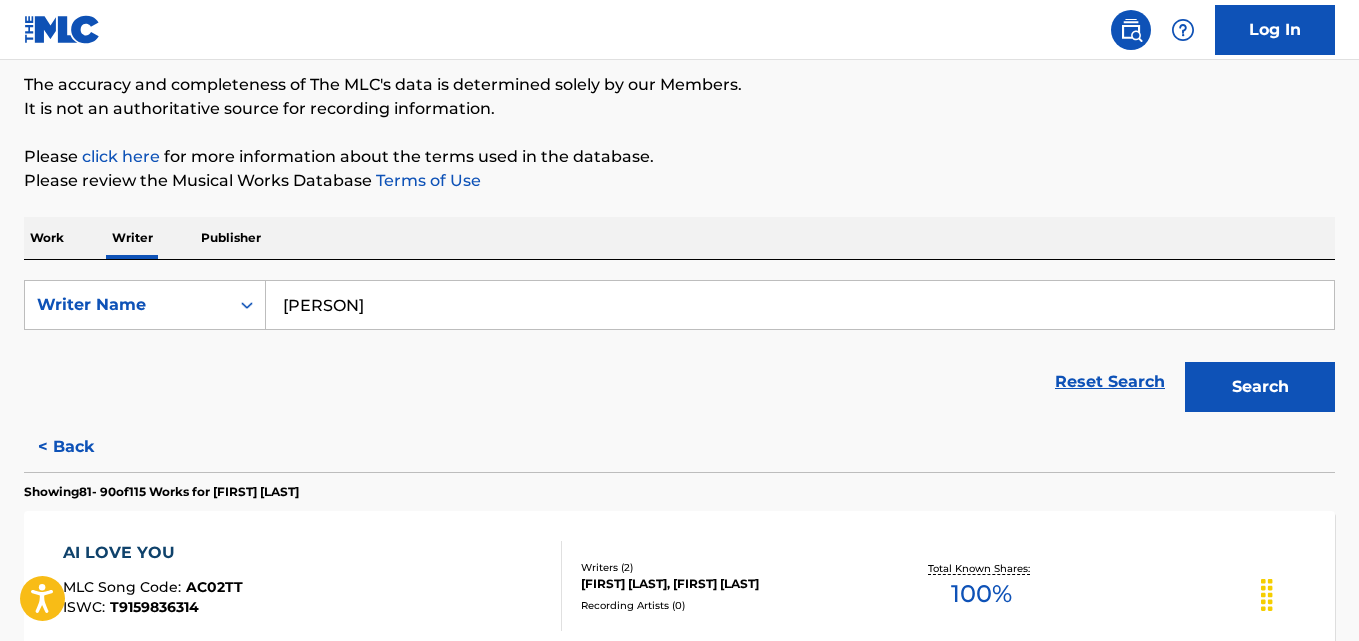 scroll, scrollTop: 1807, scrollLeft: 0, axis: vertical 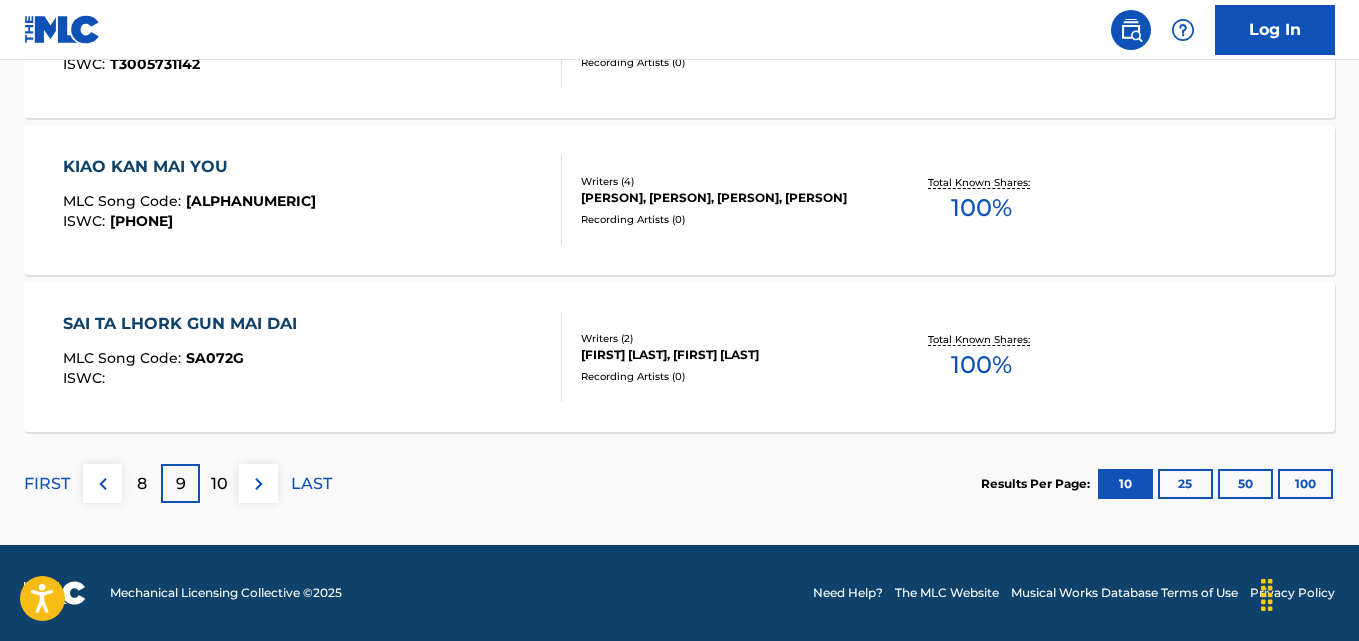 click on "10" at bounding box center [219, 484] 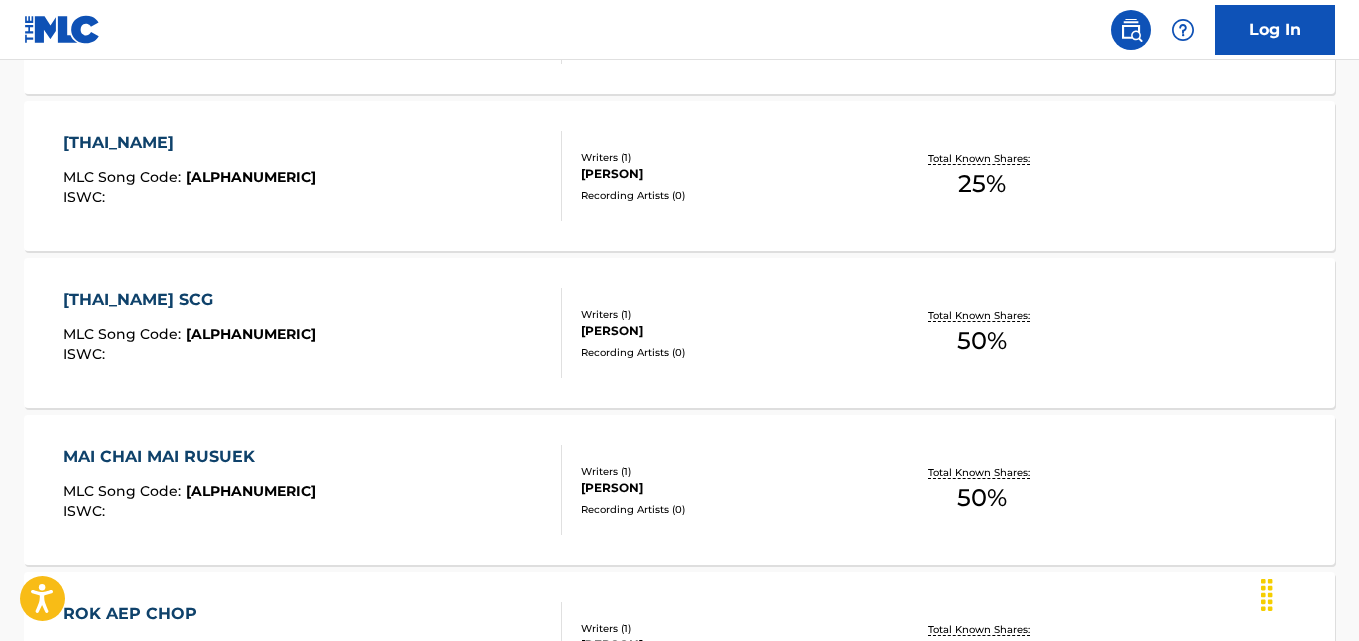 scroll, scrollTop: 1472, scrollLeft: 0, axis: vertical 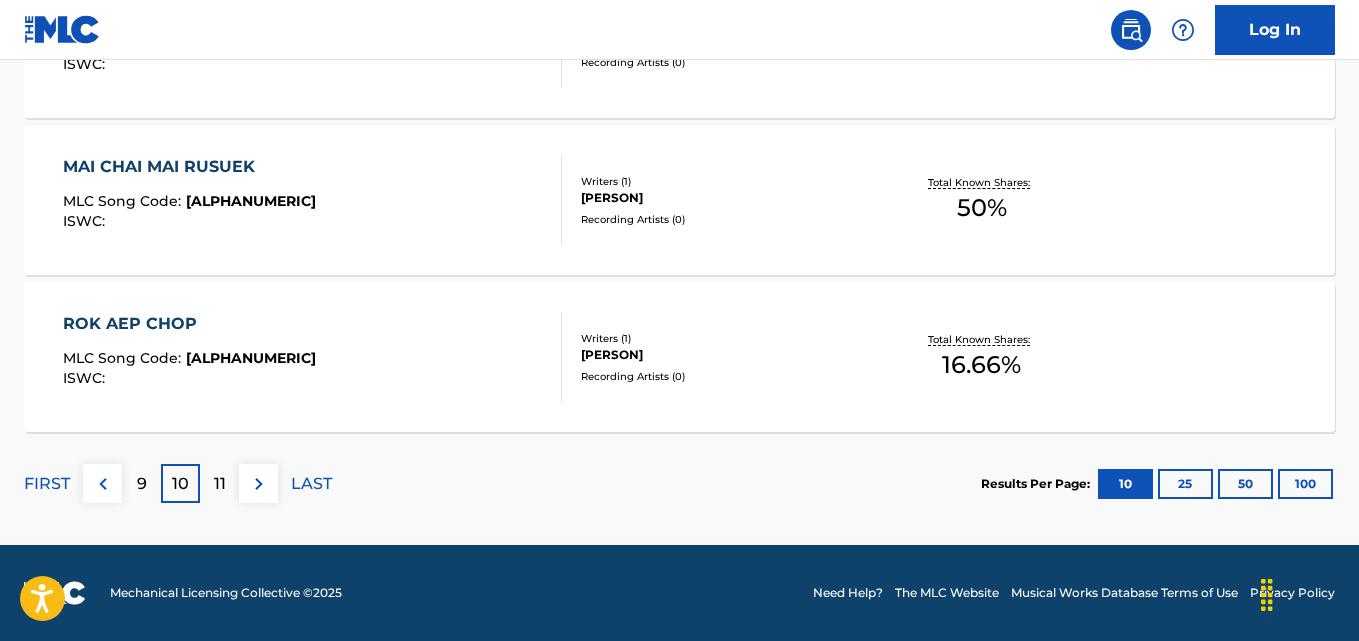 click on "11" at bounding box center (220, 484) 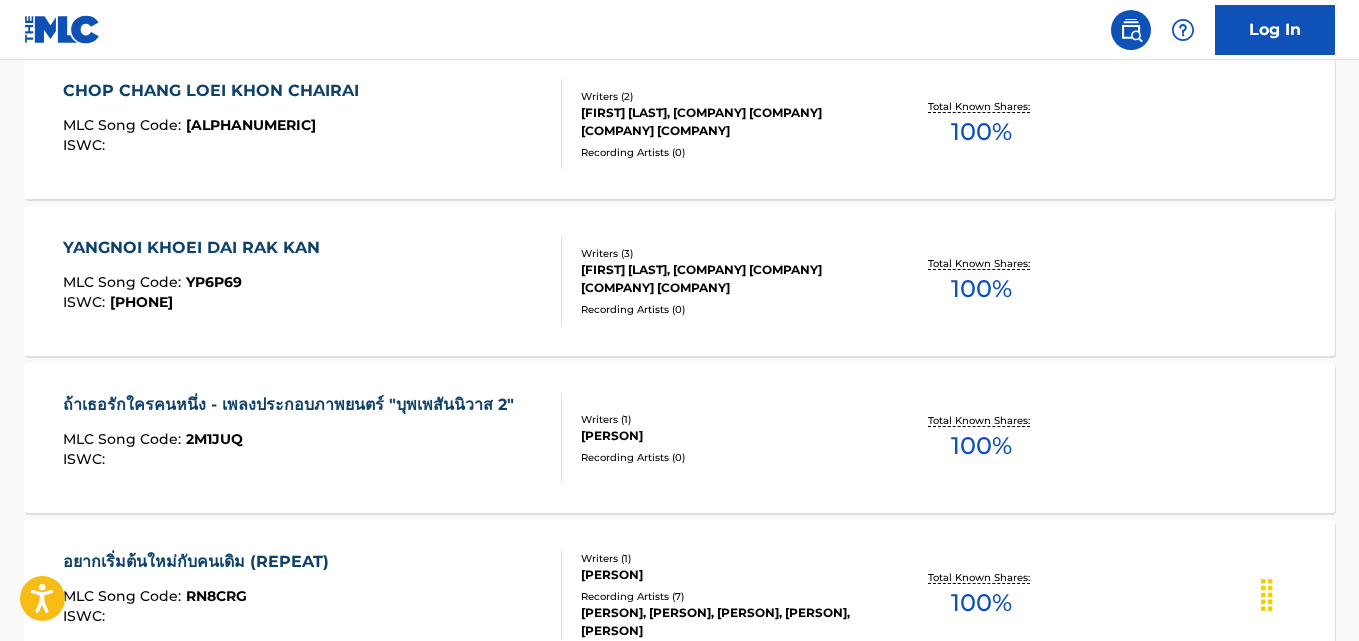 scroll, scrollTop: 779, scrollLeft: 0, axis: vertical 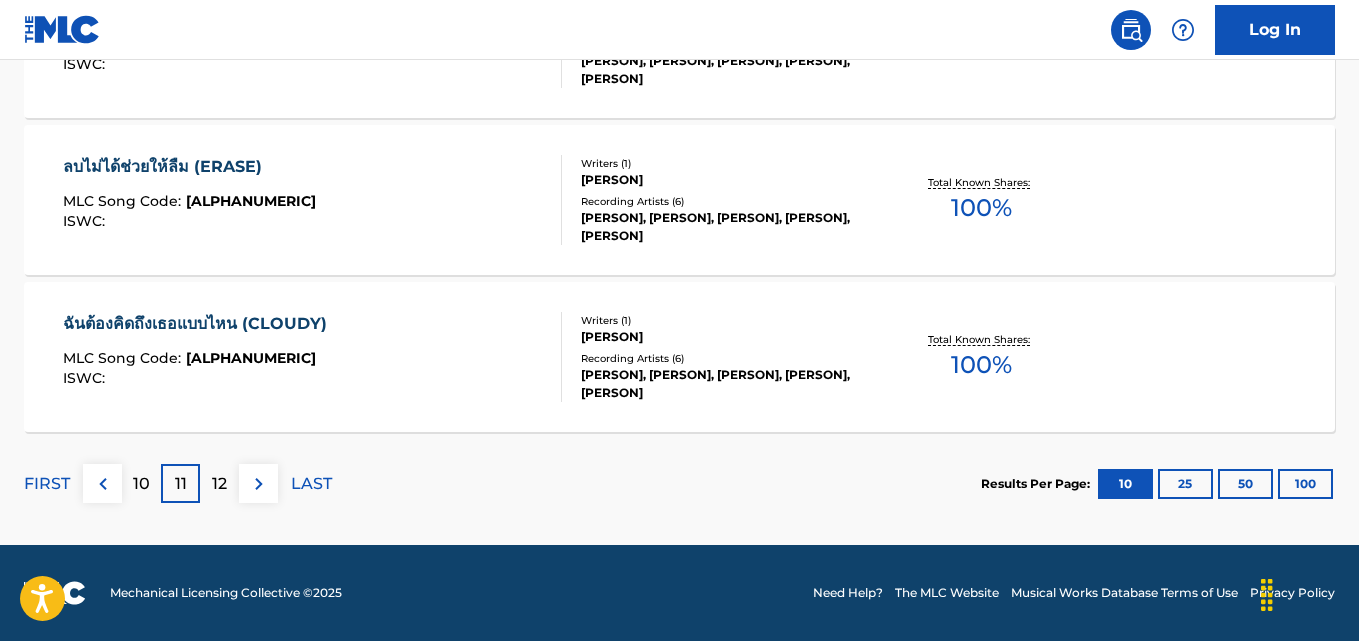 click on "12" at bounding box center [219, 484] 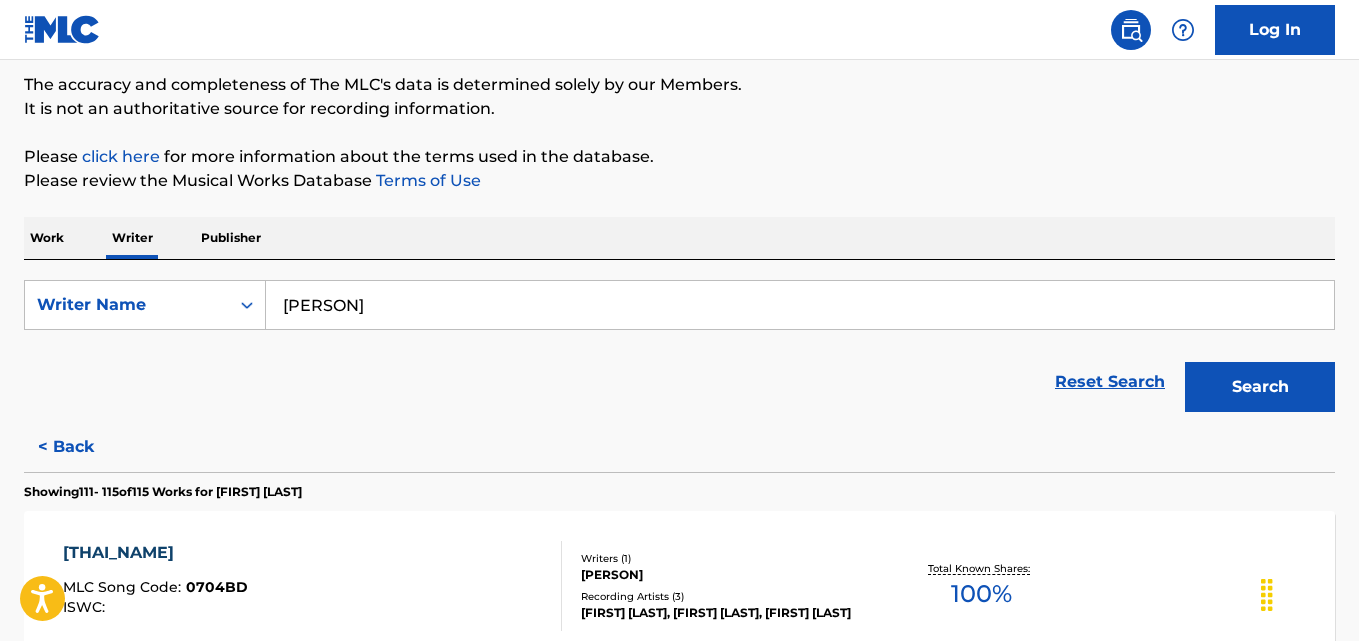 scroll, scrollTop: 216, scrollLeft: 0, axis: vertical 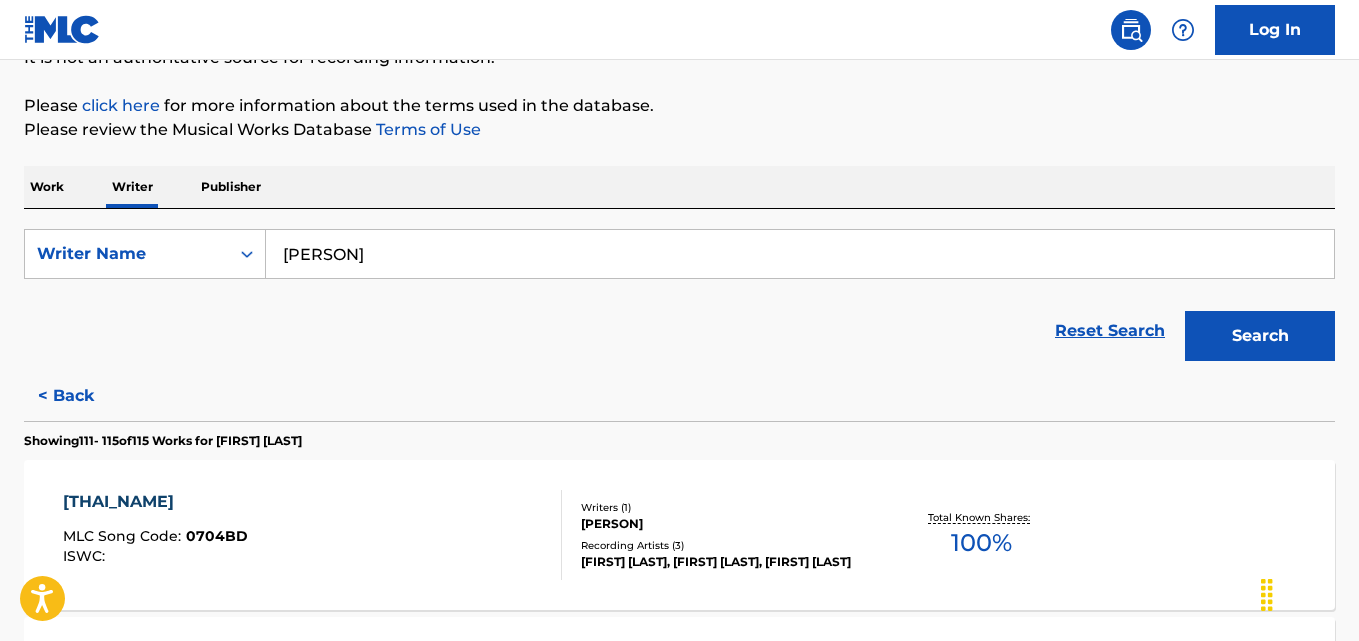 click on "< Back" at bounding box center (84, 396) 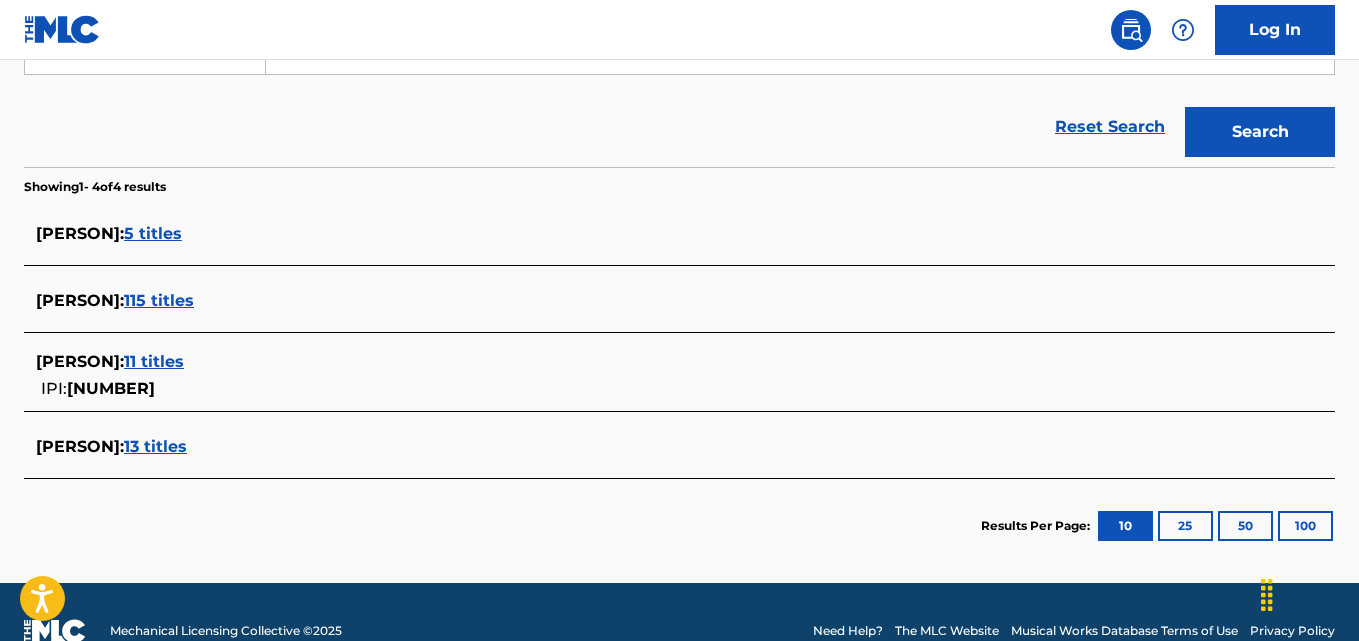 scroll, scrollTop: 421, scrollLeft: 0, axis: vertical 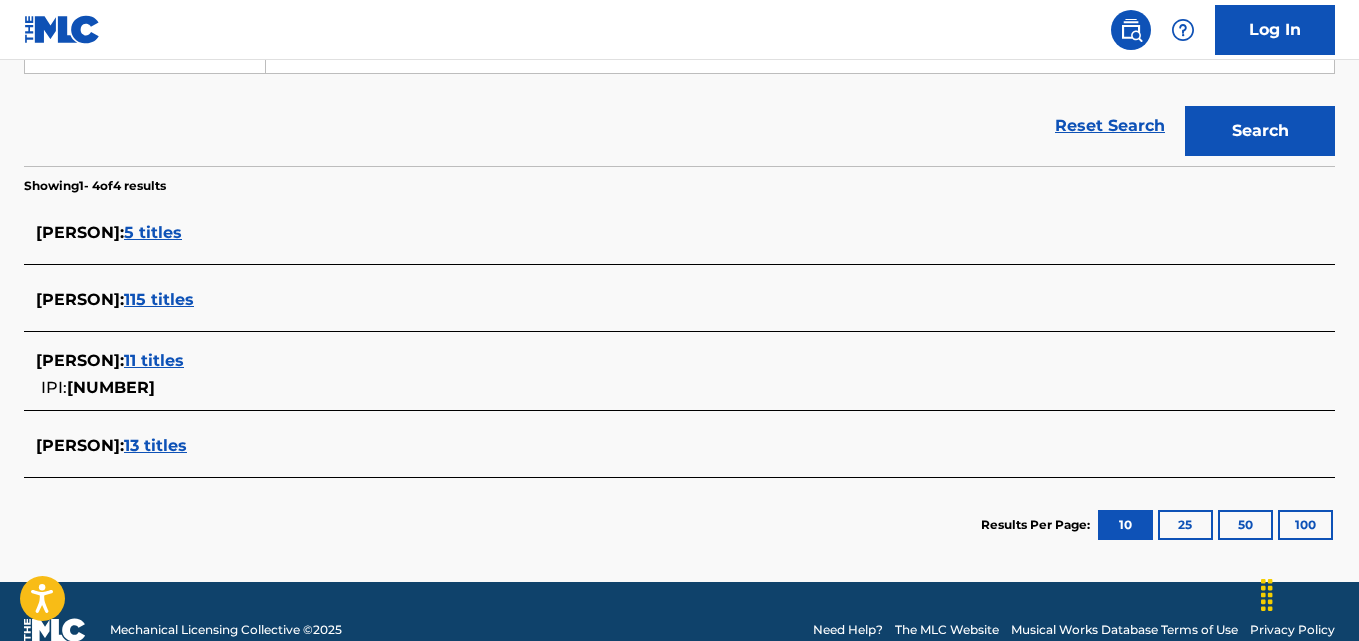 click on "11 titles" at bounding box center (154, 360) 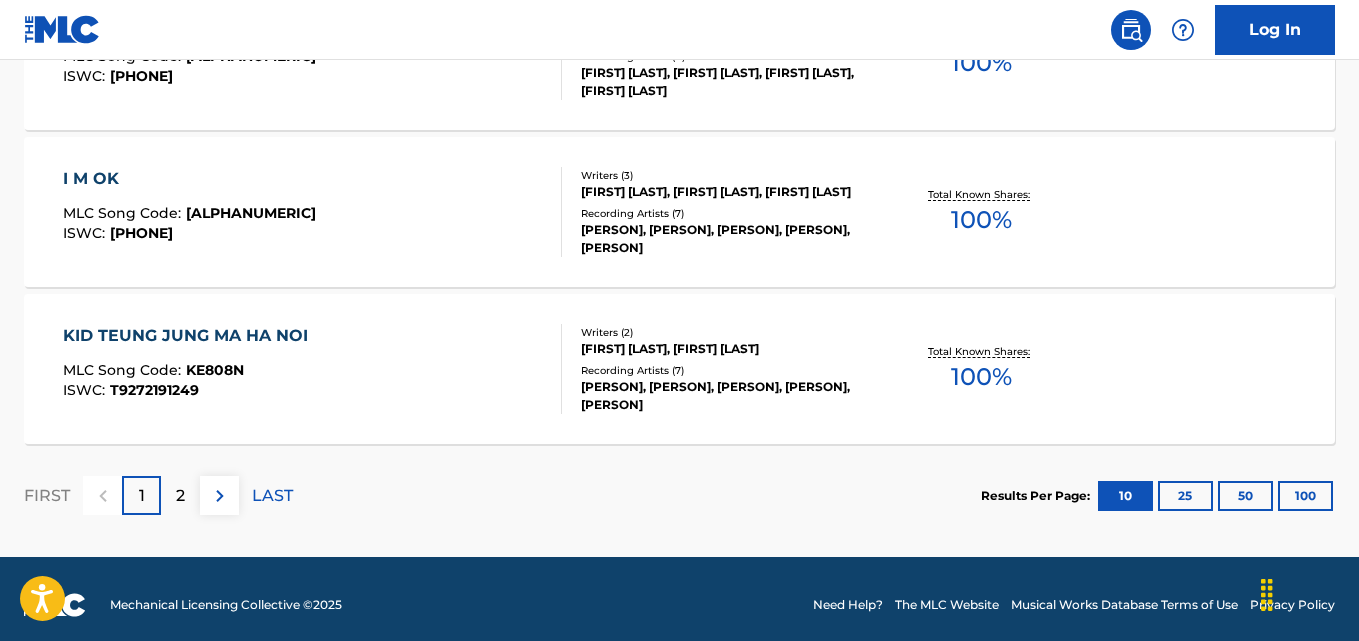 click on "2" at bounding box center [180, 496] 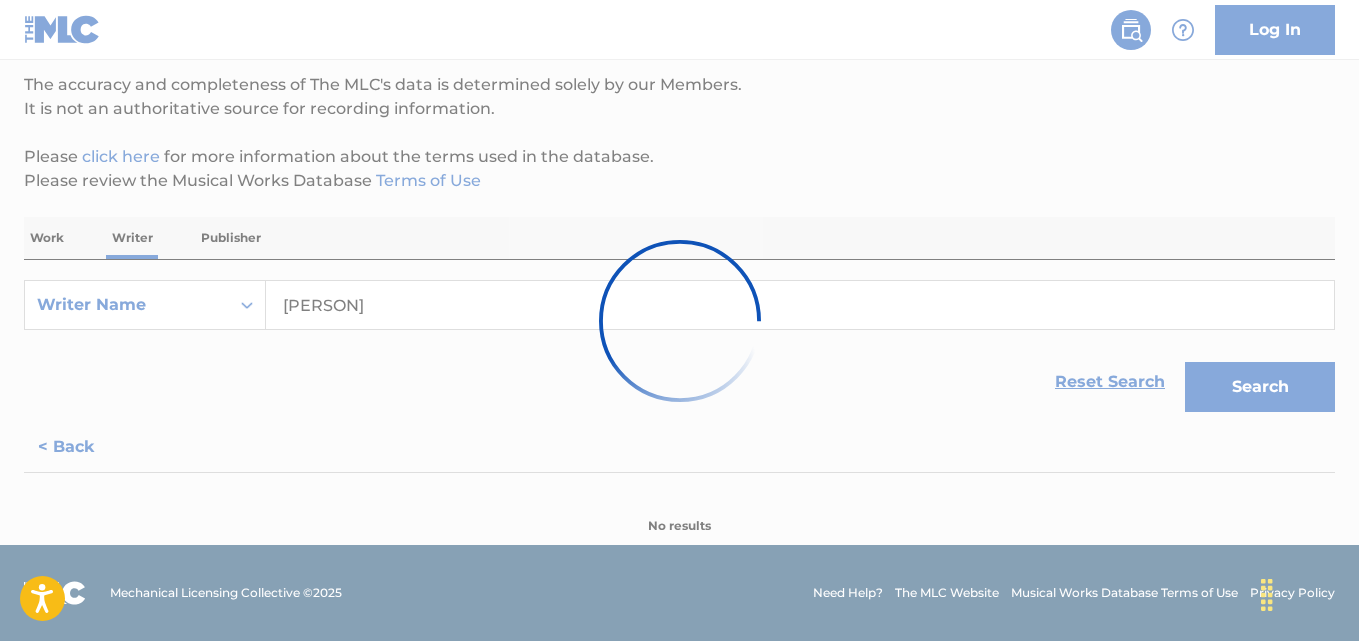 scroll, scrollTop: 394, scrollLeft: 0, axis: vertical 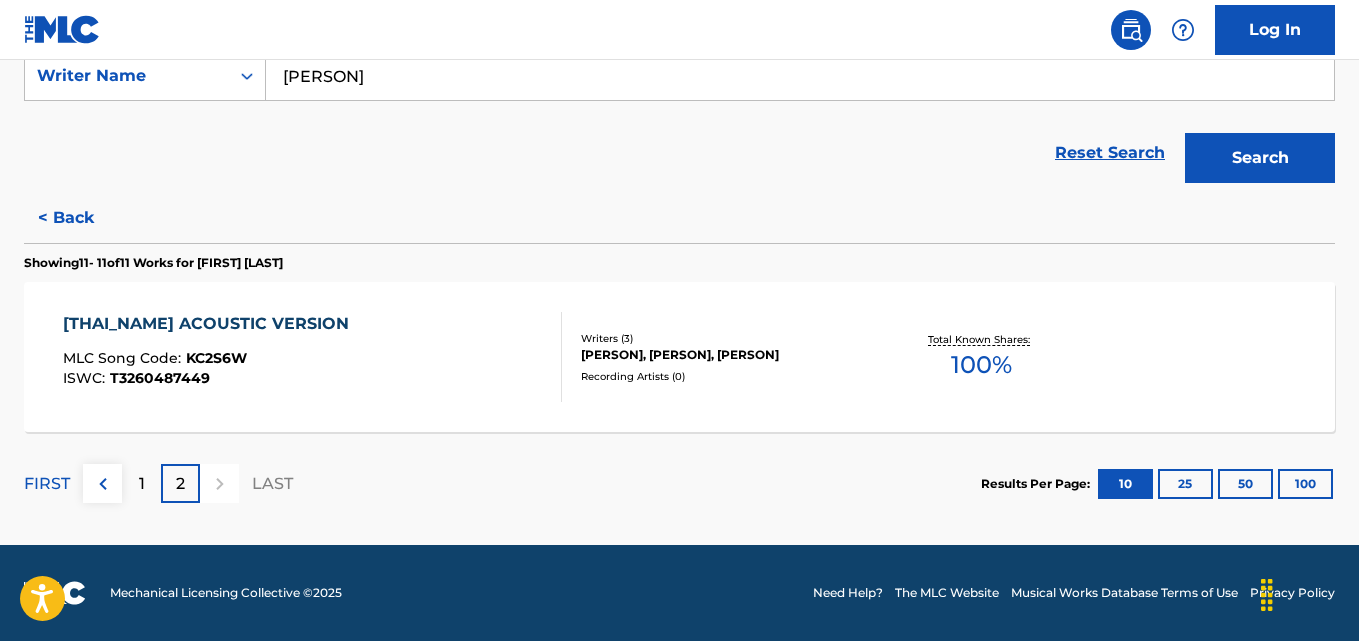 click on "< Back" at bounding box center (84, 218) 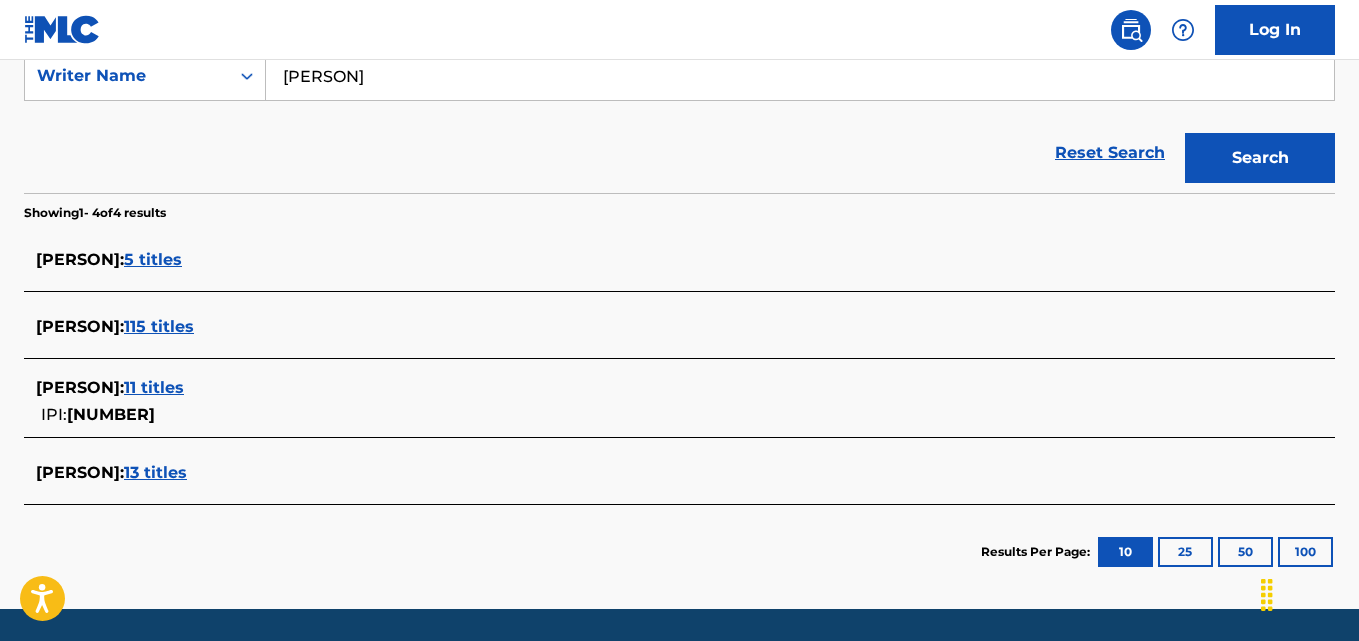 click on "13 titles" at bounding box center [155, 472] 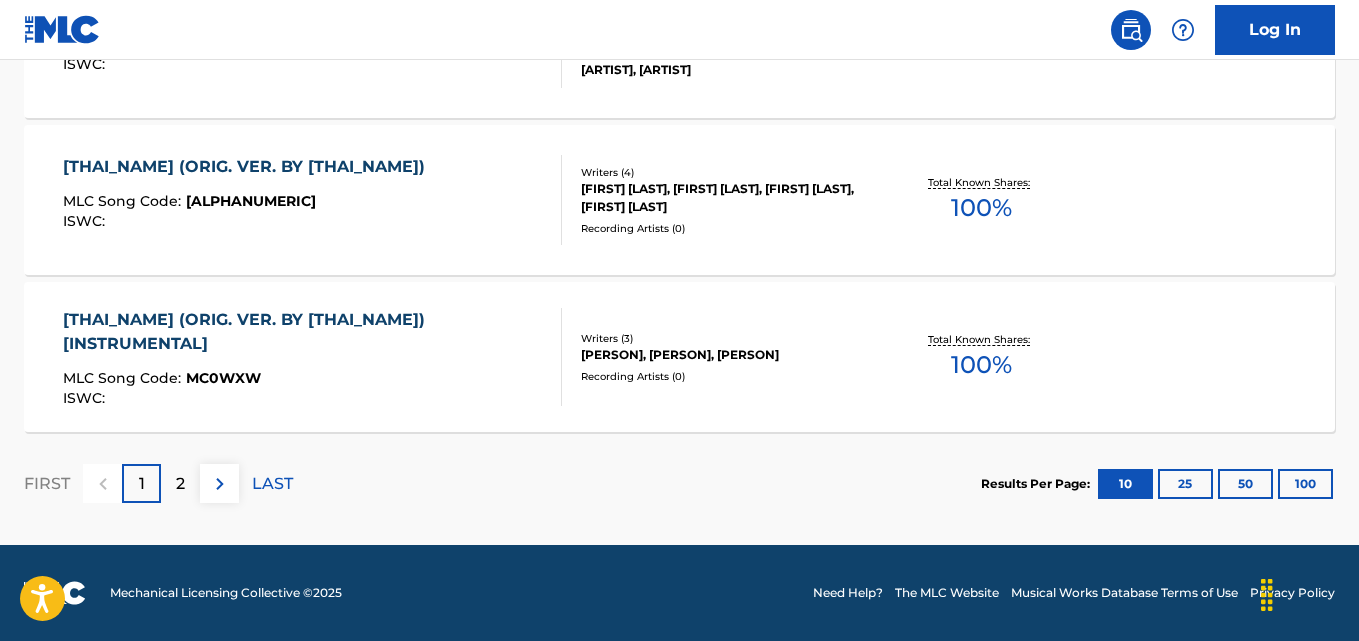 click on "2" at bounding box center [180, 484] 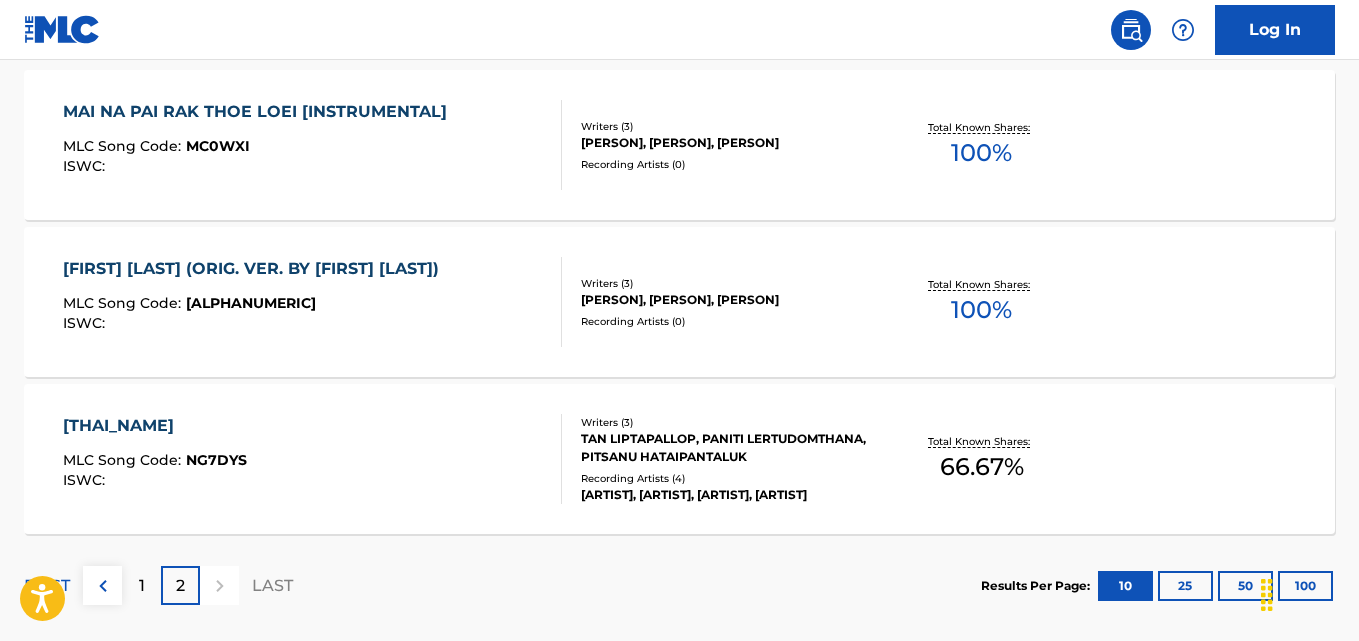 scroll, scrollTop: 0, scrollLeft: 0, axis: both 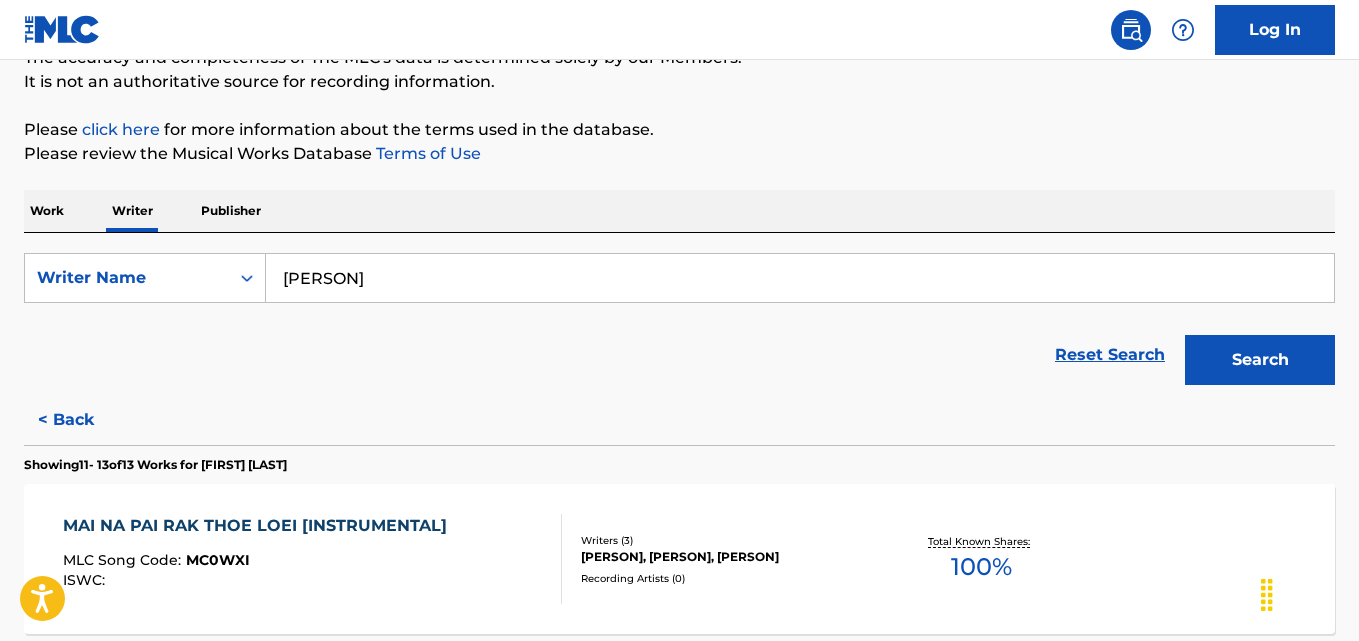 click on "< Back" at bounding box center (84, 420) 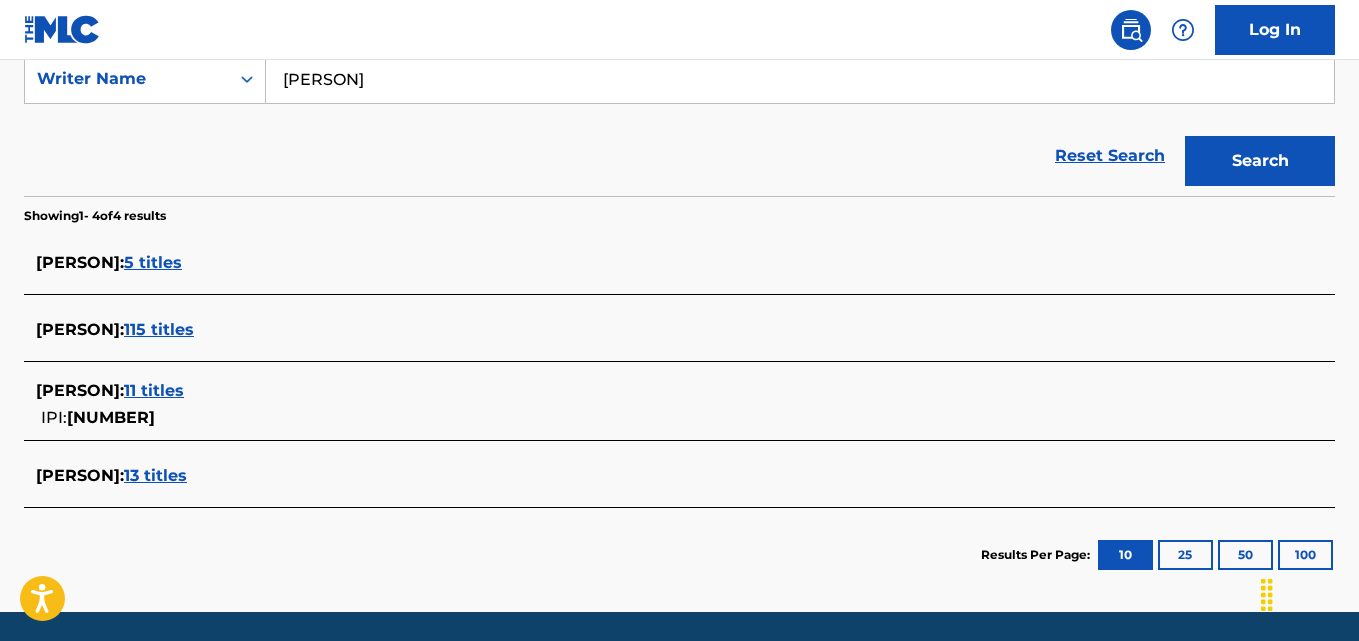 scroll, scrollTop: 400, scrollLeft: 0, axis: vertical 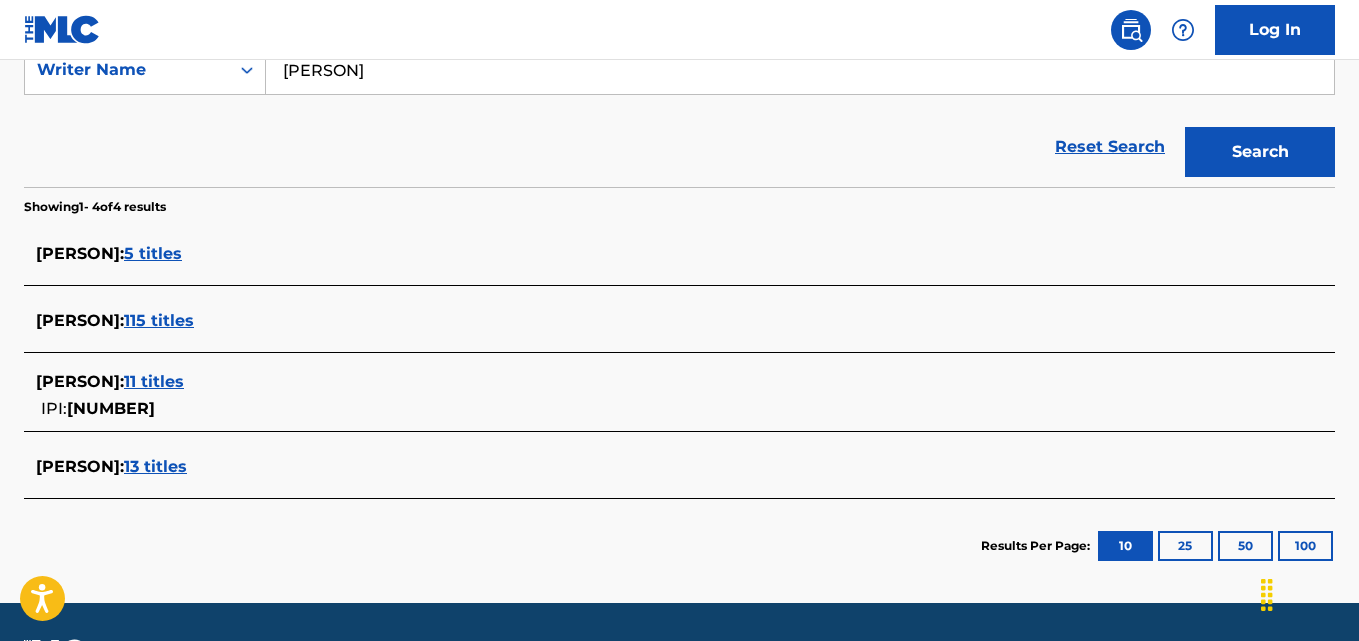 click on "[FIRST] [LAST] : 13 titles" at bounding box center (653, 467) 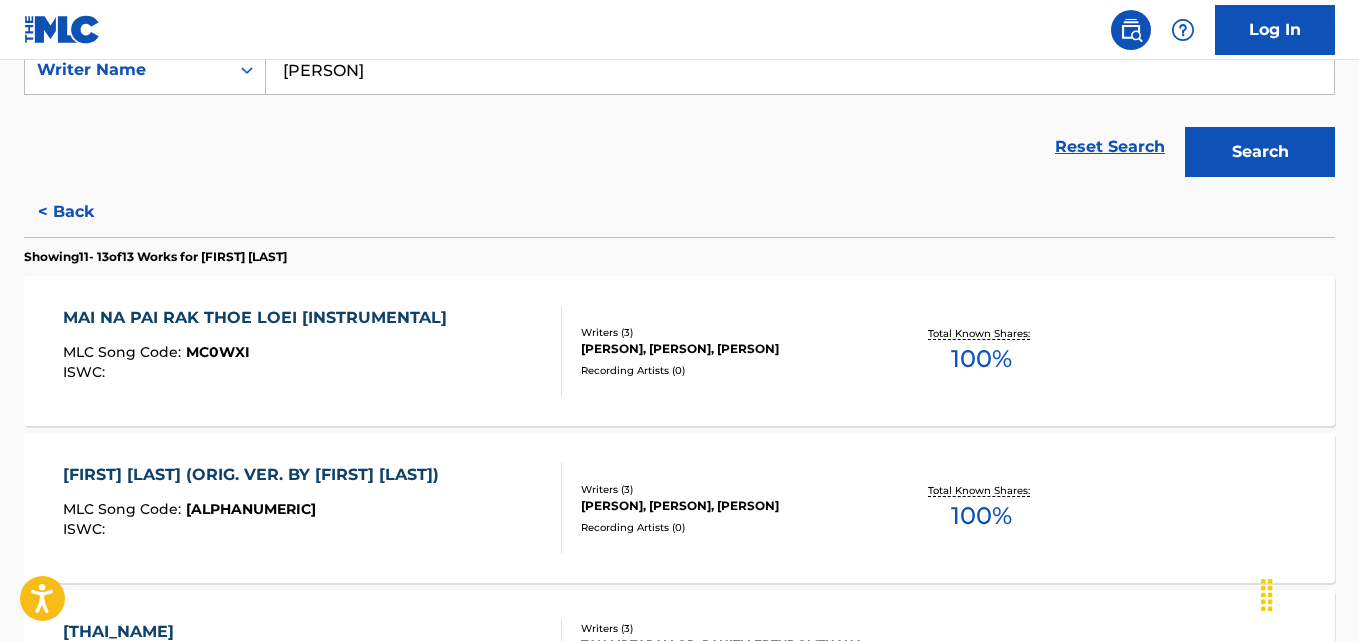 click on "< Back" at bounding box center (84, 212) 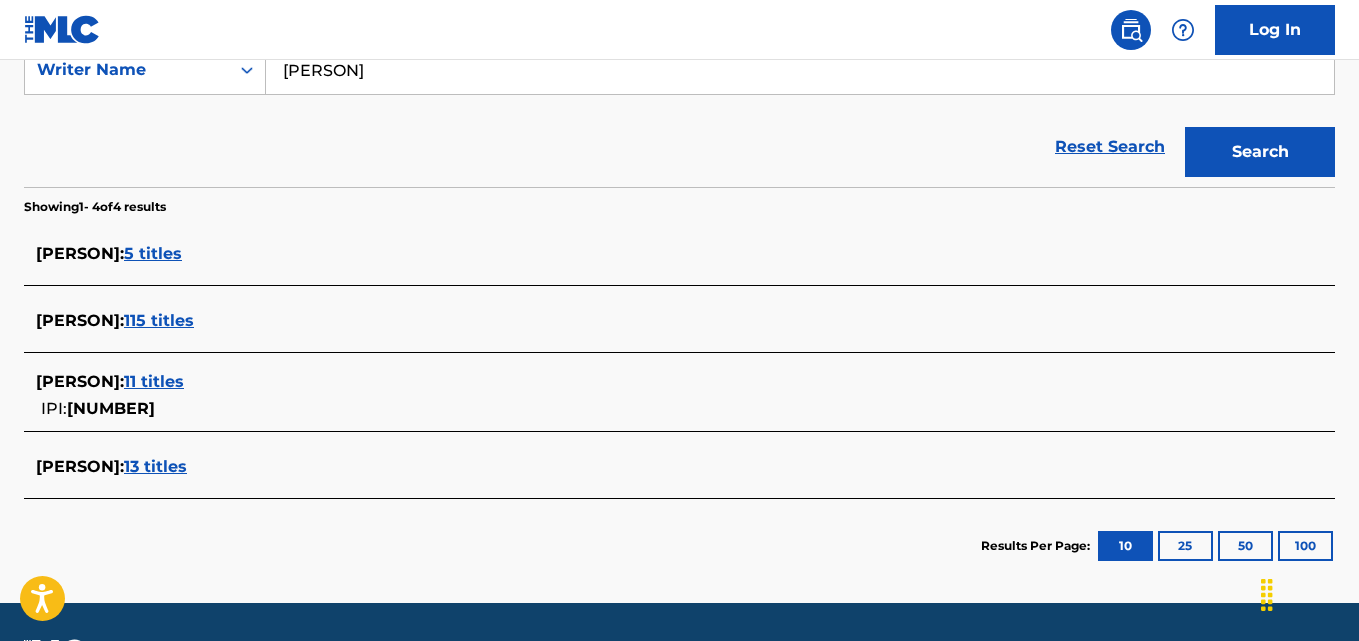 click on "5 titles" at bounding box center [153, 253] 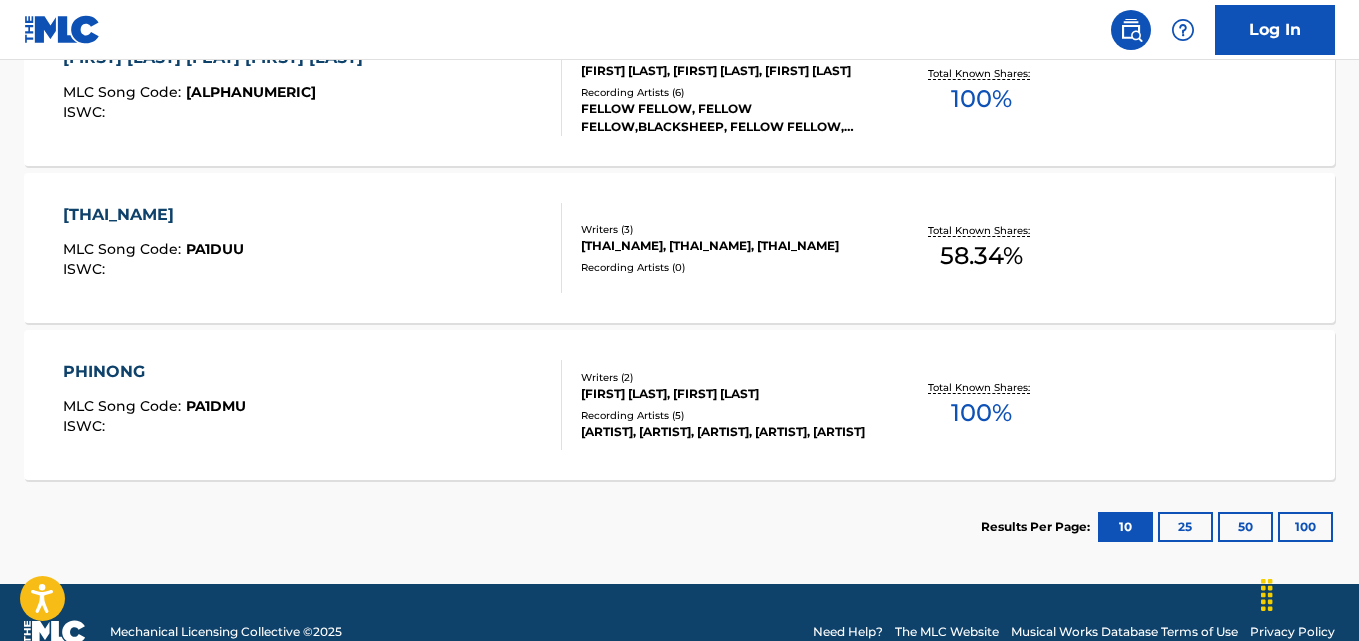 scroll, scrollTop: 1013, scrollLeft: 0, axis: vertical 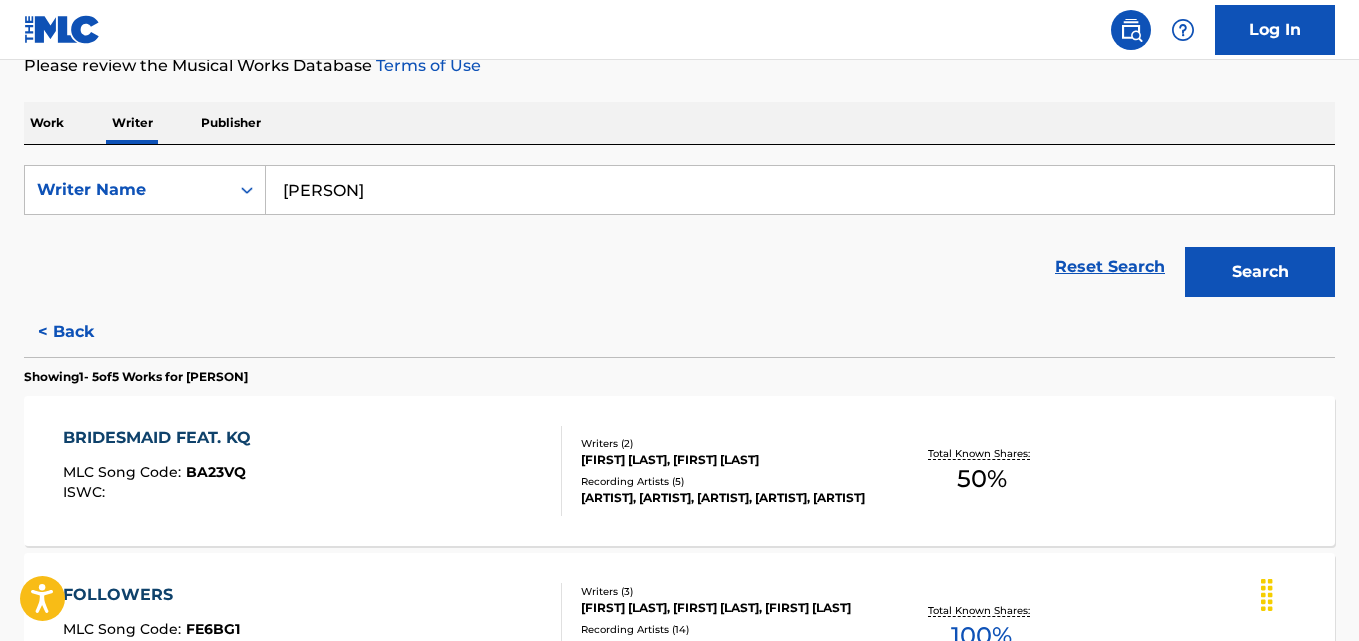 click on "< Back" at bounding box center (84, 332) 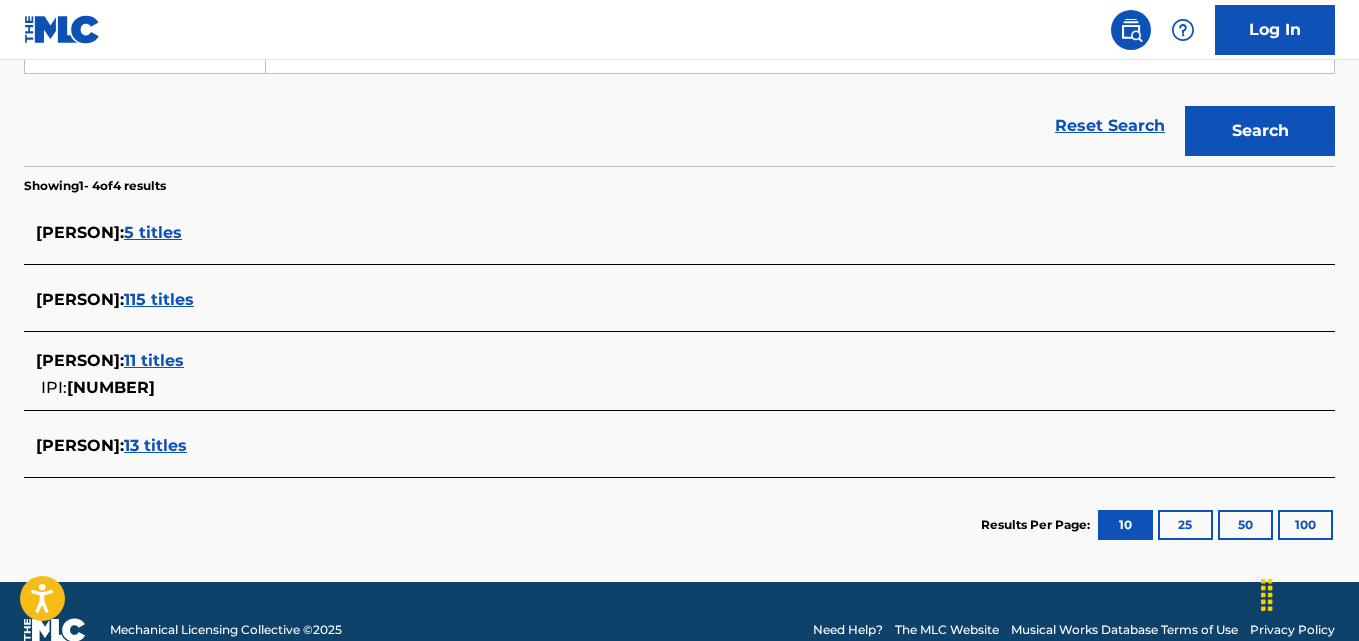 scroll, scrollTop: 417, scrollLeft: 0, axis: vertical 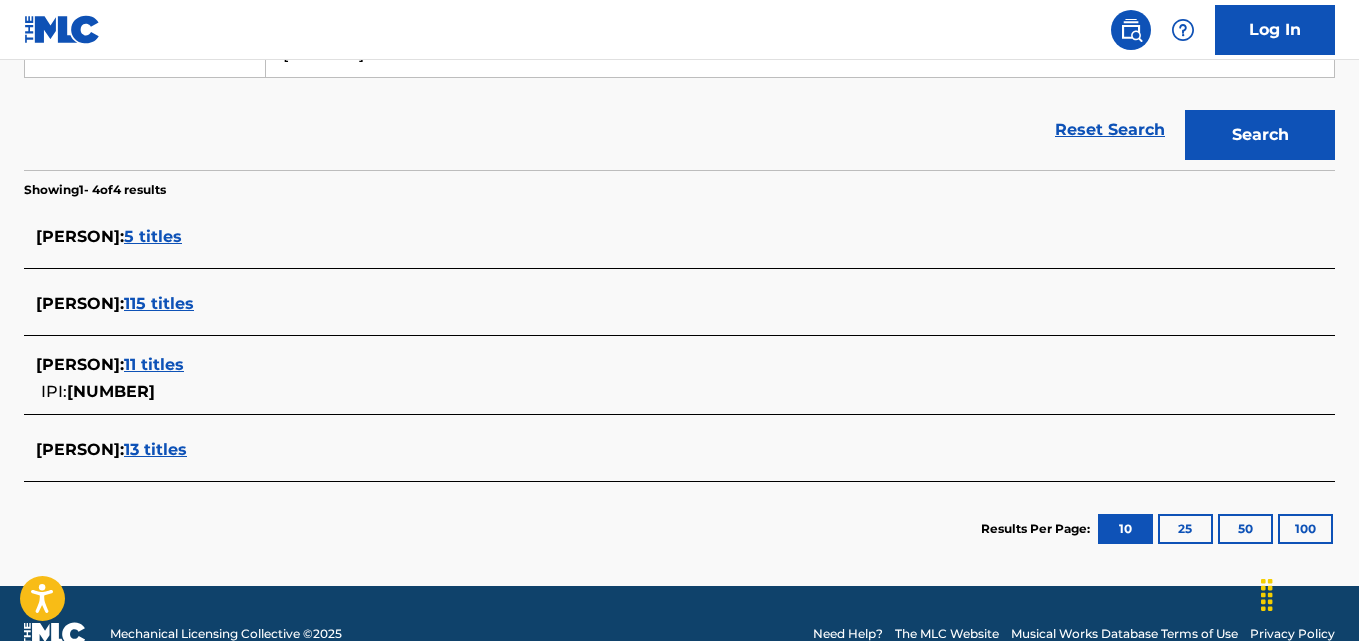 click on "5 titles" at bounding box center (153, 236) 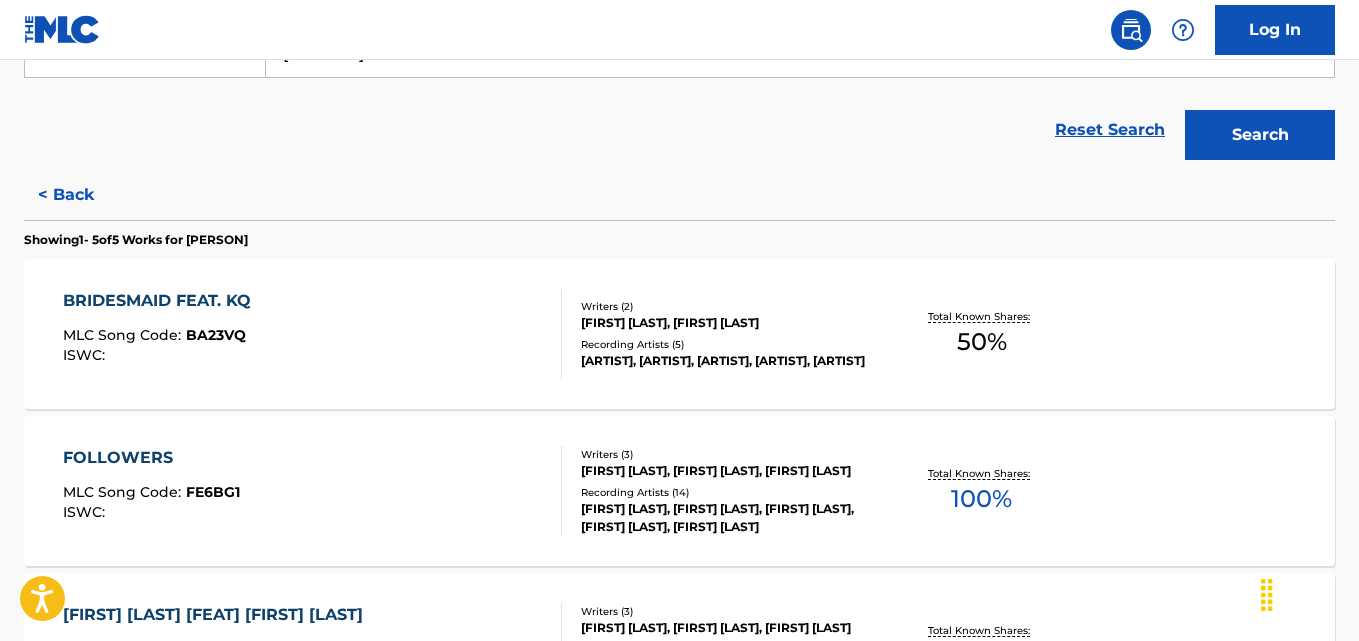 click on "Recording Artists ( 5 )" at bounding box center [727, 344] 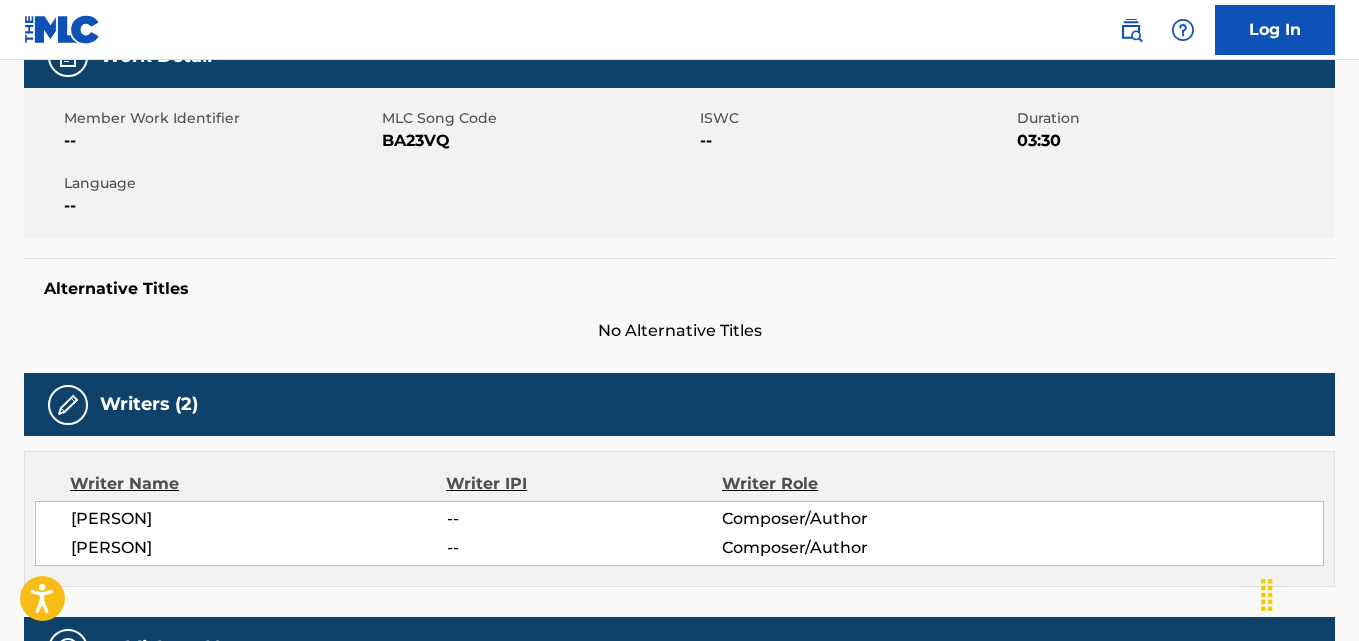 scroll, scrollTop: 367, scrollLeft: 0, axis: vertical 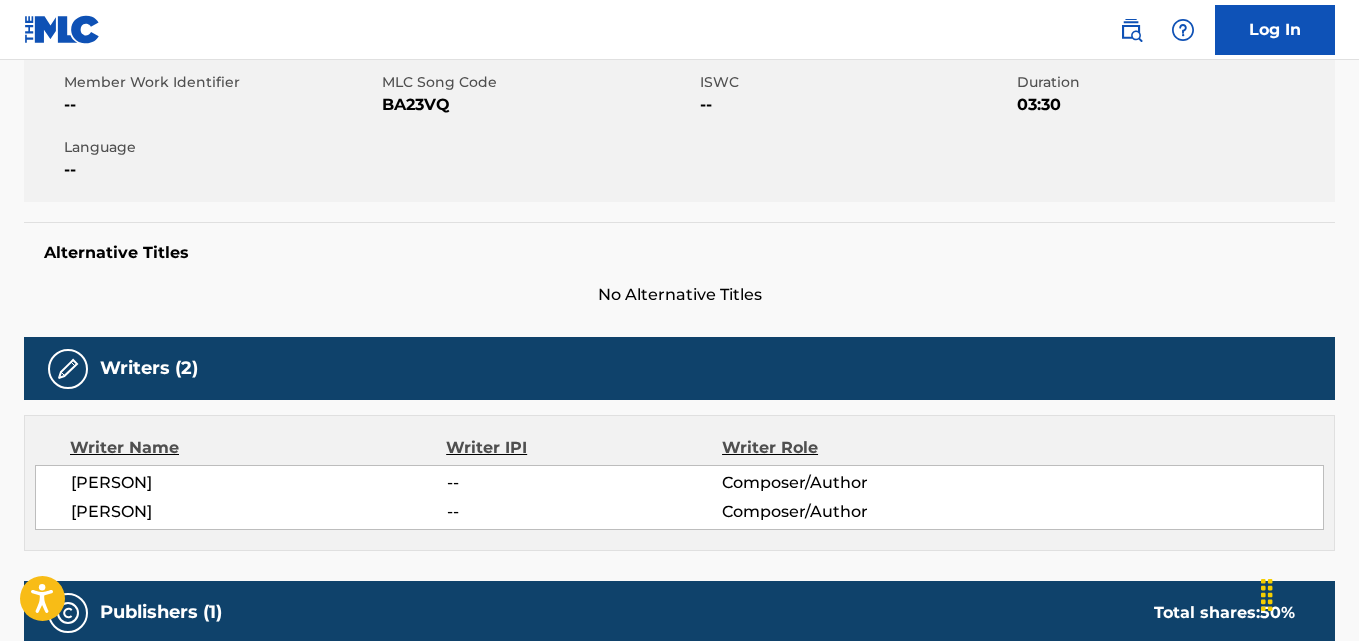 drag, startPoint x: 220, startPoint y: 512, endPoint x: 84, endPoint y: 512, distance: 136 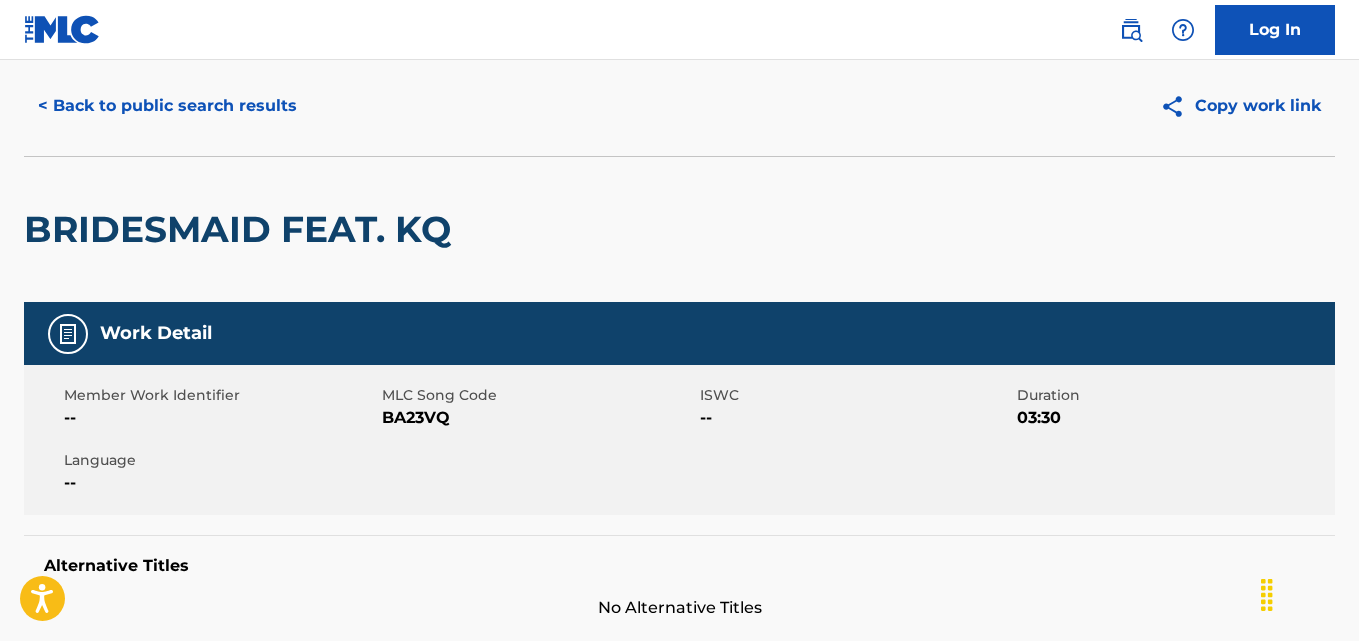 scroll, scrollTop: 0, scrollLeft: 0, axis: both 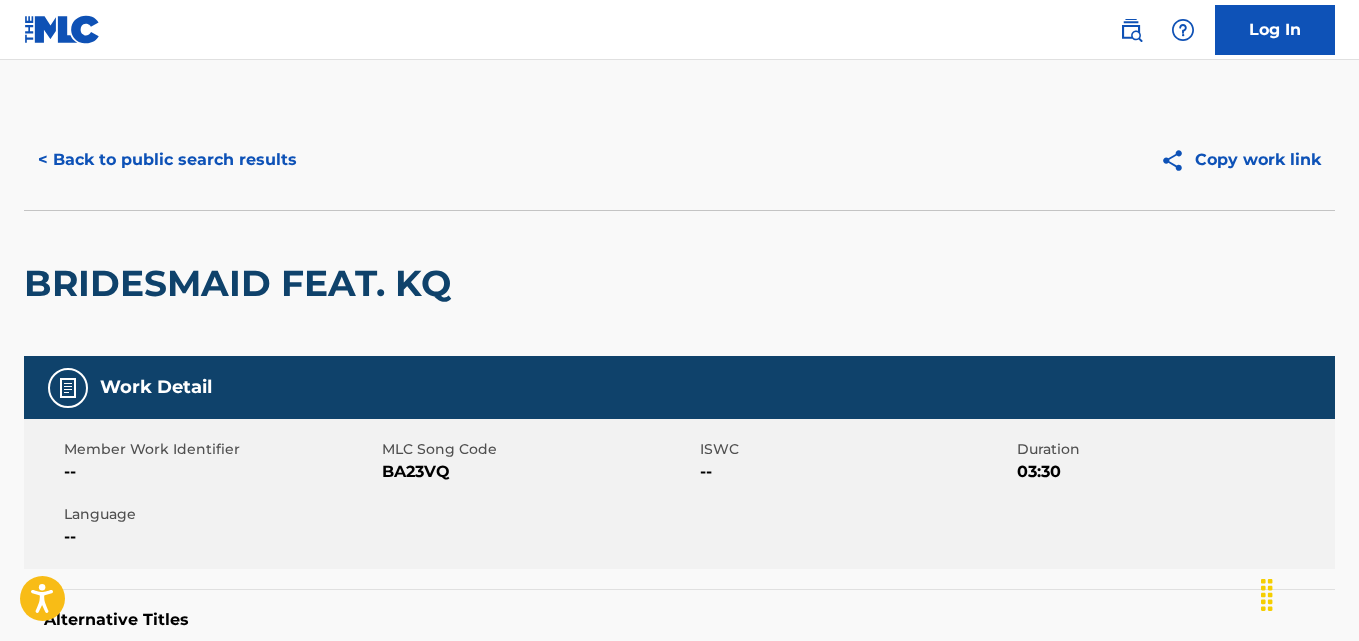 click on "< Back to public search results" at bounding box center [167, 160] 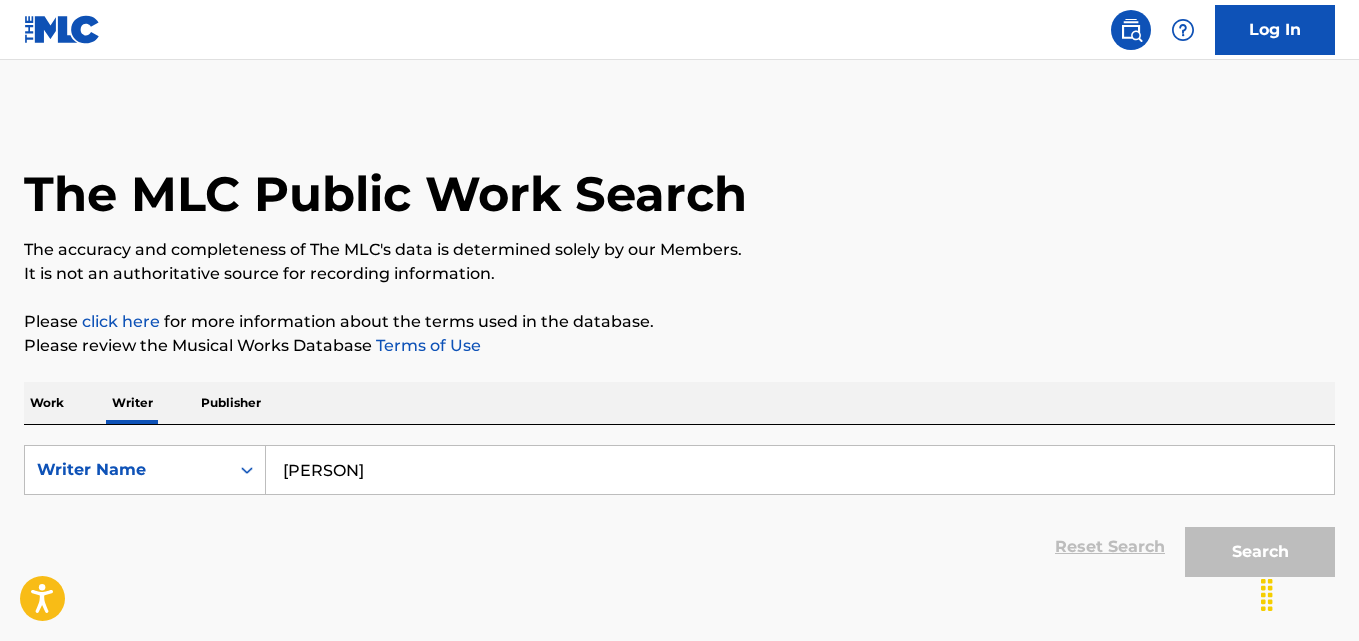 scroll, scrollTop: 113, scrollLeft: 0, axis: vertical 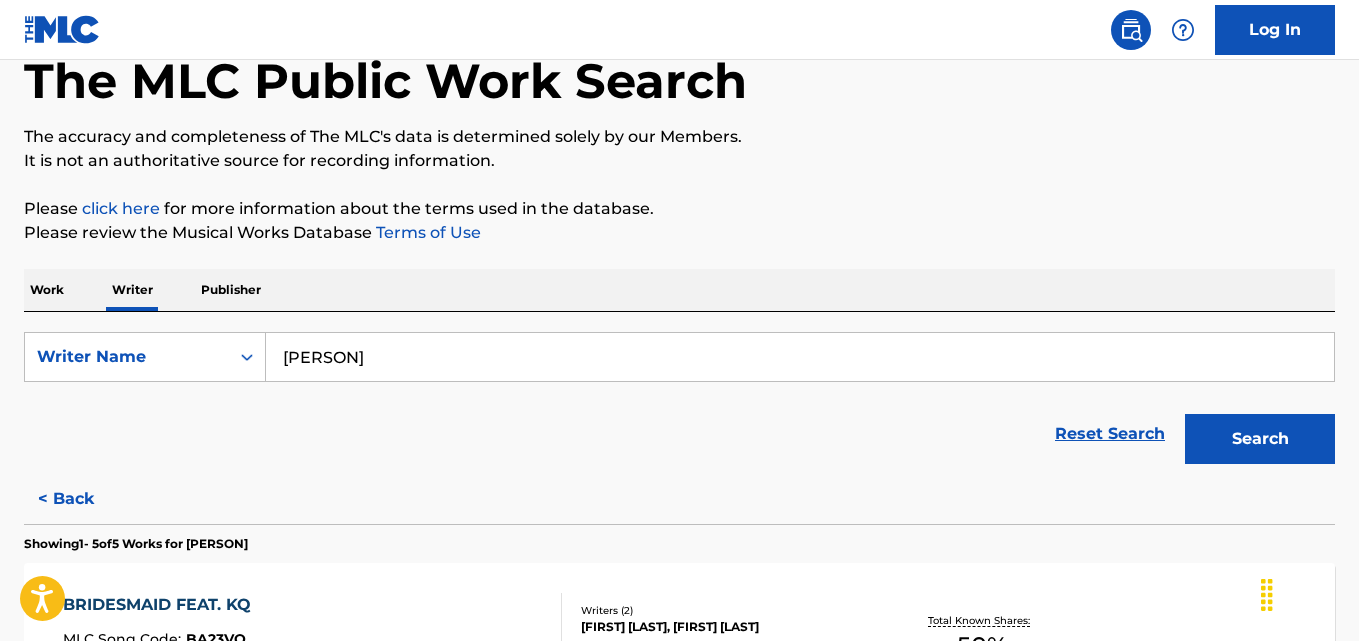 click on "[PERSON]" at bounding box center [800, 357] 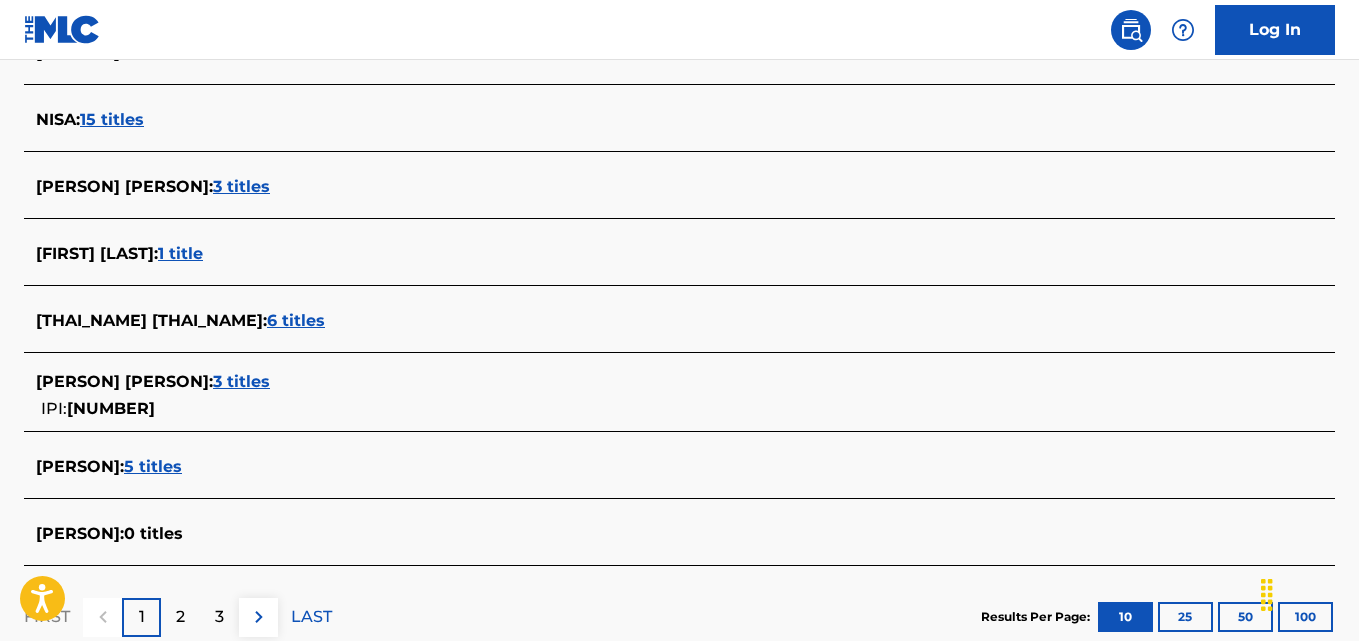 scroll, scrollTop: 758, scrollLeft: 0, axis: vertical 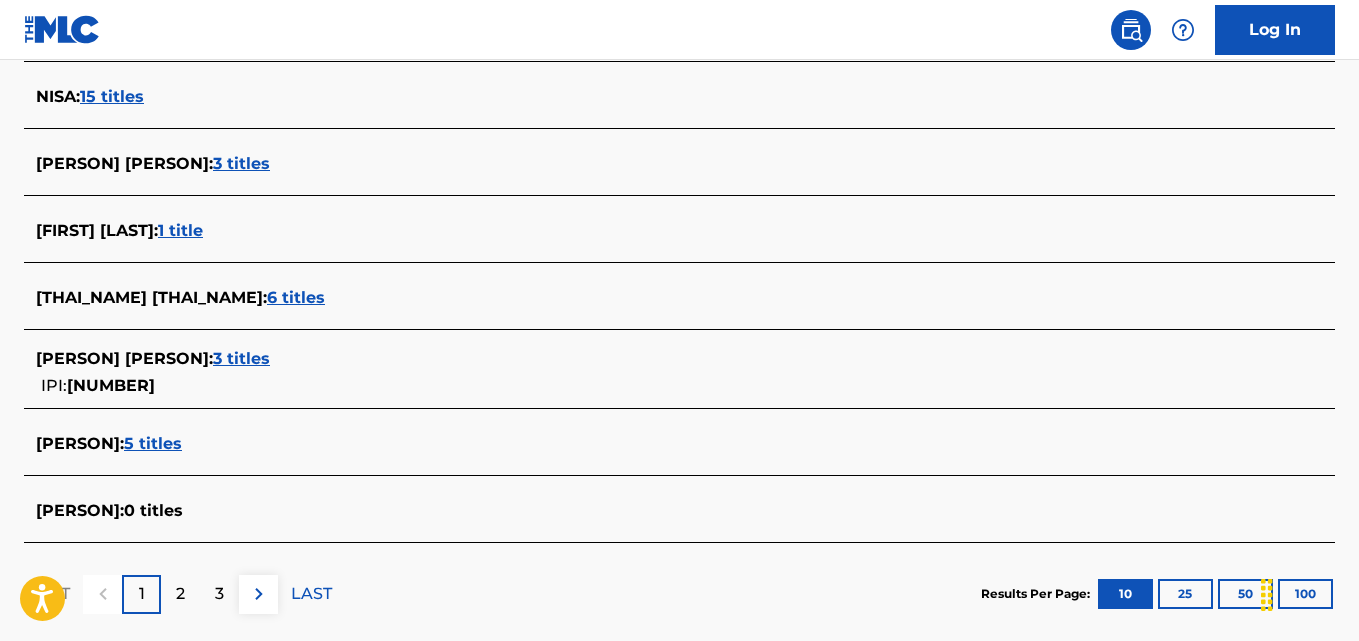 click on "6 titles" at bounding box center [296, 297] 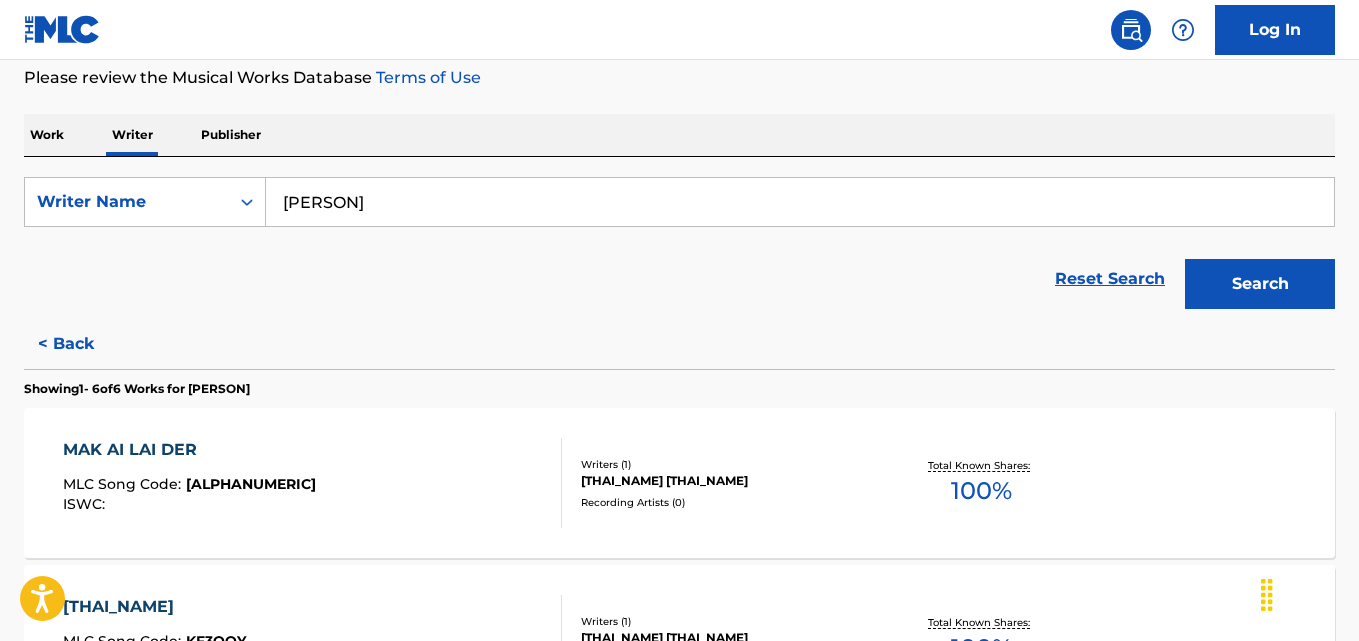 scroll, scrollTop: 263, scrollLeft: 0, axis: vertical 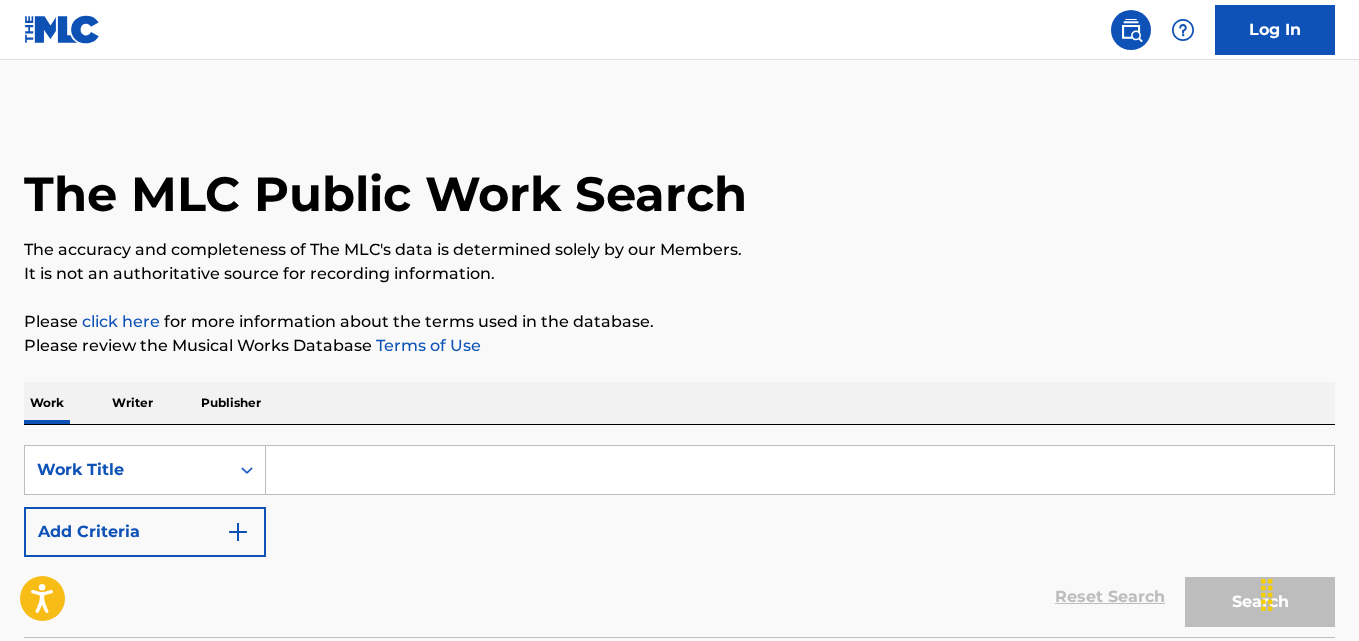 click at bounding box center (800, 470) 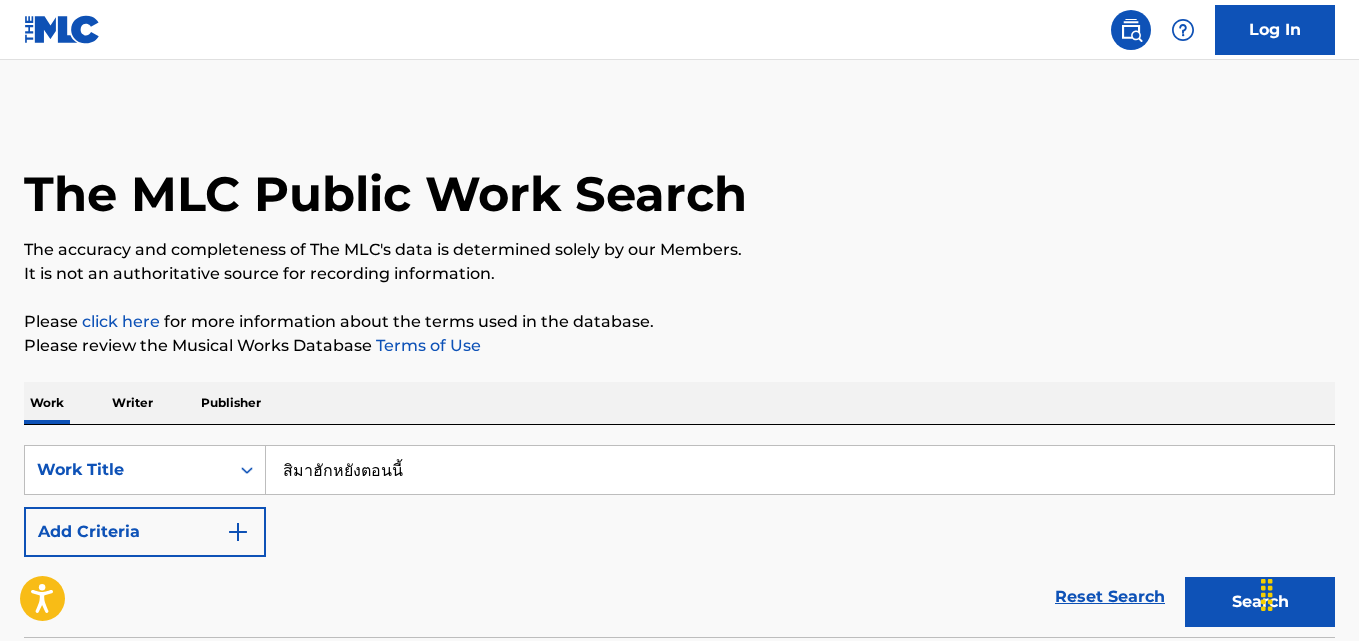type on "สิมาฮักหยังตอนนี้" 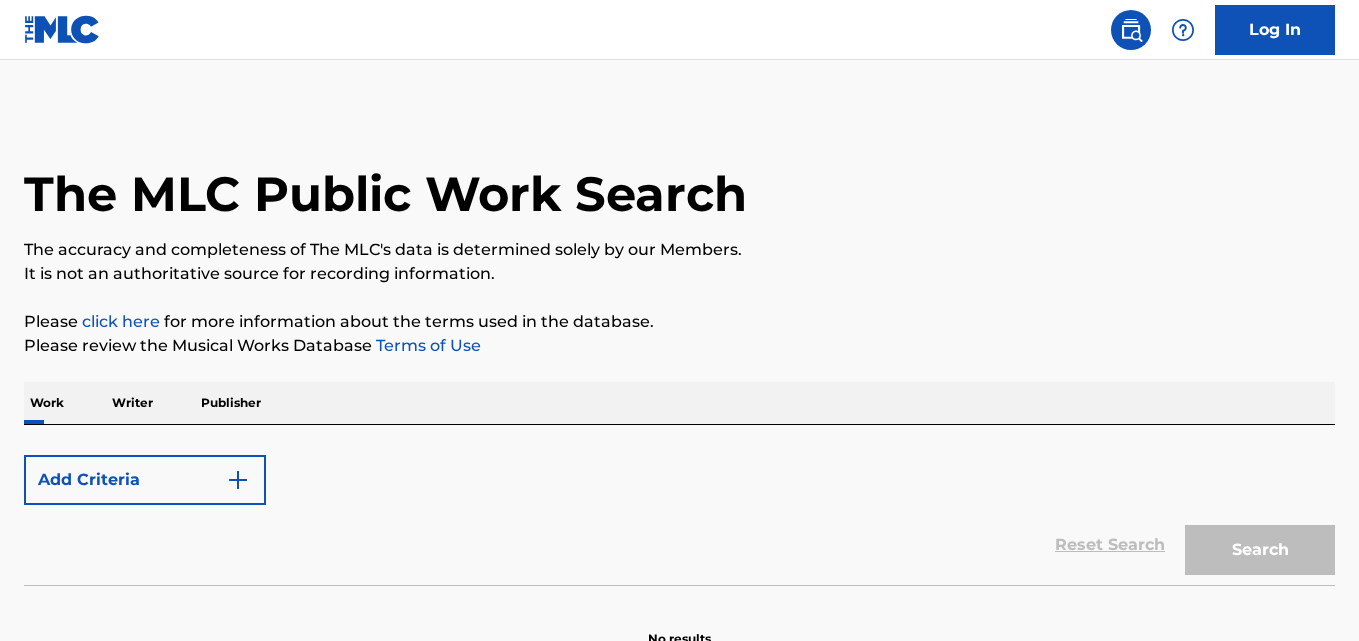 scroll, scrollTop: 0, scrollLeft: 0, axis: both 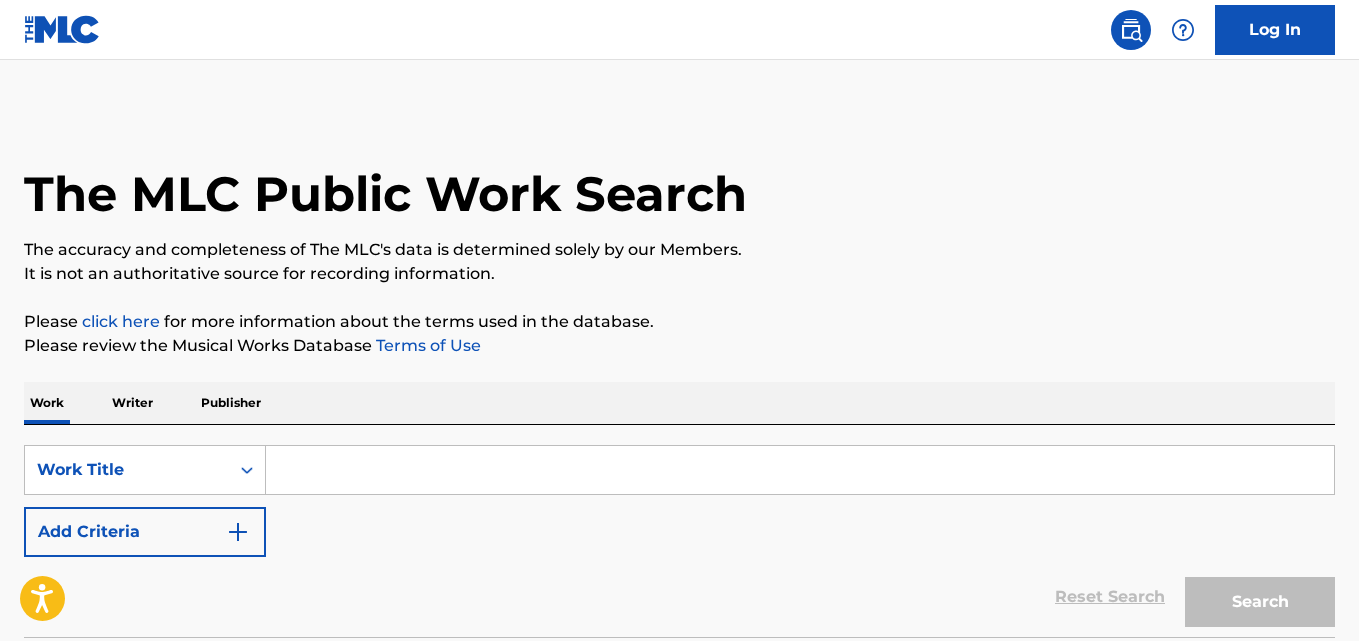 click at bounding box center [800, 470] 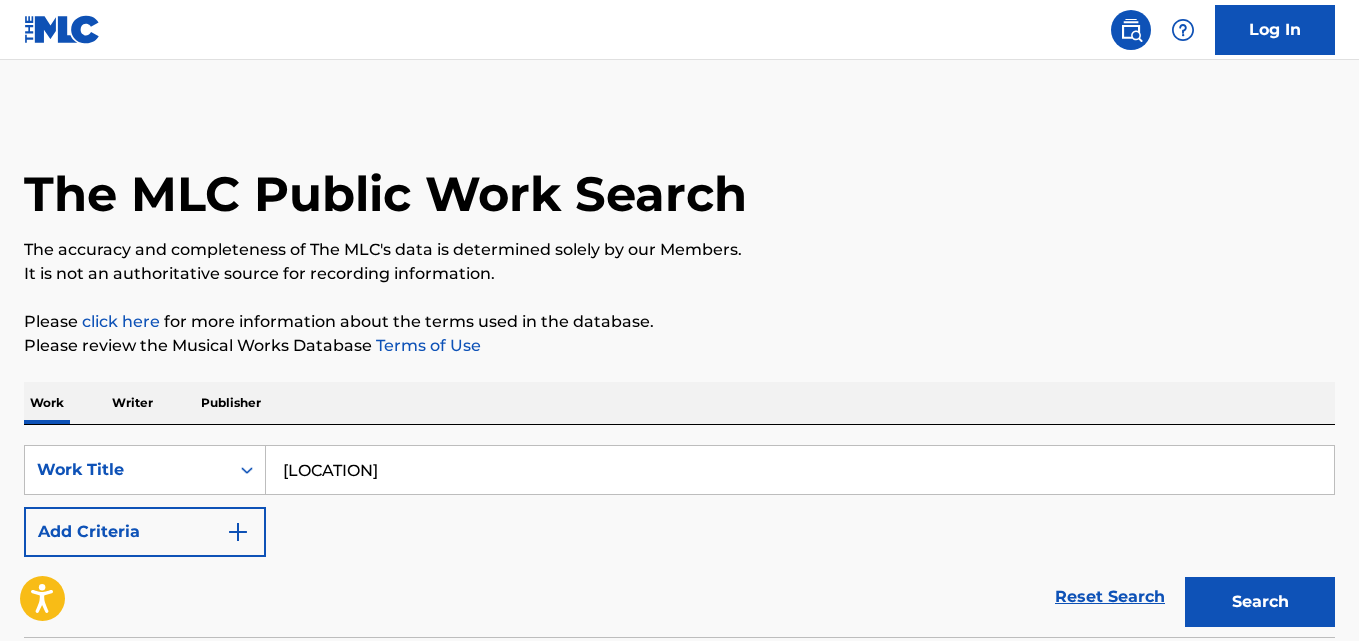 click on "Search" at bounding box center [1260, 602] 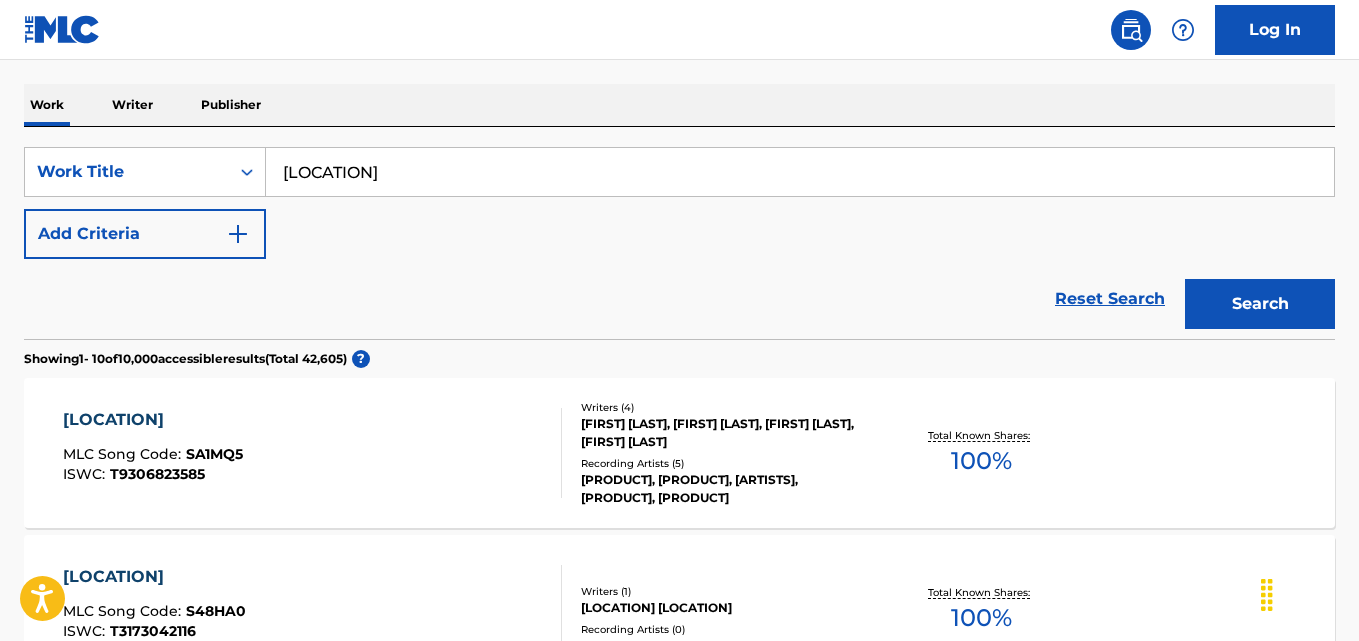 scroll, scrollTop: 297, scrollLeft: 0, axis: vertical 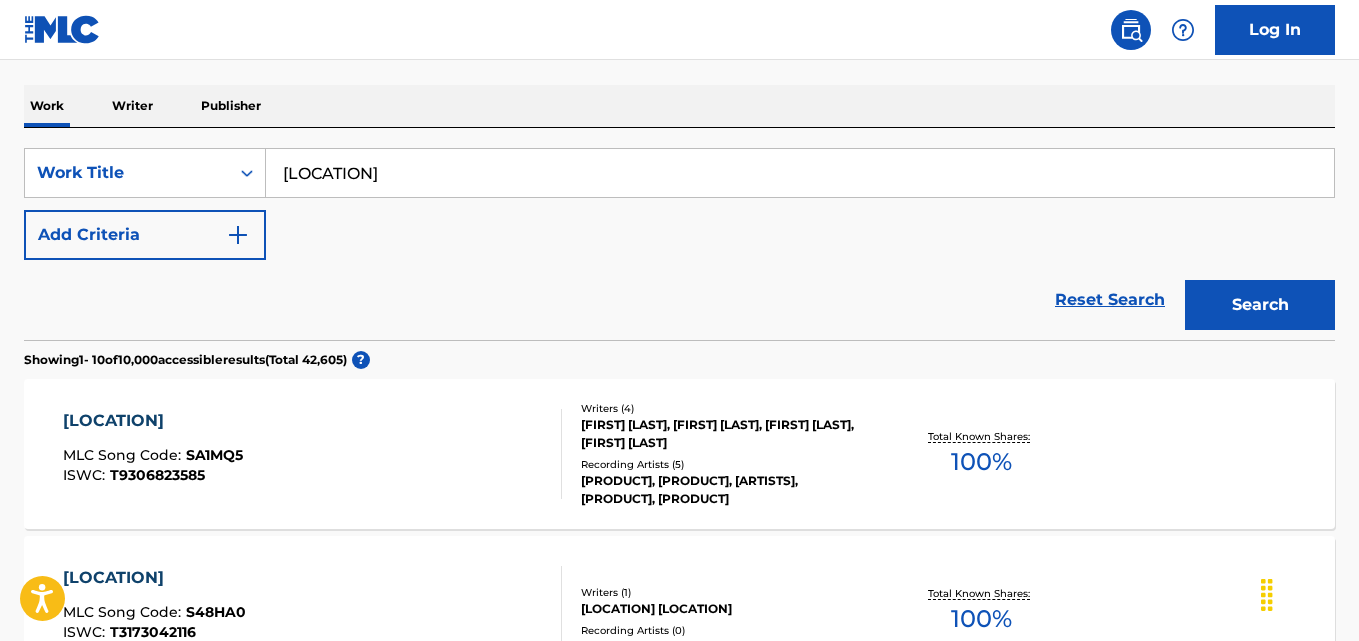 click on "Suan Dok Mai" at bounding box center [800, 173] 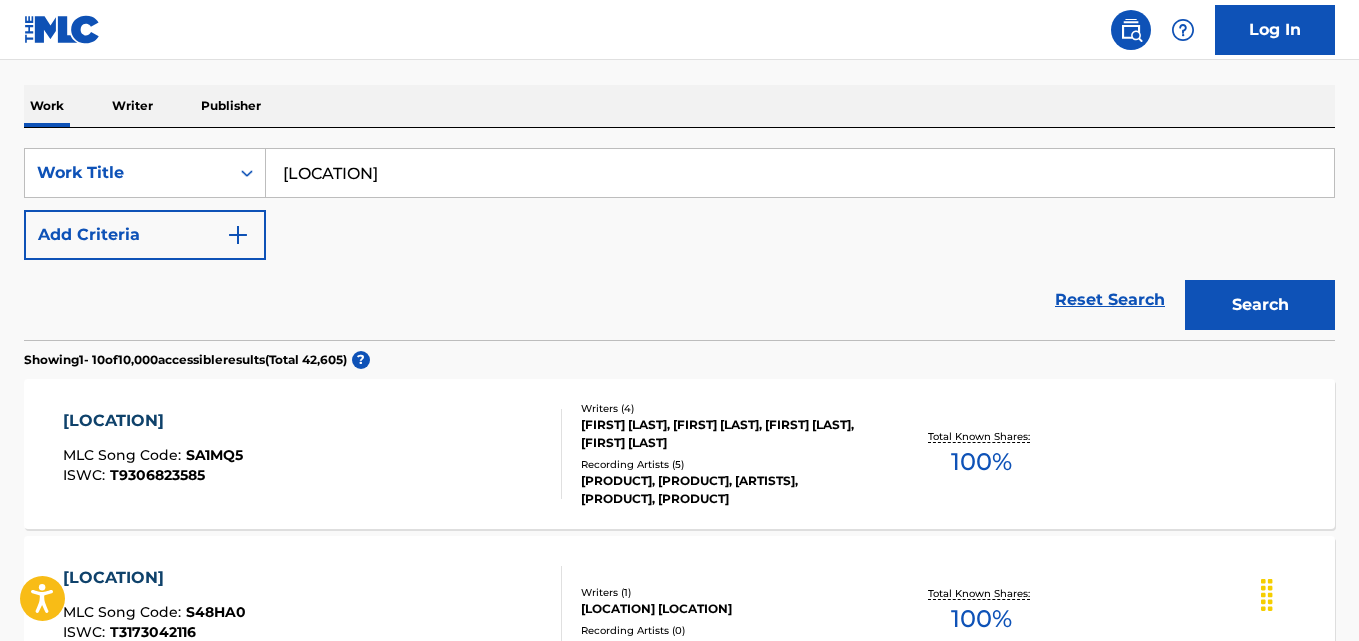 paste on "Panithi Lertudomthana" 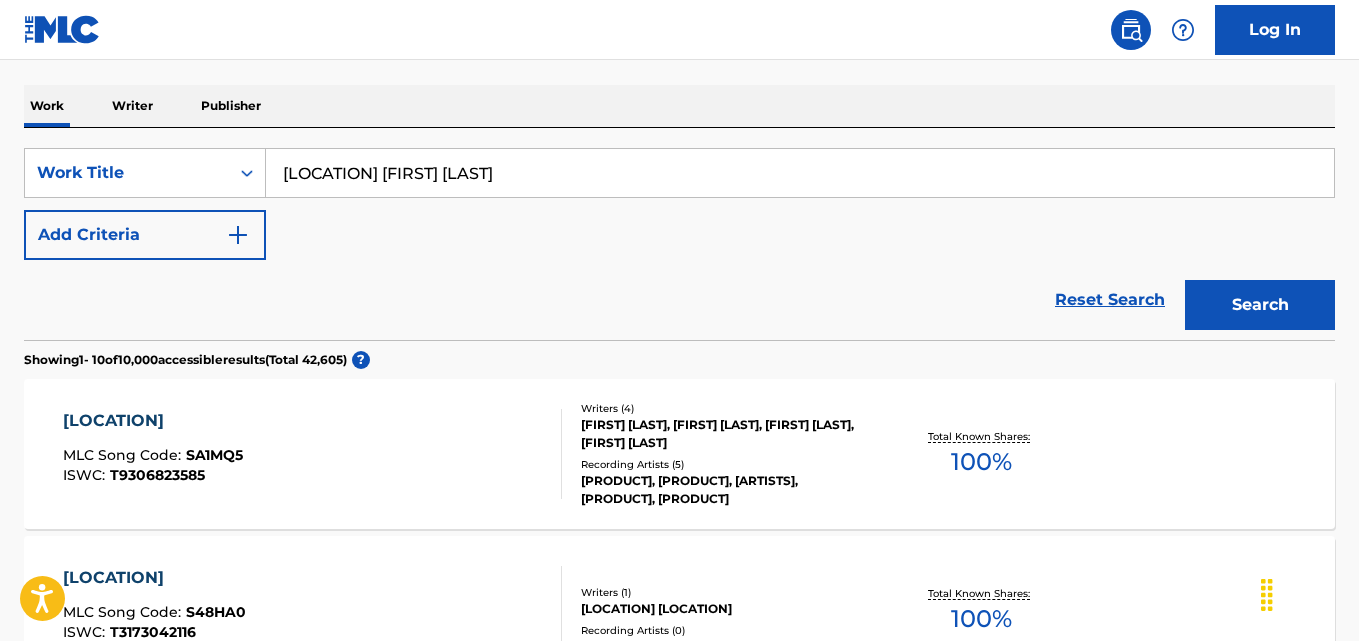 click on "Search" at bounding box center (1260, 305) 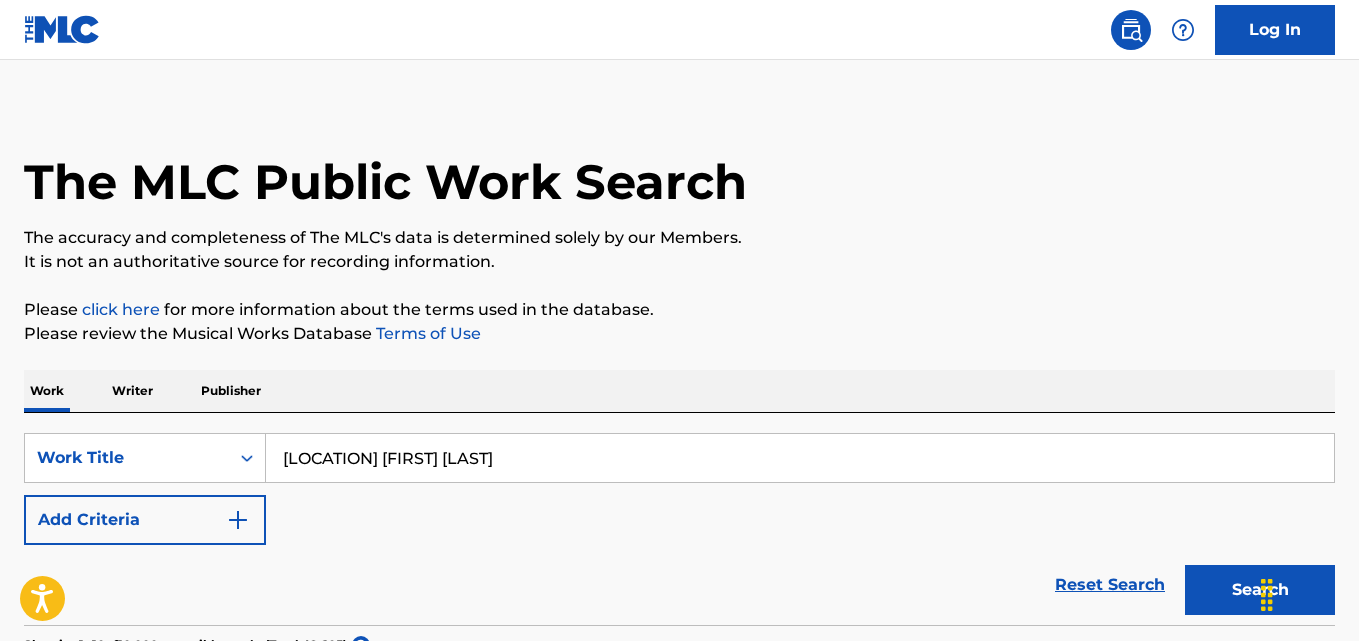 scroll, scrollTop: 41, scrollLeft: 0, axis: vertical 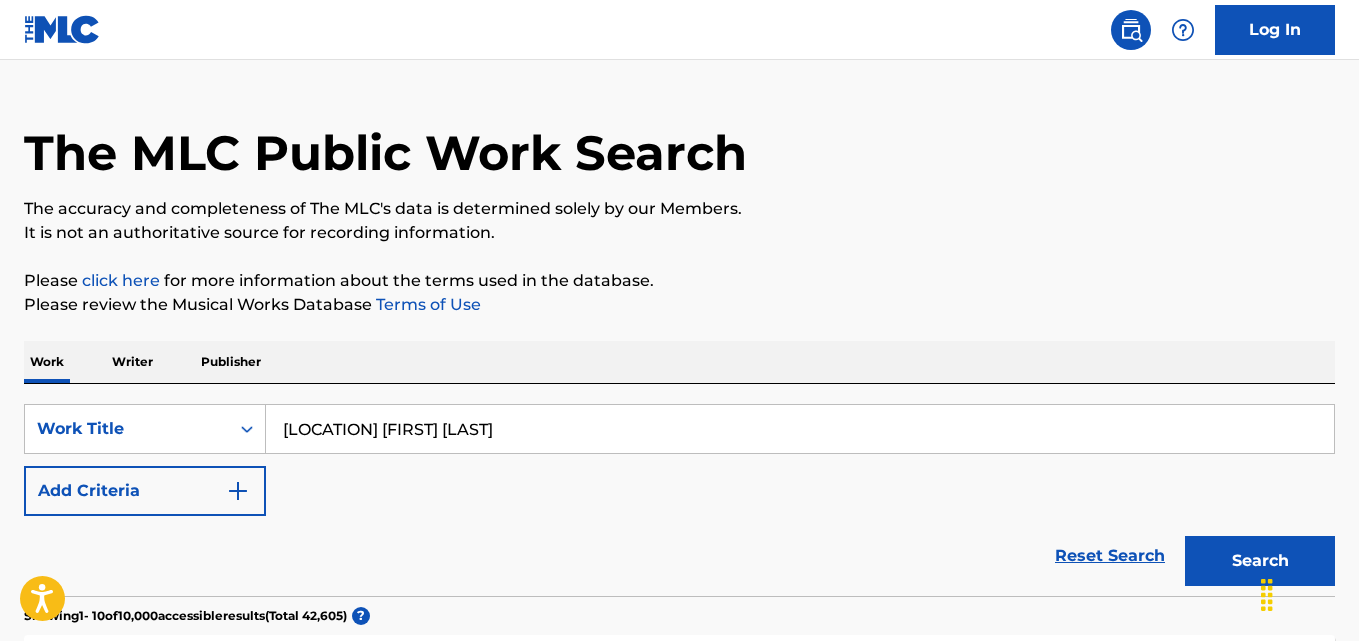 click on "Suan Dok Mai Panithi Lertudomthana" at bounding box center [800, 429] 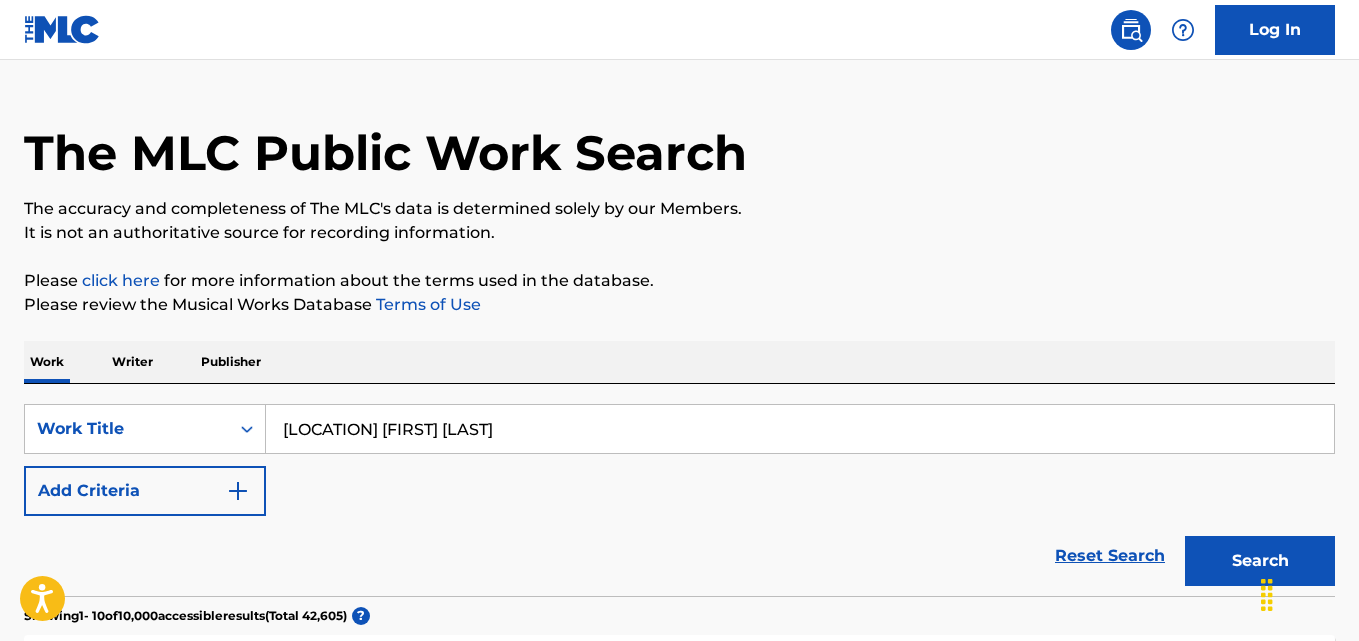 drag, startPoint x: 600, startPoint y: 427, endPoint x: 402, endPoint y: 429, distance: 198.0101 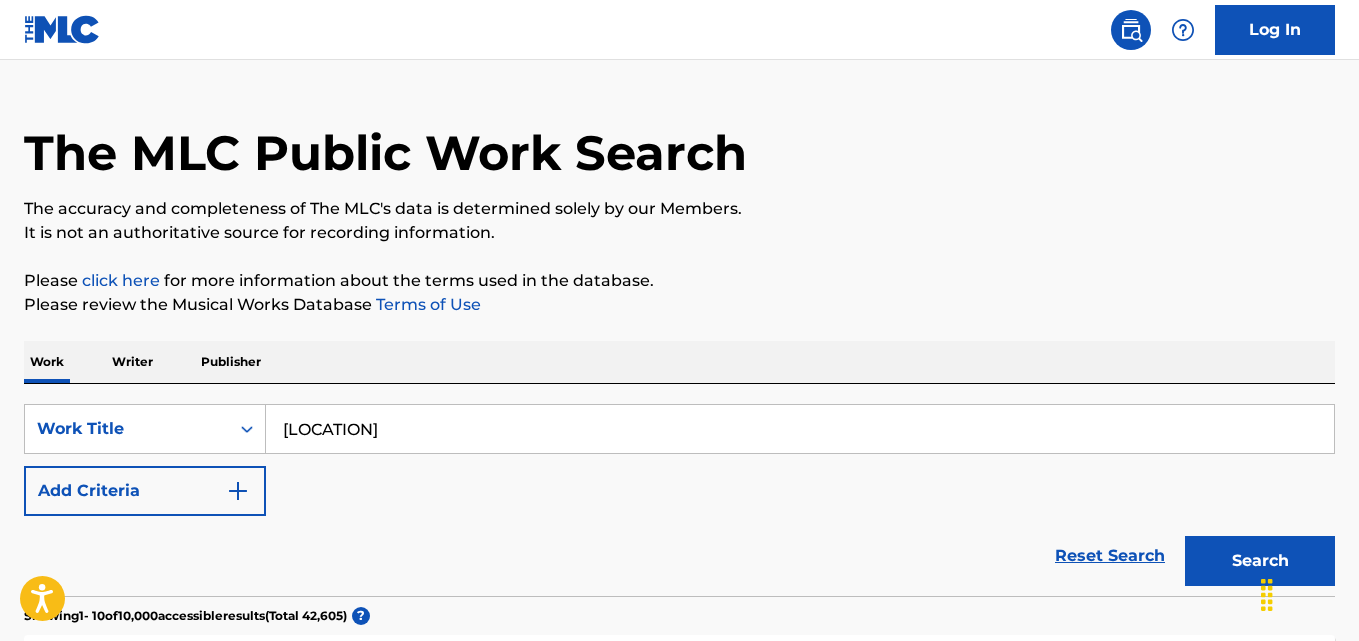 click on "Suan Dok Mai" at bounding box center [800, 429] 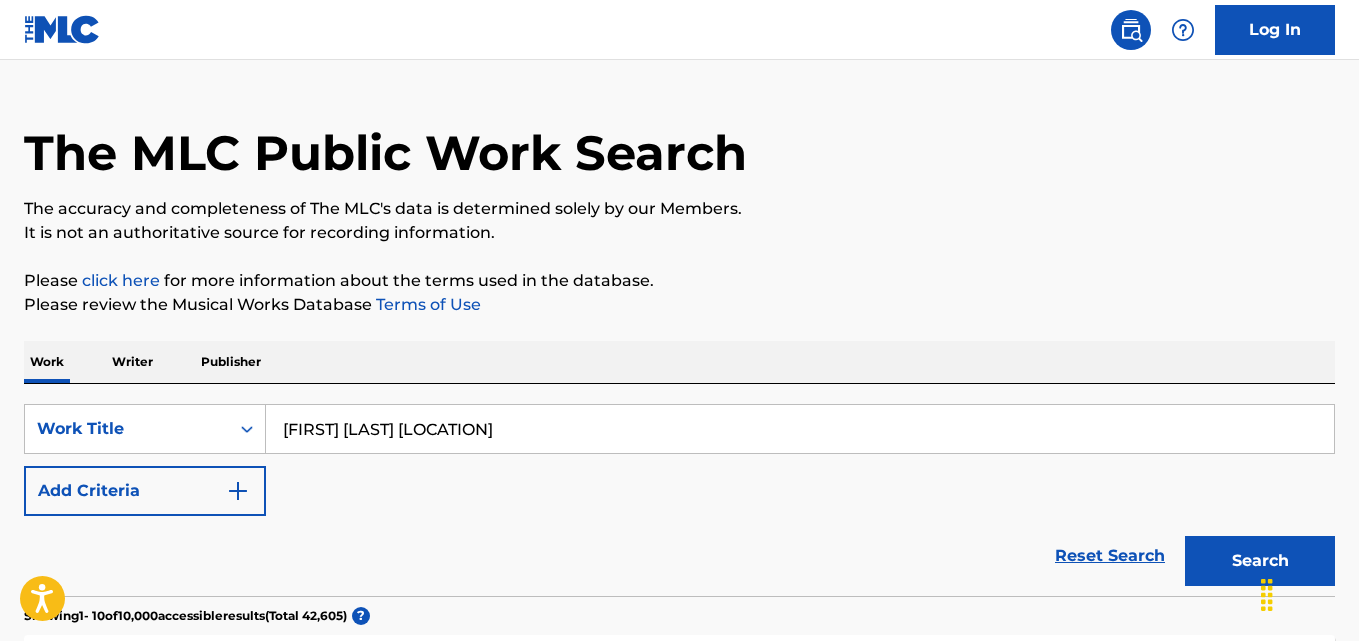type on "Panithi Lertudomthana Suan Dok Mai" 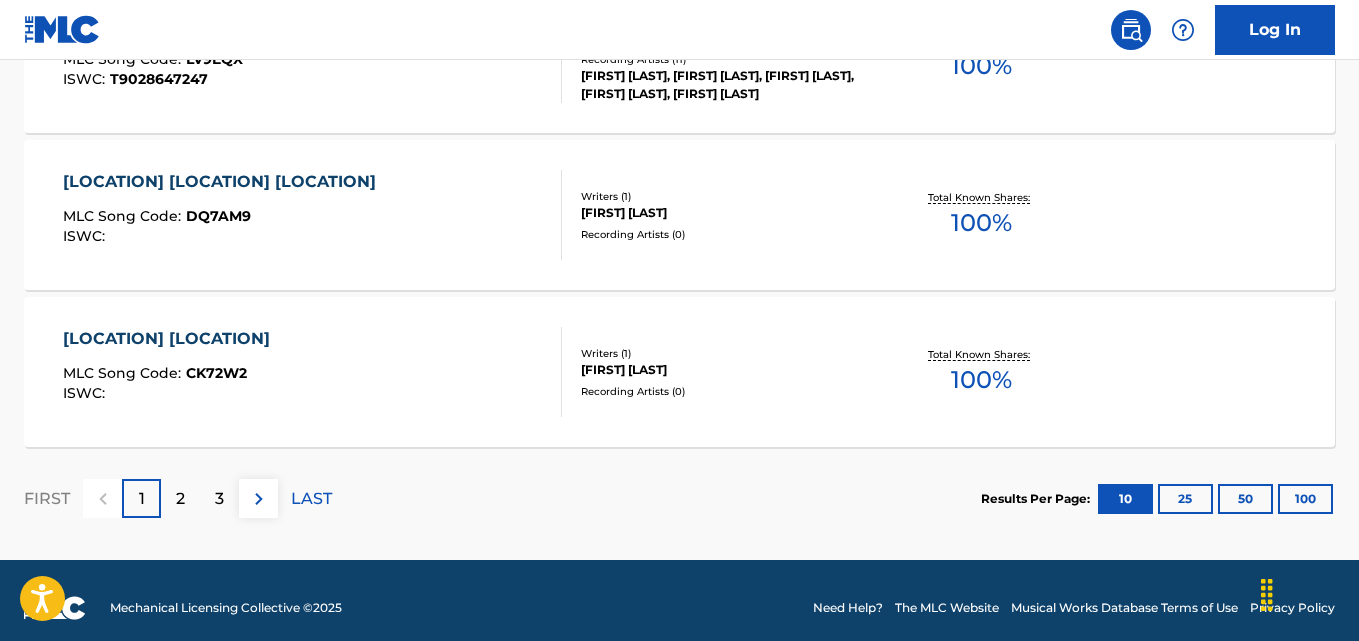 scroll, scrollTop: 1807, scrollLeft: 0, axis: vertical 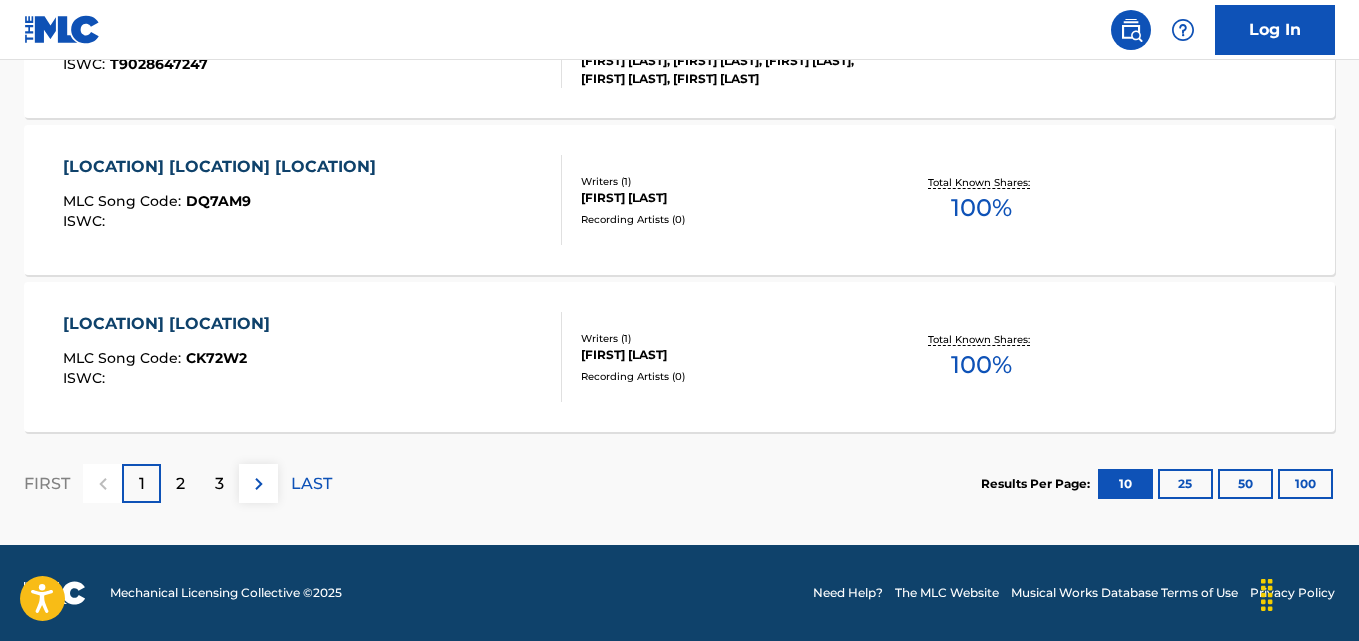 click on "2" at bounding box center (180, 483) 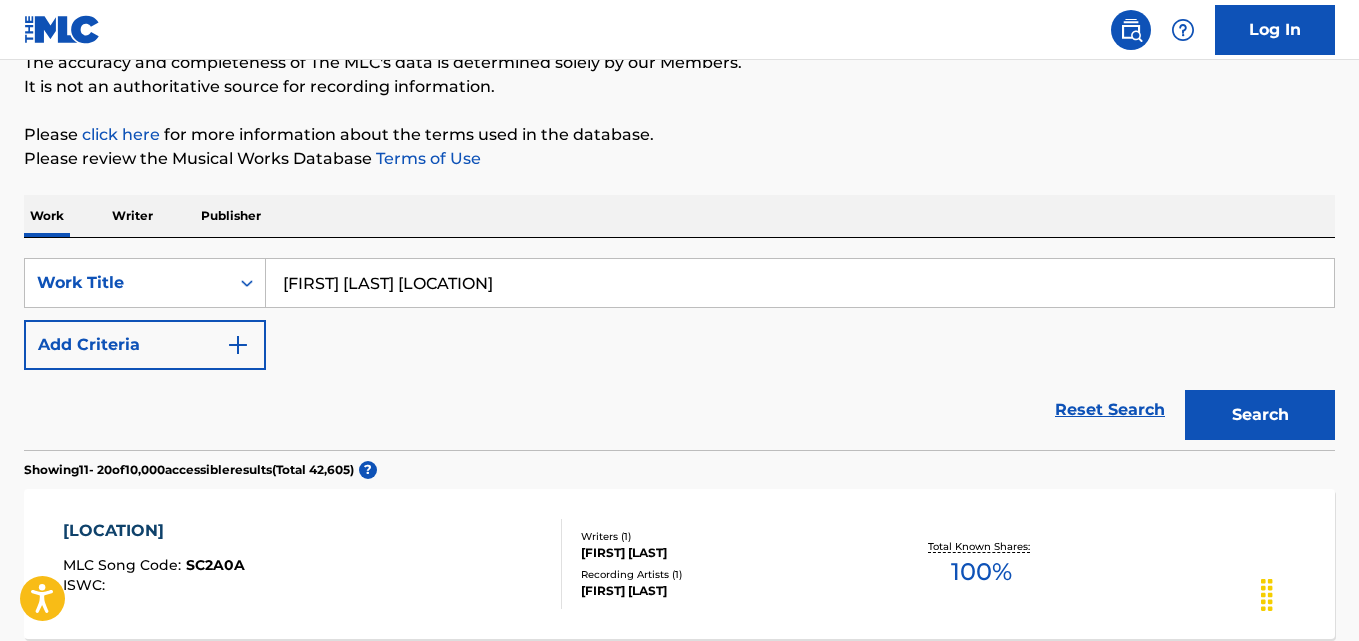 scroll, scrollTop: 32, scrollLeft: 0, axis: vertical 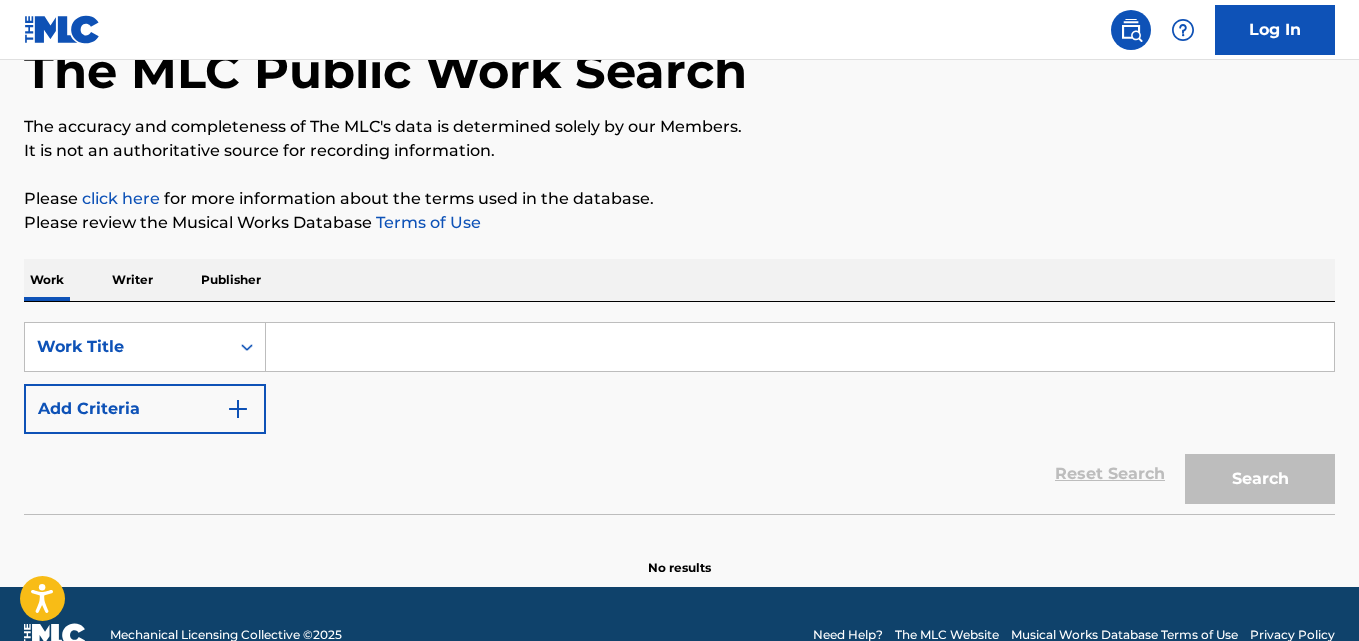 click on "Writer" at bounding box center (132, 280) 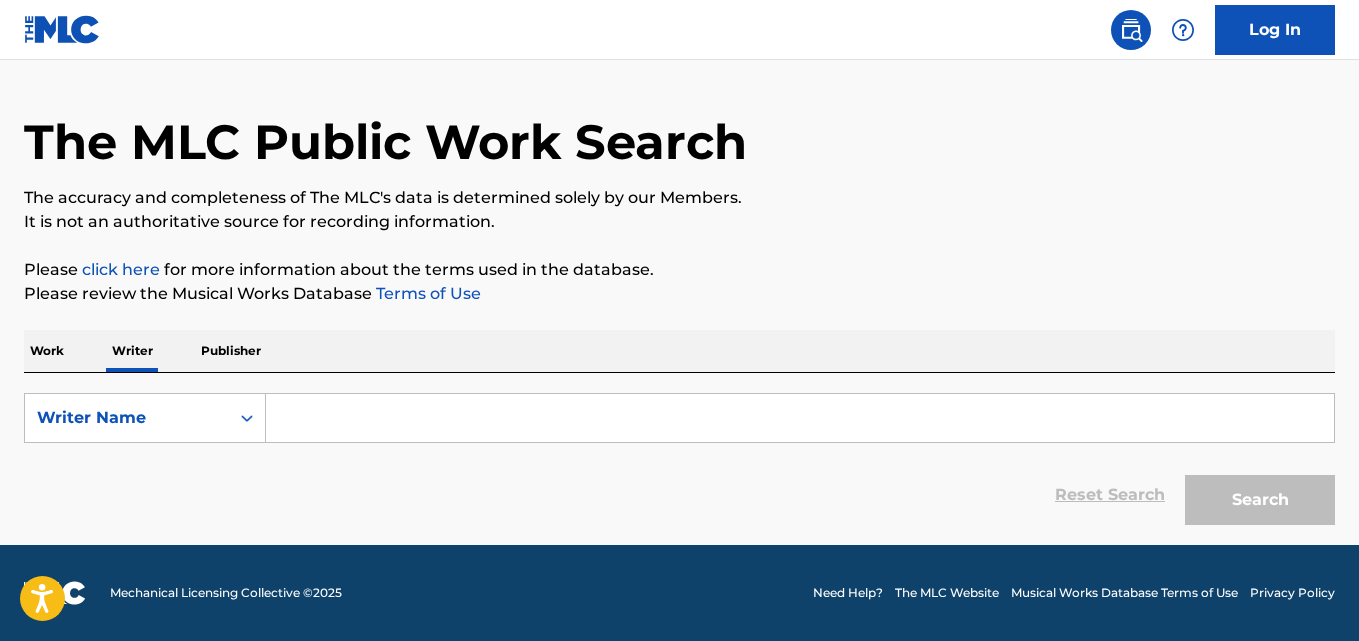 scroll, scrollTop: 0, scrollLeft: 0, axis: both 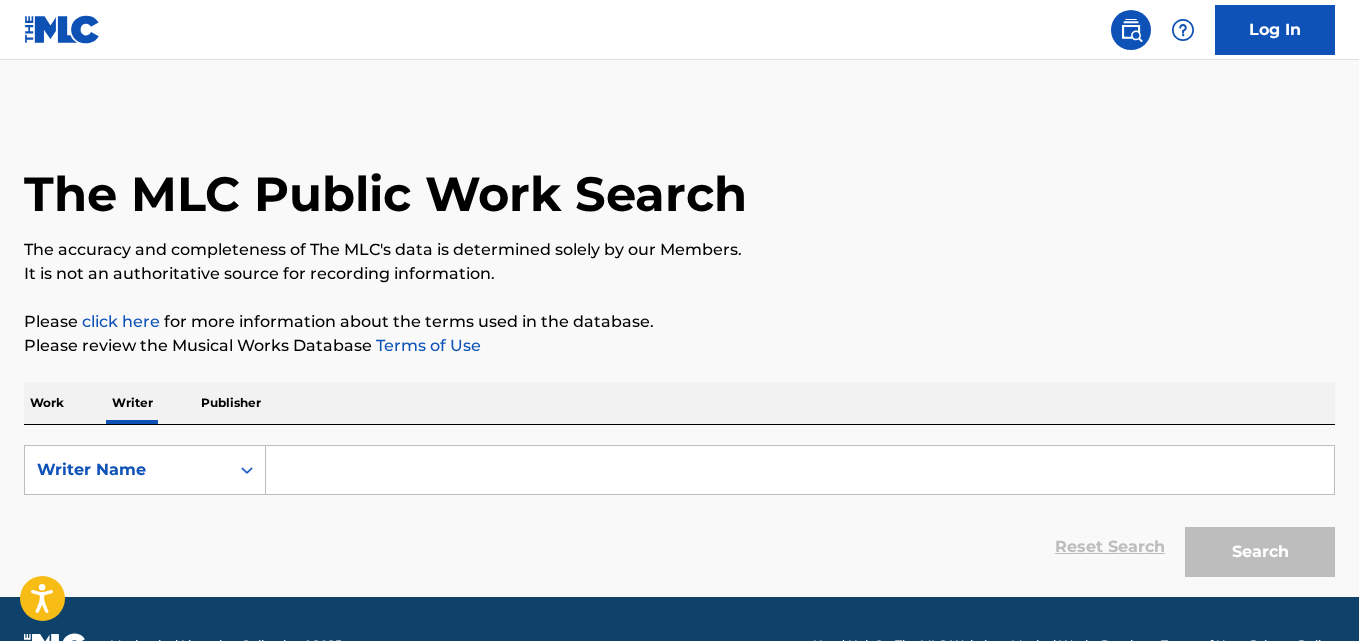 click at bounding box center (800, 470) 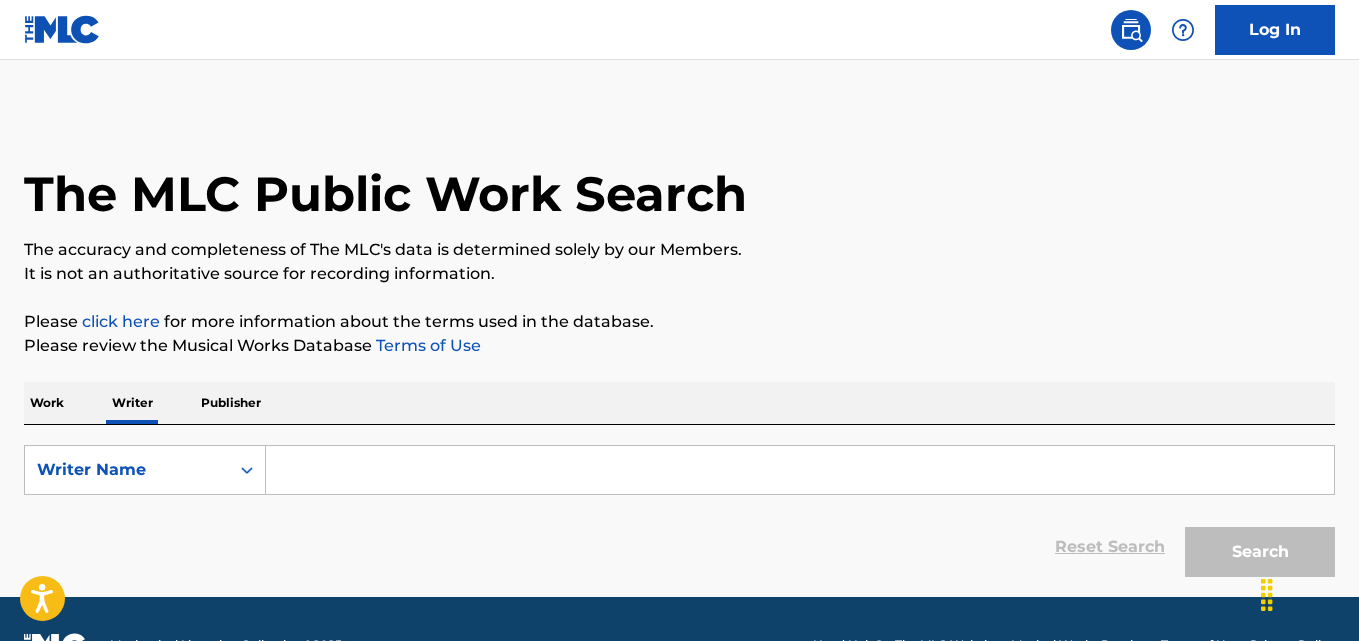 paste on "[LAST] [LAST]" 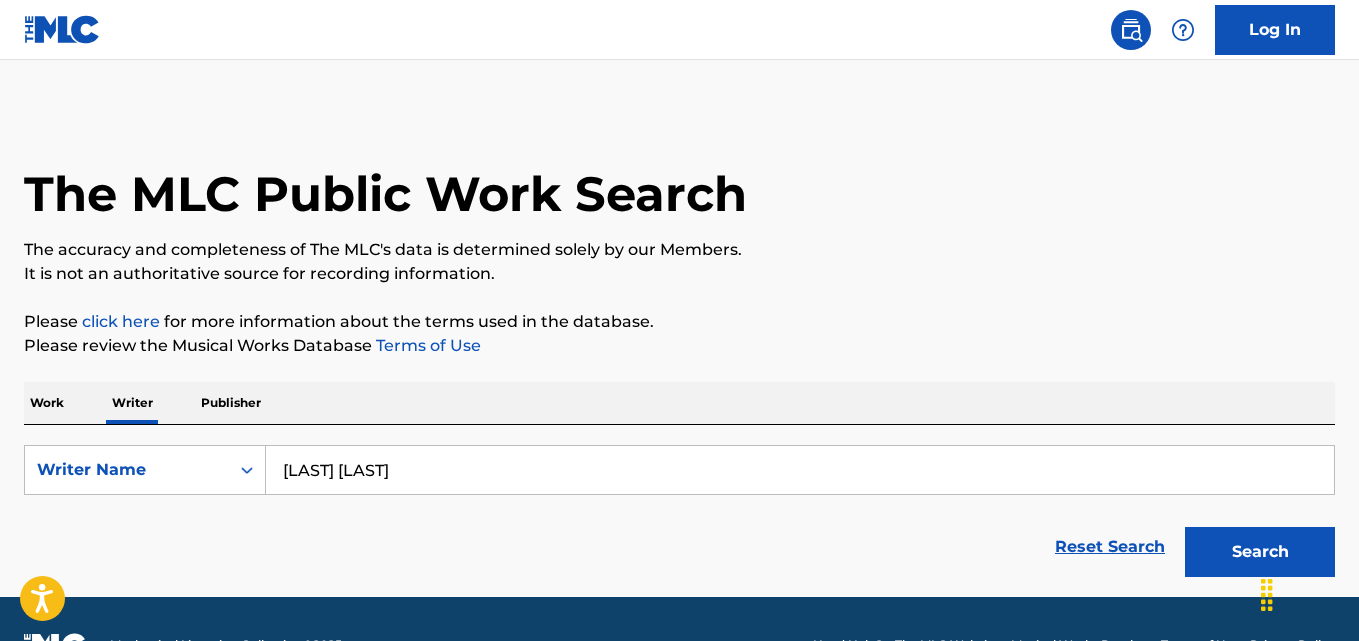 click on "Search" at bounding box center [1260, 552] 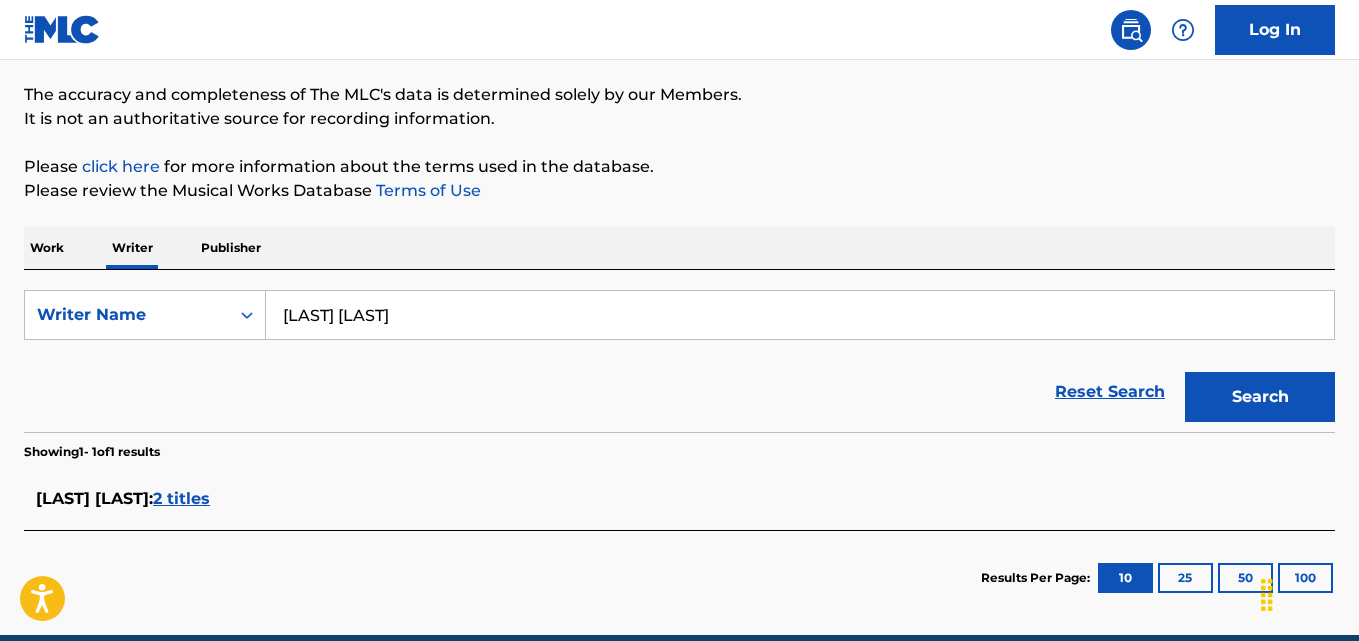 scroll, scrollTop: 245, scrollLeft: 0, axis: vertical 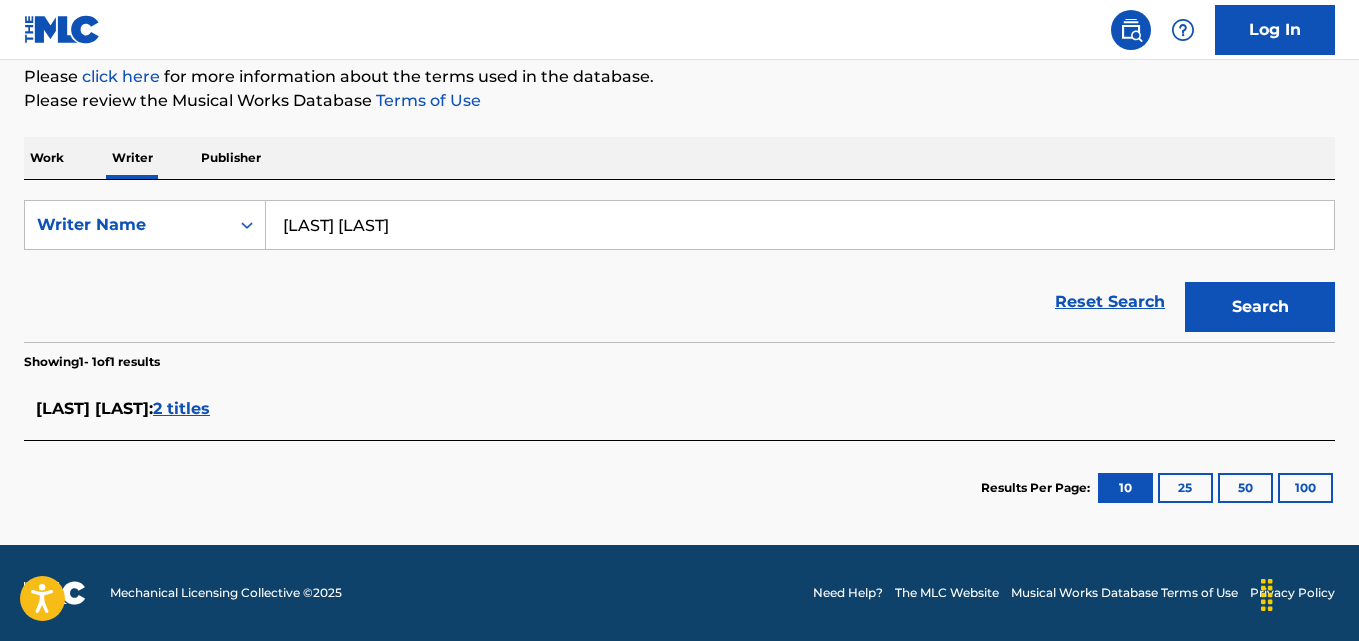 click on "2 titles" at bounding box center [181, 408] 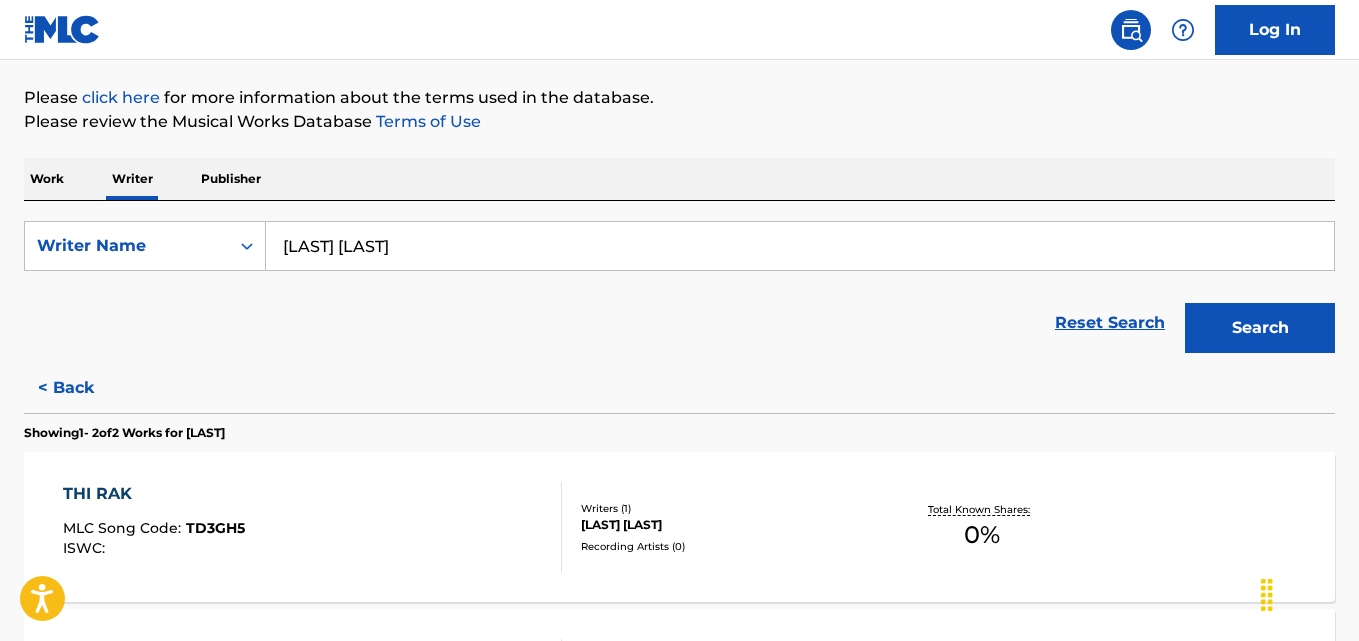 scroll, scrollTop: 217, scrollLeft: 0, axis: vertical 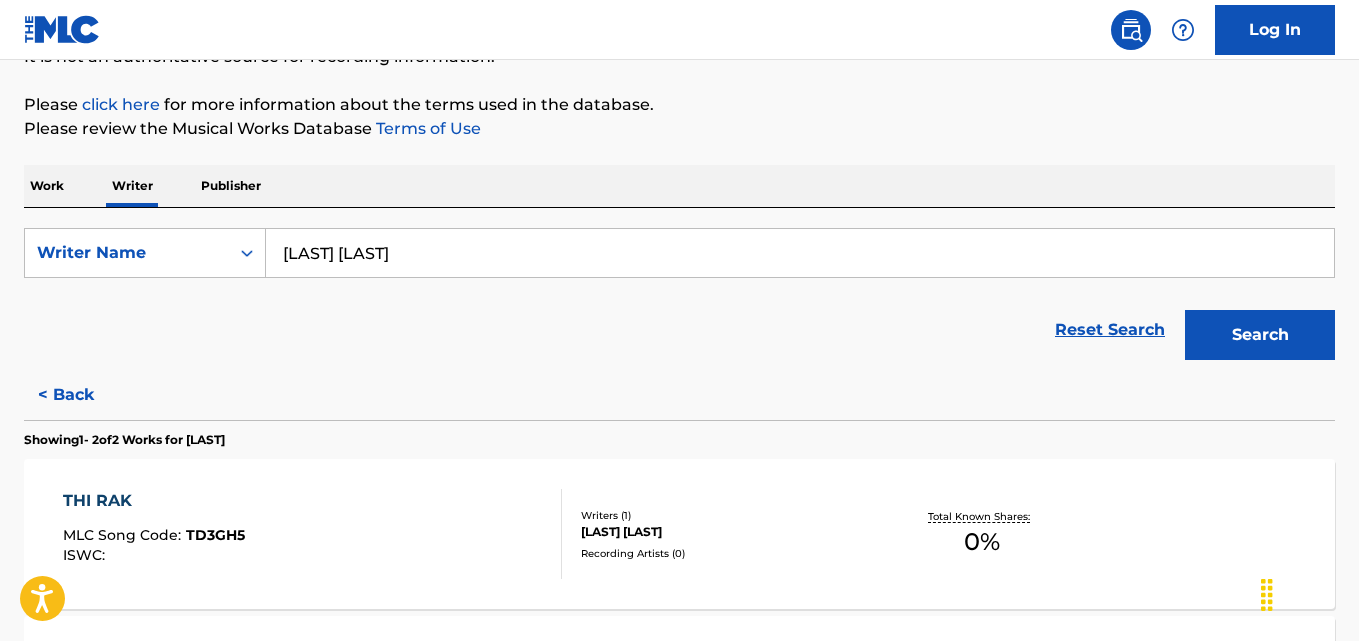 click on "[LAST] [LAST]" at bounding box center [800, 253] 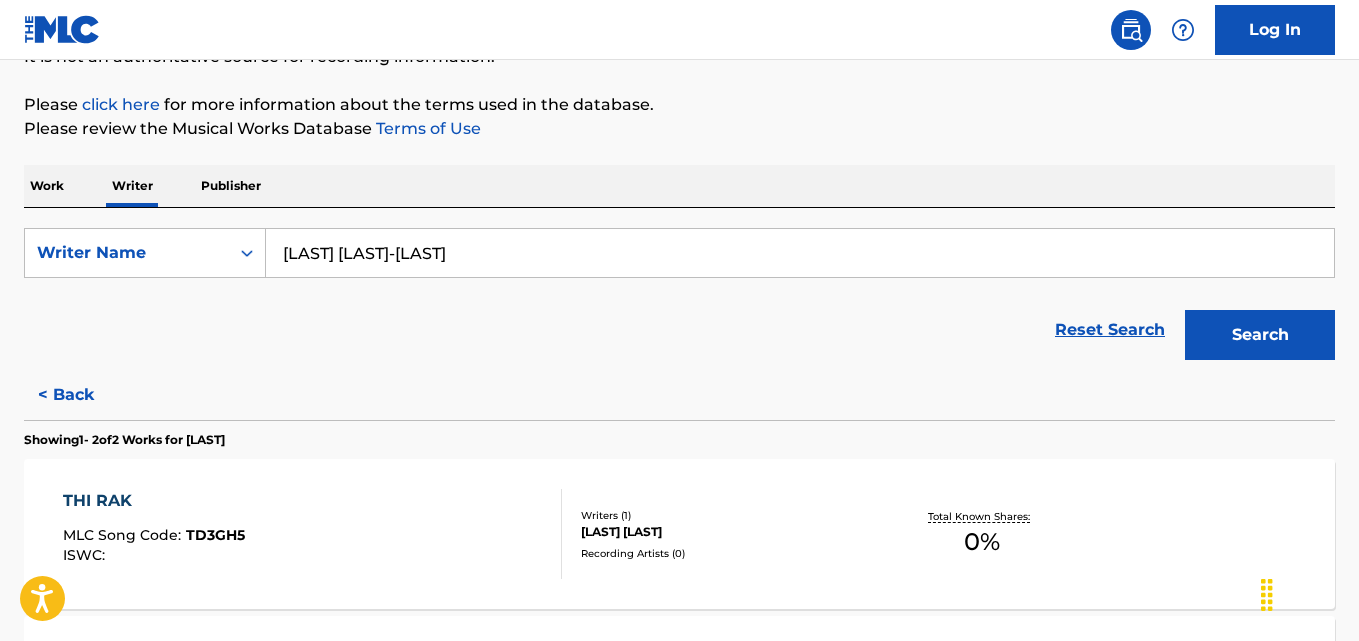 click on "Search" at bounding box center [1260, 335] 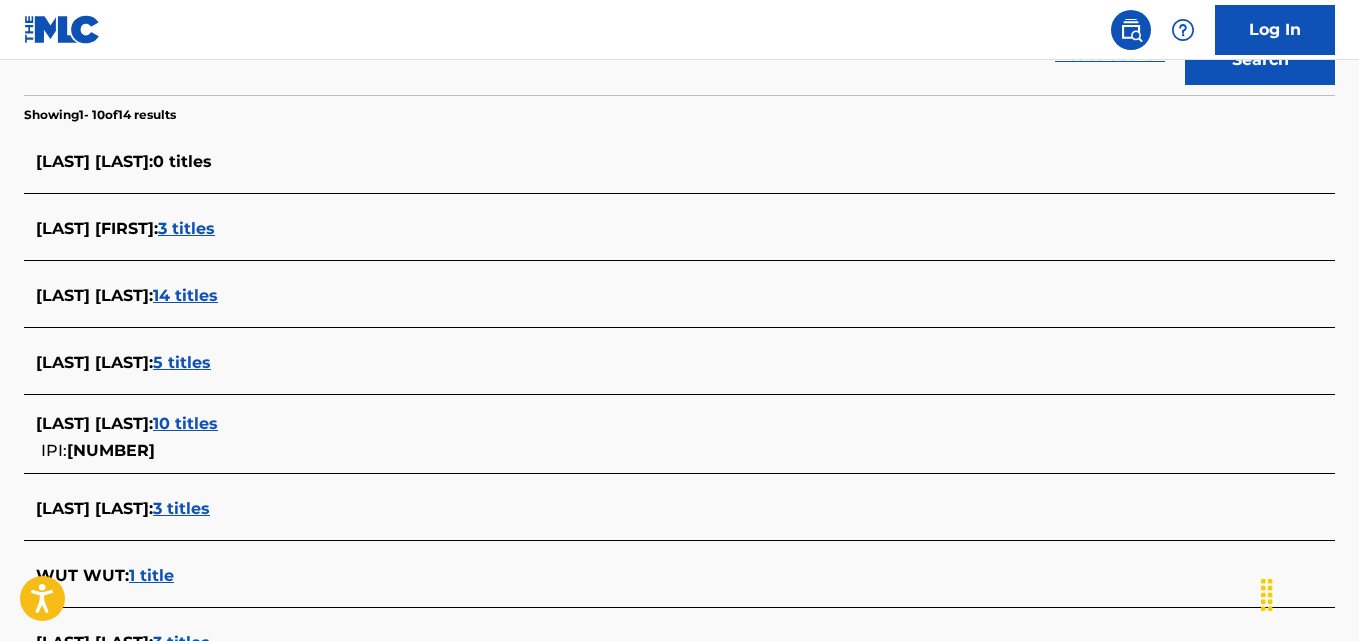 scroll, scrollTop: 0, scrollLeft: 0, axis: both 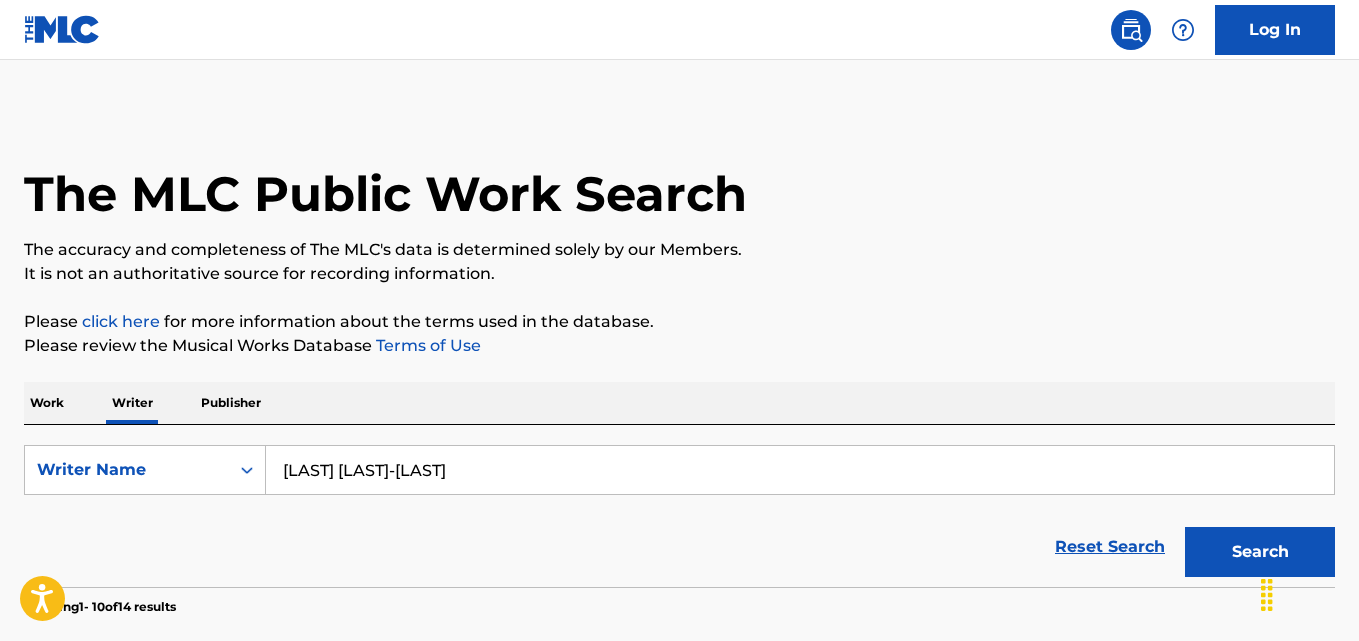 paste on "[LAST] [LAST]" 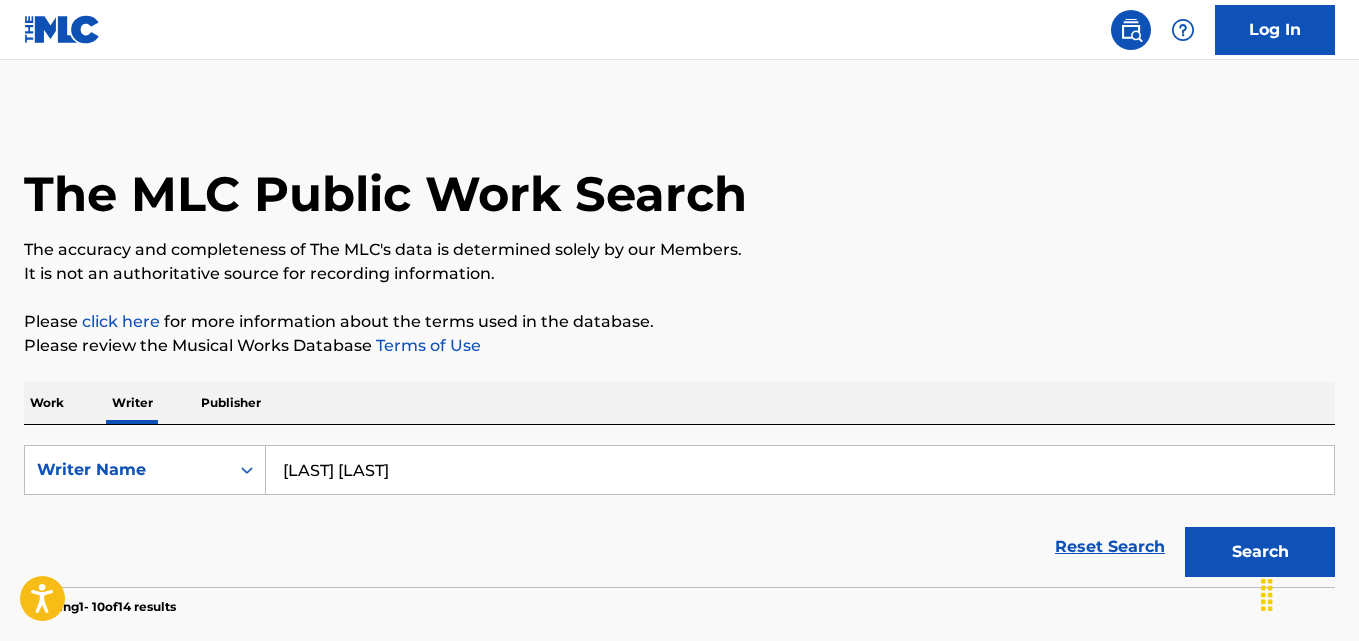 type on "[LAST] [LAST]" 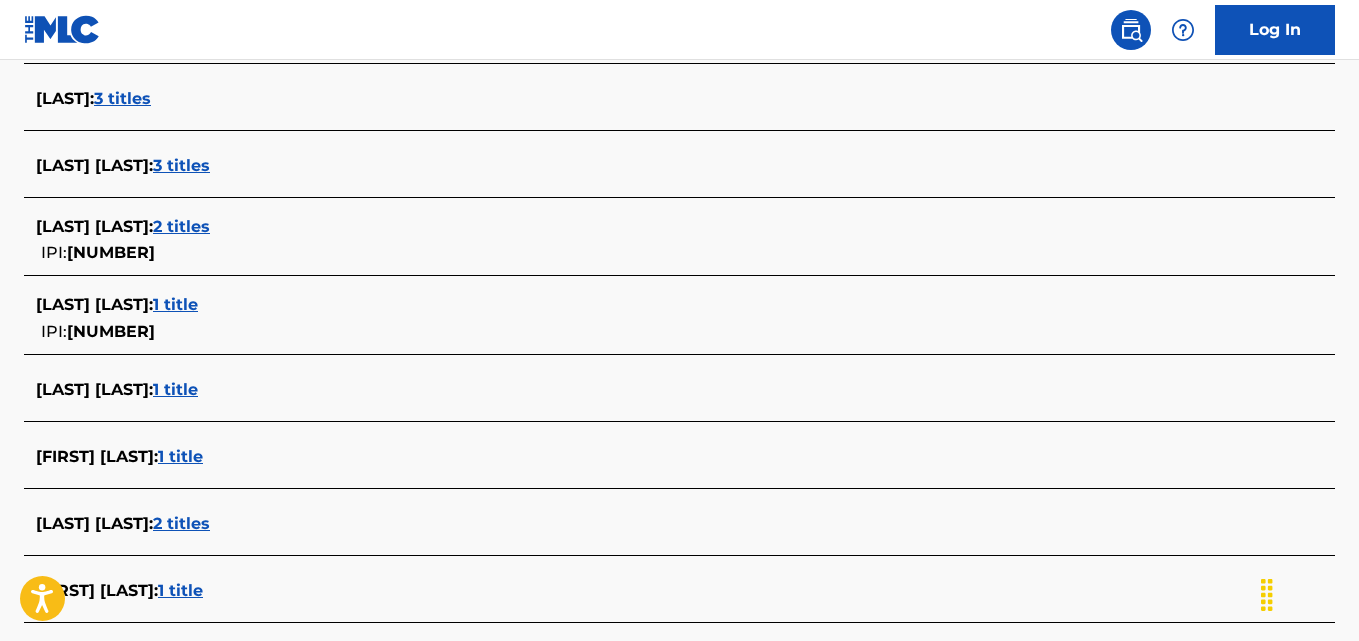scroll, scrollTop: 702, scrollLeft: 0, axis: vertical 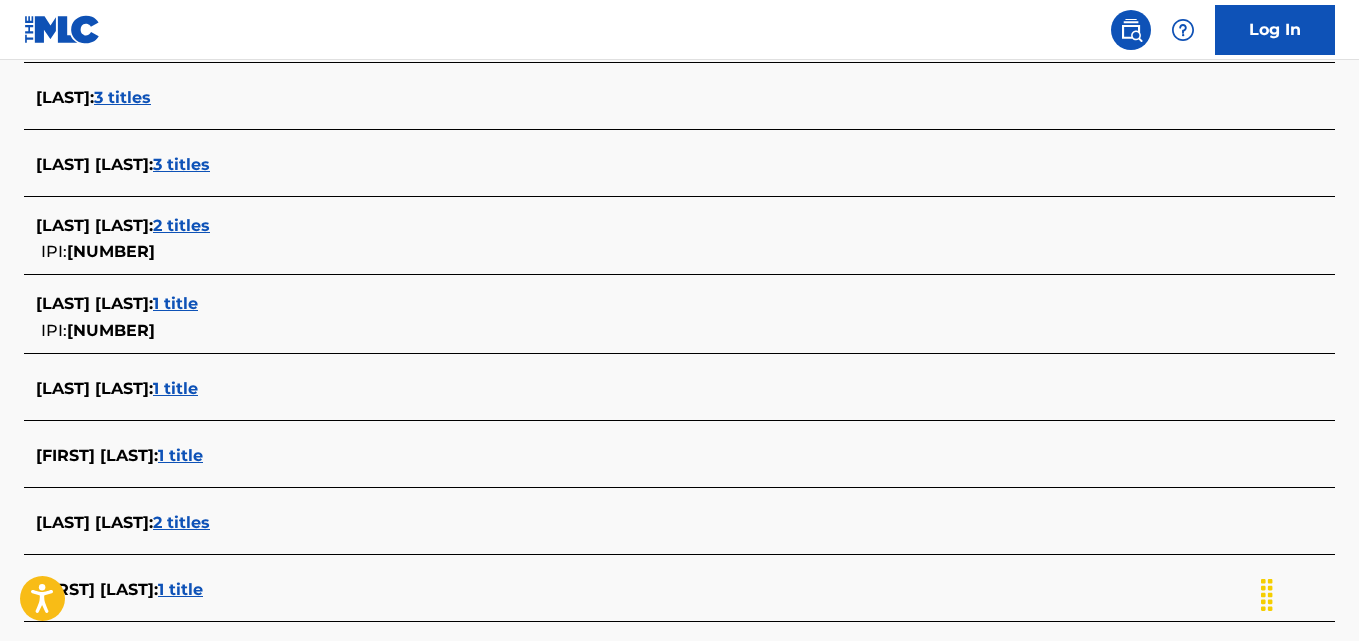 click on "1 title" at bounding box center [175, 388] 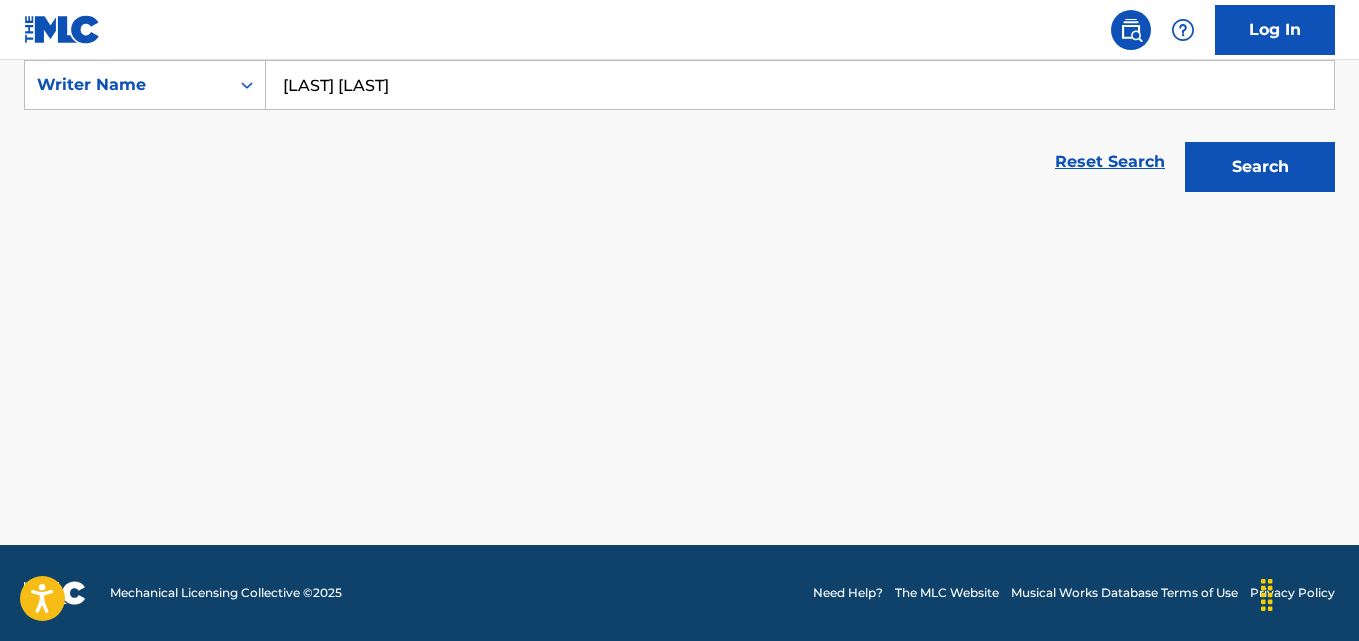 scroll, scrollTop: 385, scrollLeft: 0, axis: vertical 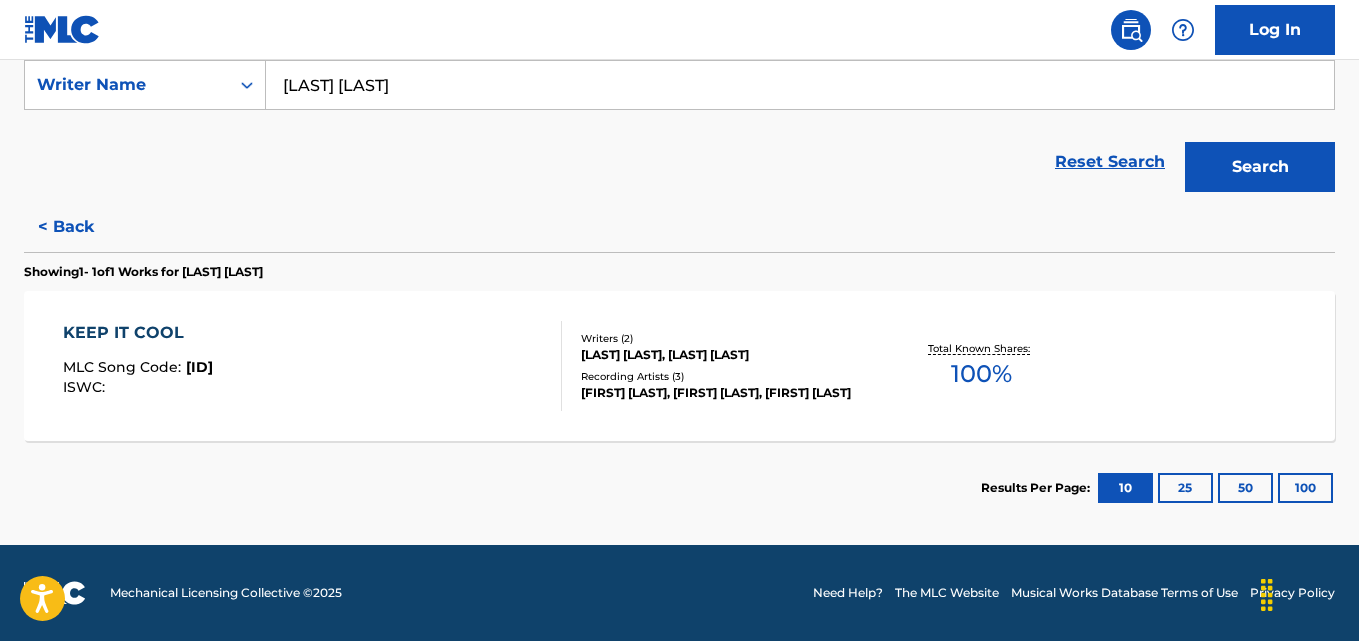 click on "KEEP IT COOL MLC Song Code : KC6JJO ISWC :" at bounding box center (312, 366) 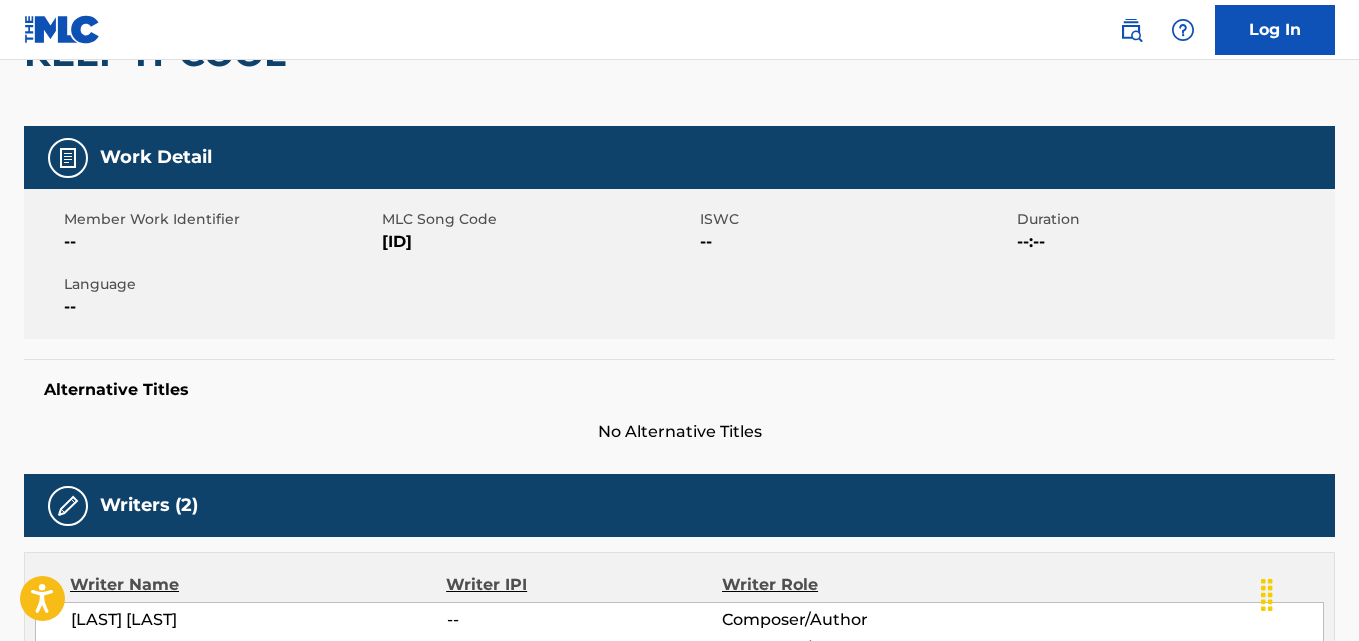 scroll, scrollTop: 0, scrollLeft: 0, axis: both 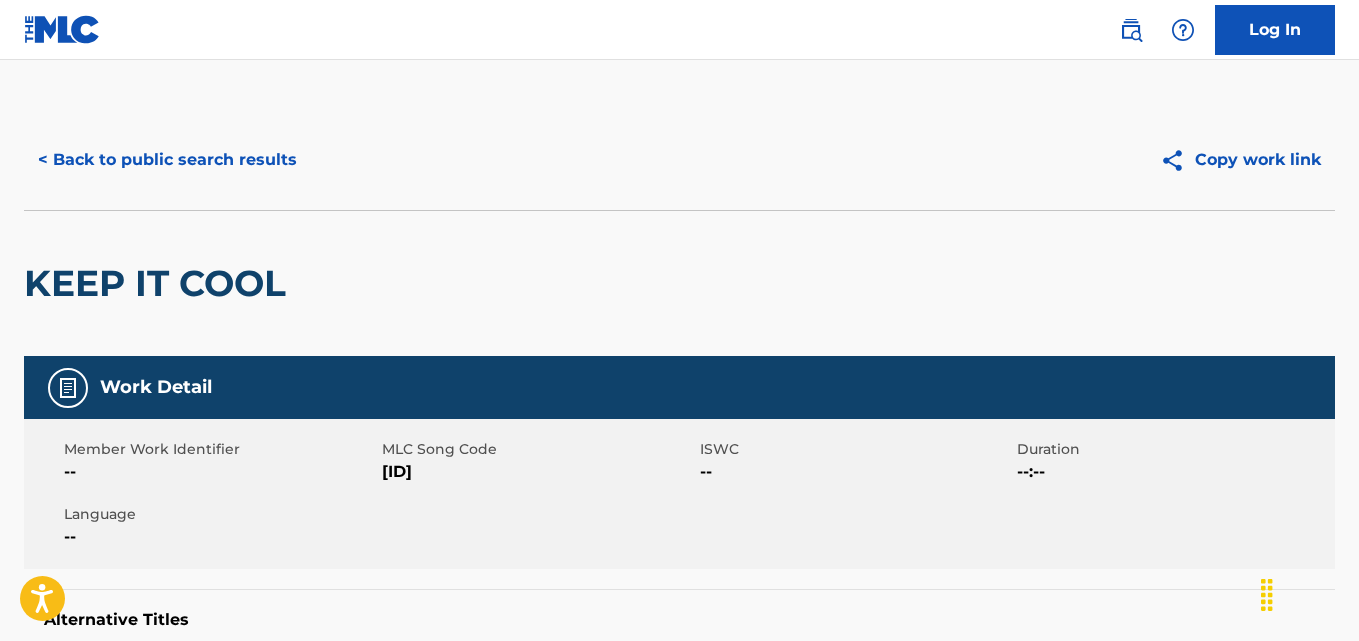 click on "< Back to public search results" at bounding box center [167, 160] 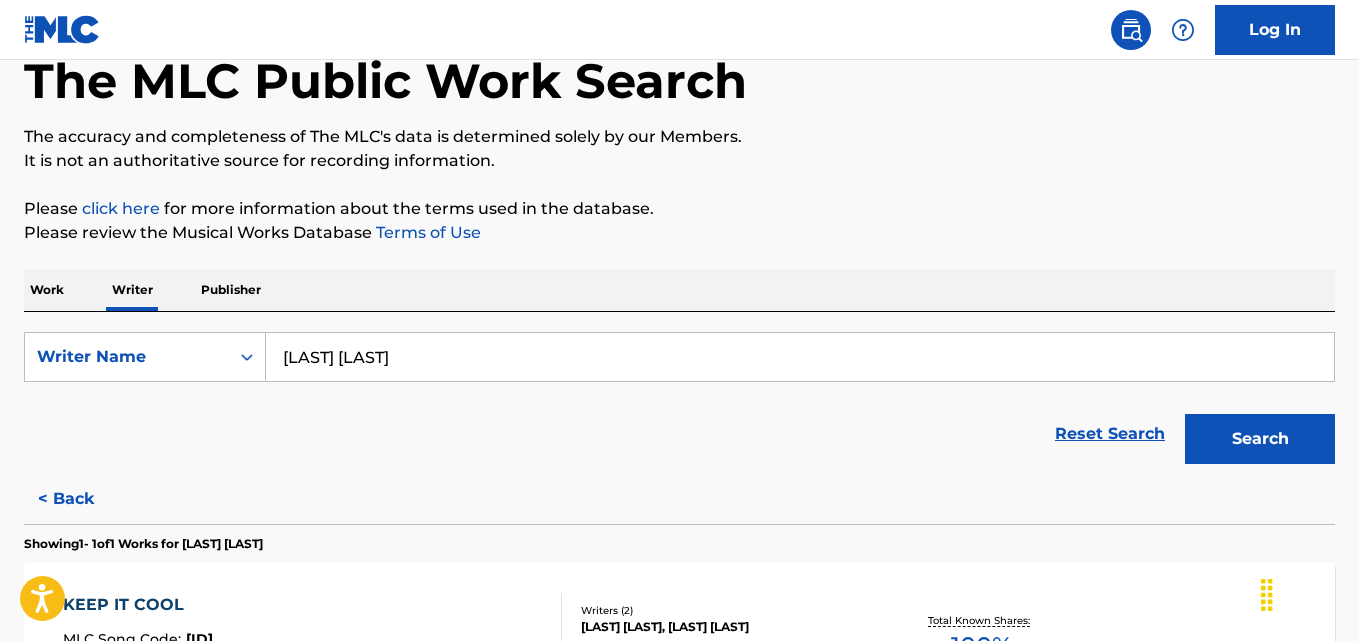 click on "Thana Wiphataphan" at bounding box center [800, 357] 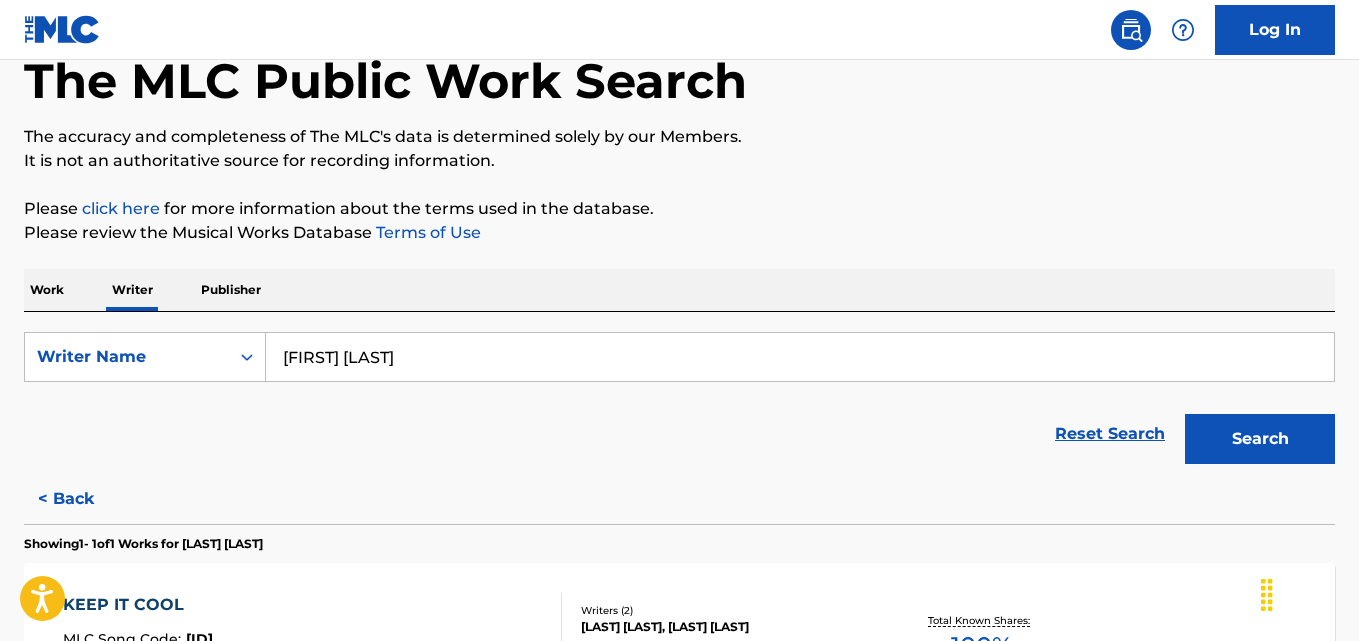 click on "Search" at bounding box center [1260, 439] 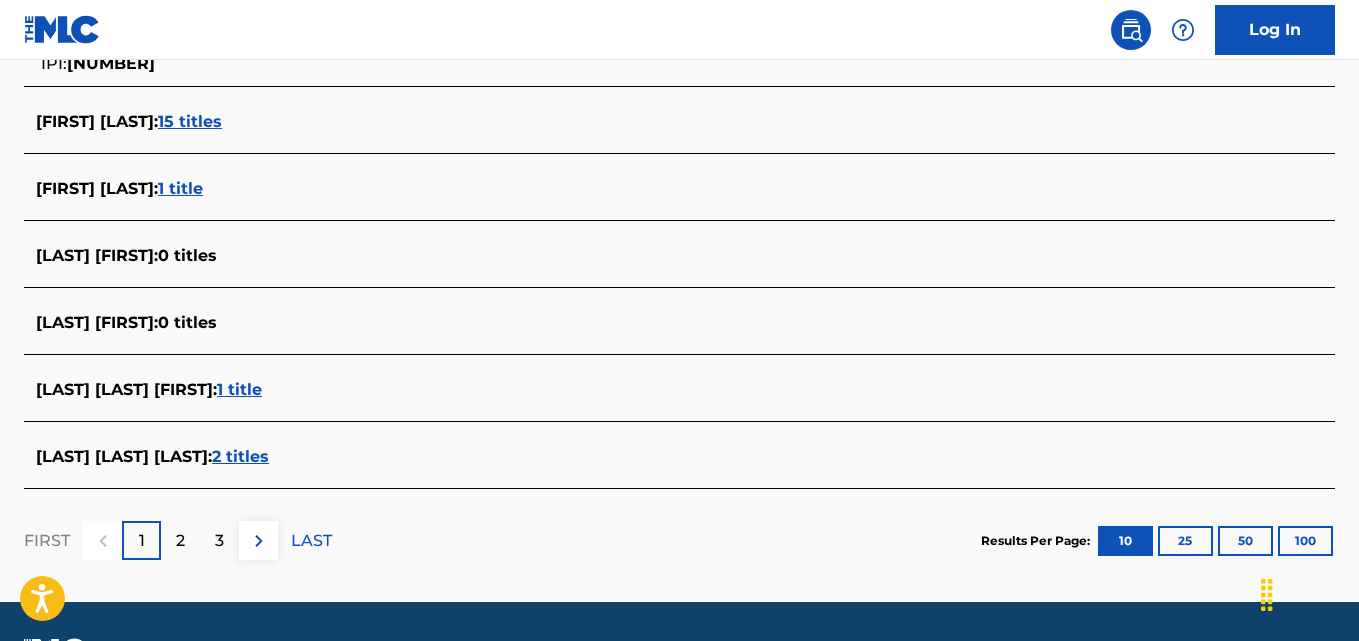 scroll, scrollTop: 830, scrollLeft: 0, axis: vertical 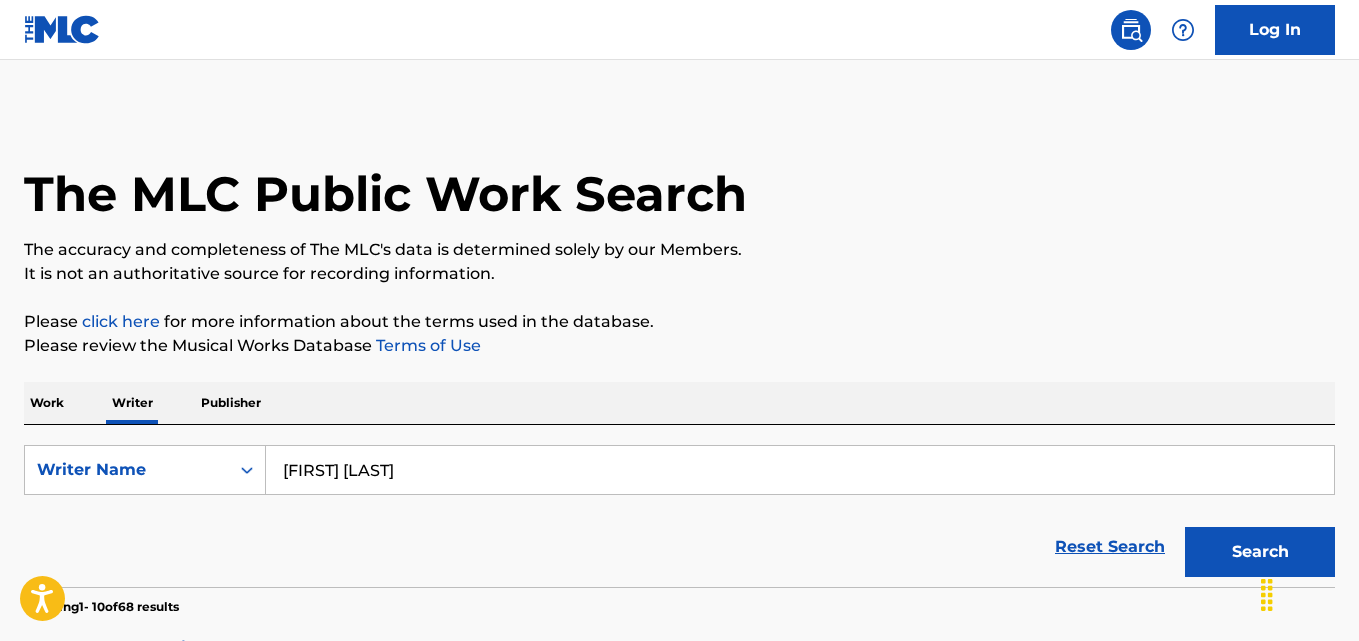 click on "Pattia Galicia" at bounding box center (800, 470) 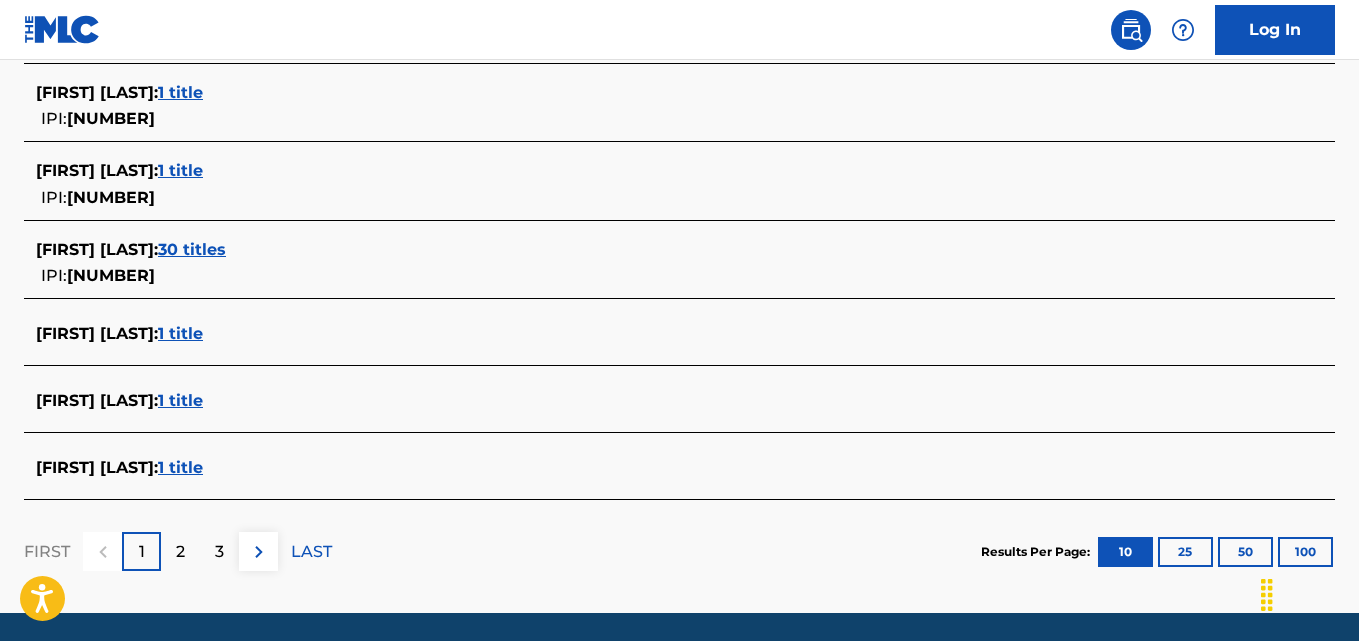 scroll, scrollTop: 840, scrollLeft: 0, axis: vertical 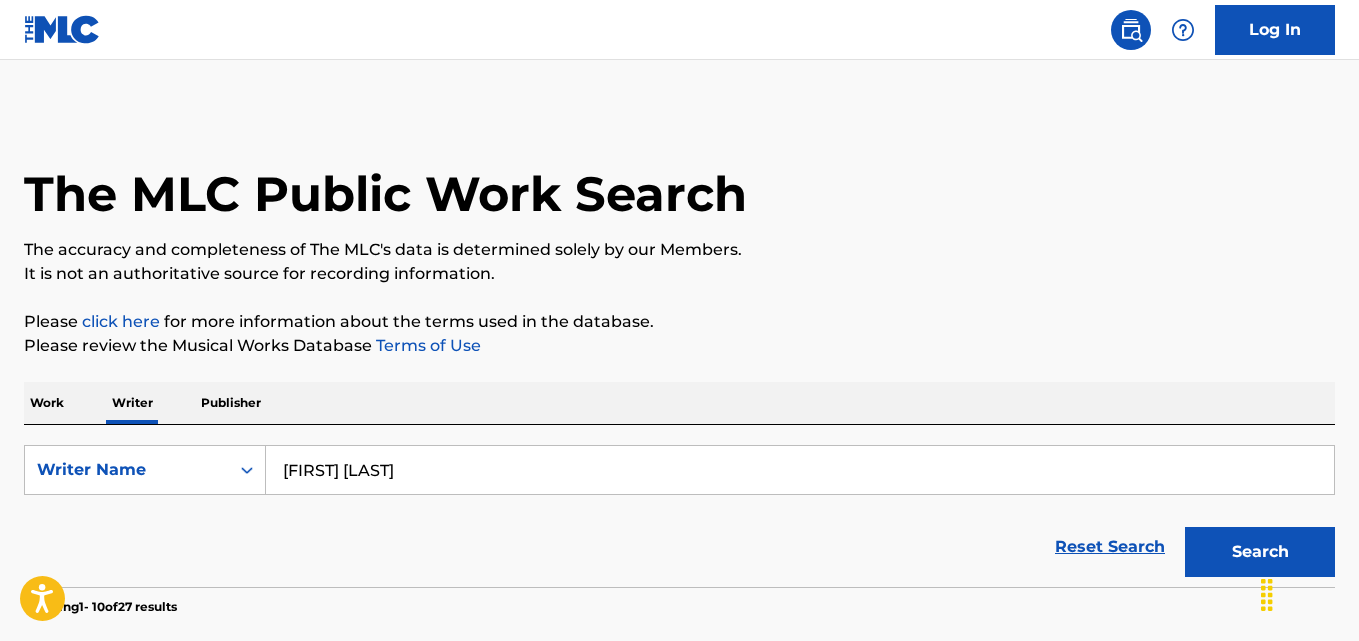 click on "Joffrey Ortanez" at bounding box center (800, 470) 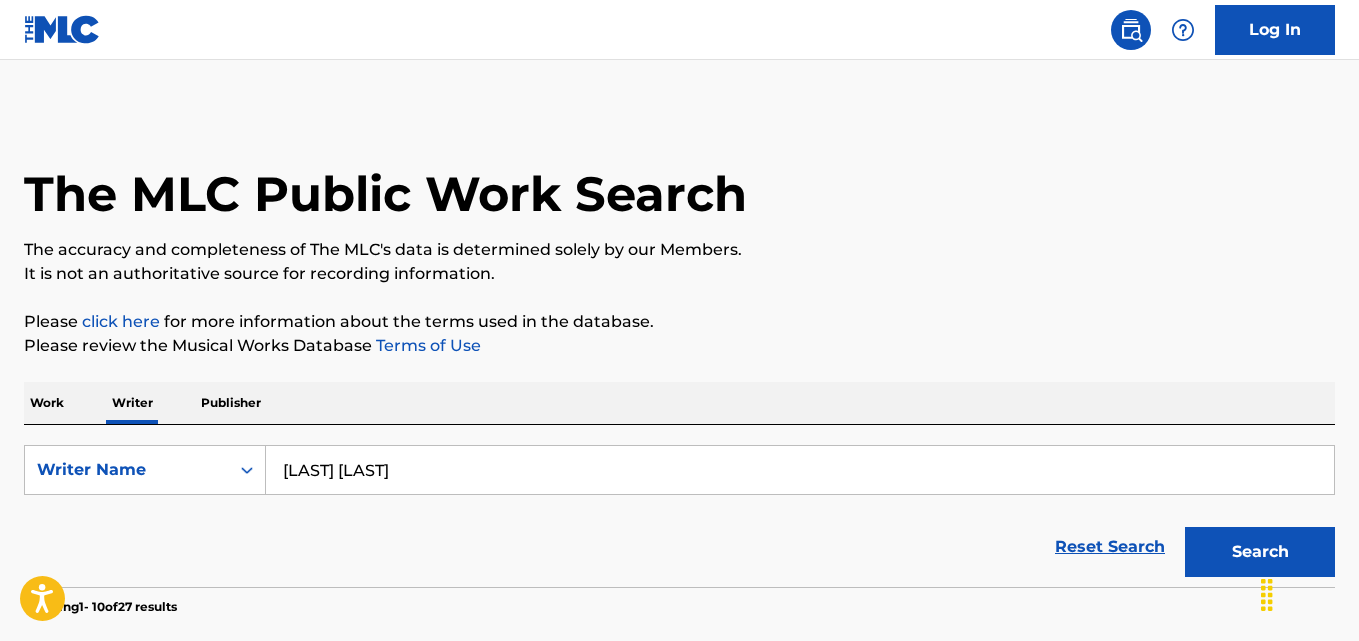 click on "Search" at bounding box center [1260, 552] 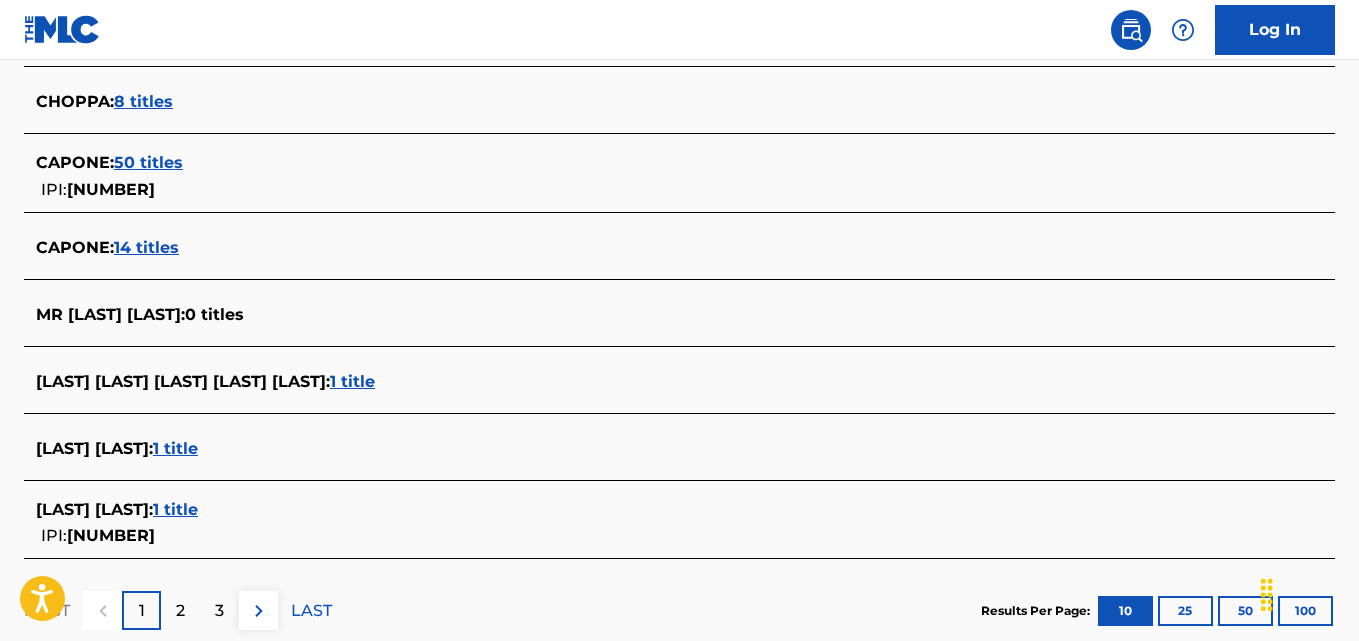 scroll, scrollTop: 755, scrollLeft: 0, axis: vertical 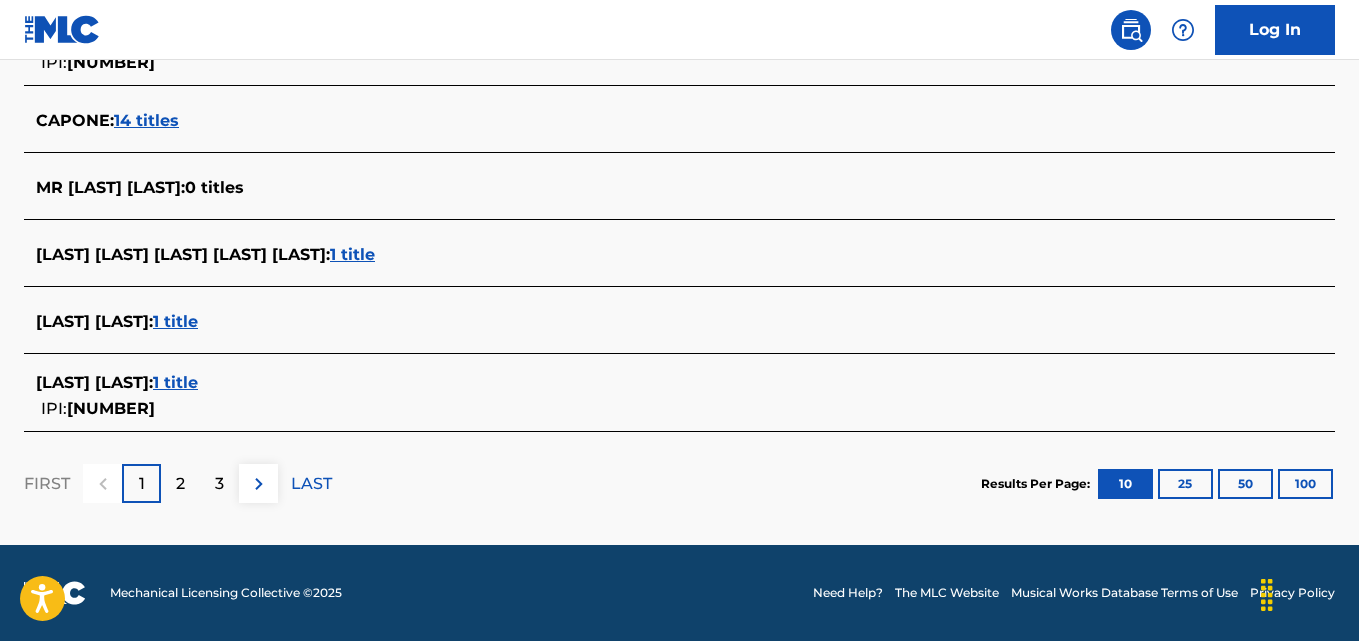 click on "2" at bounding box center [180, 484] 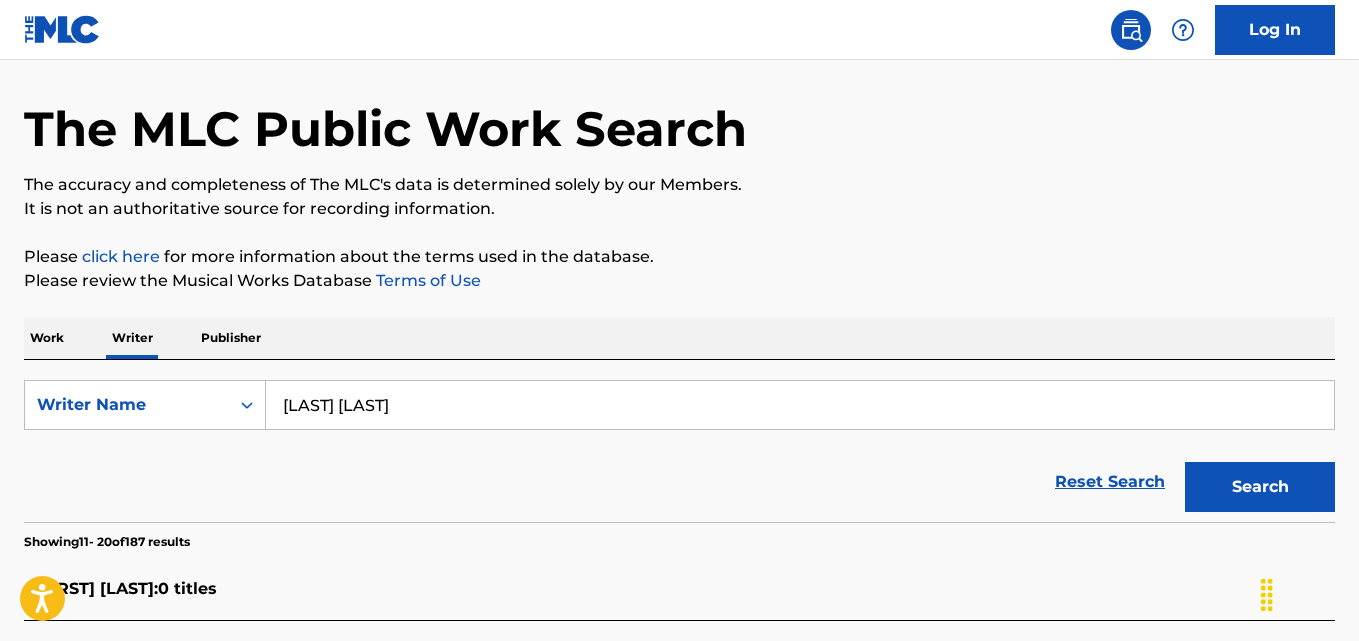 scroll, scrollTop: 64, scrollLeft: 0, axis: vertical 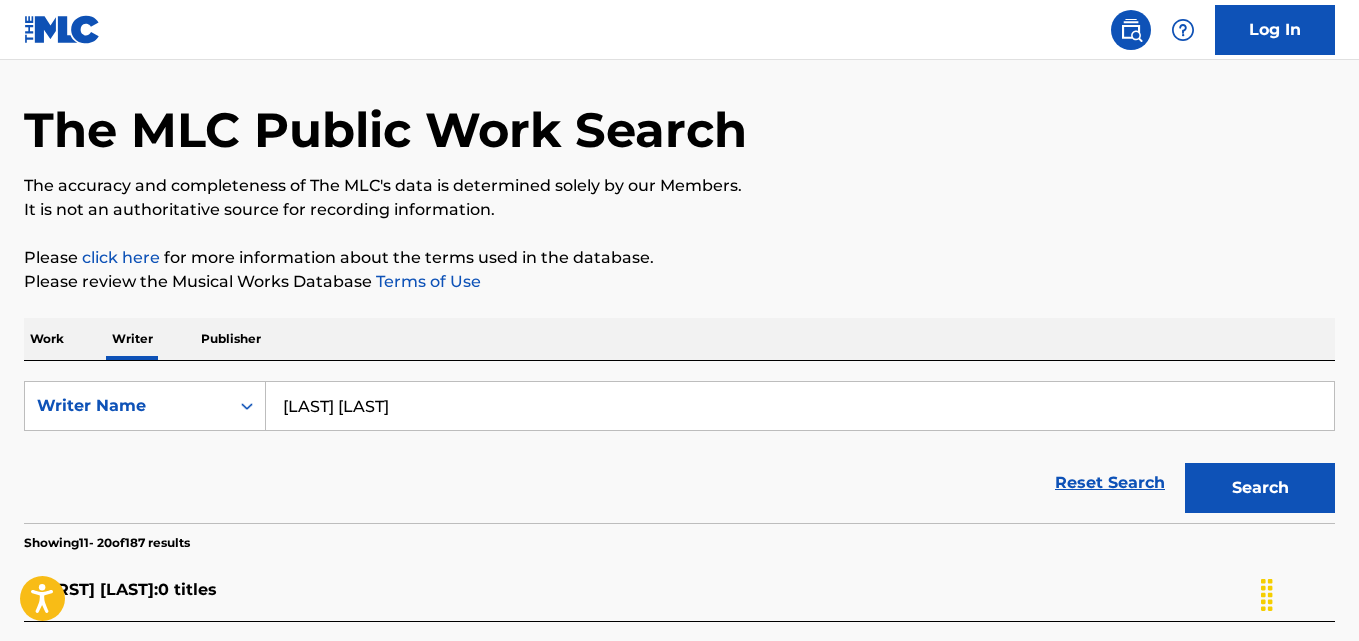 click on "Choppa Capone" at bounding box center (800, 406) 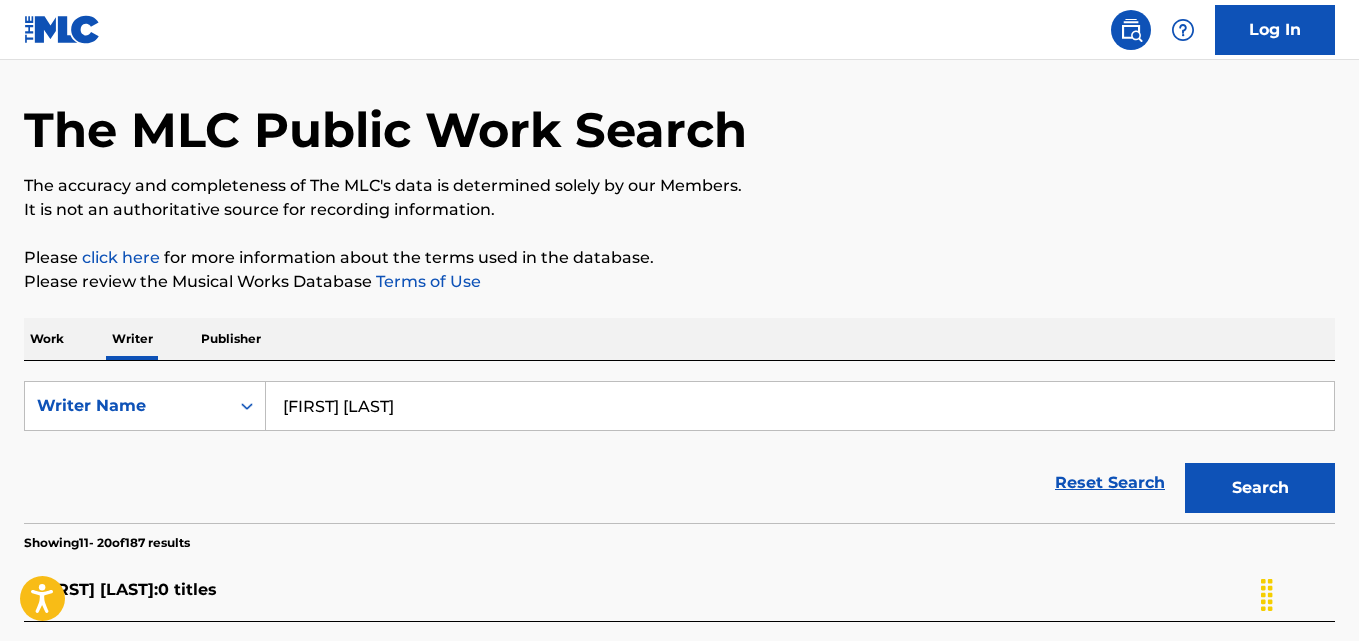 type on "Henry Gallagher" 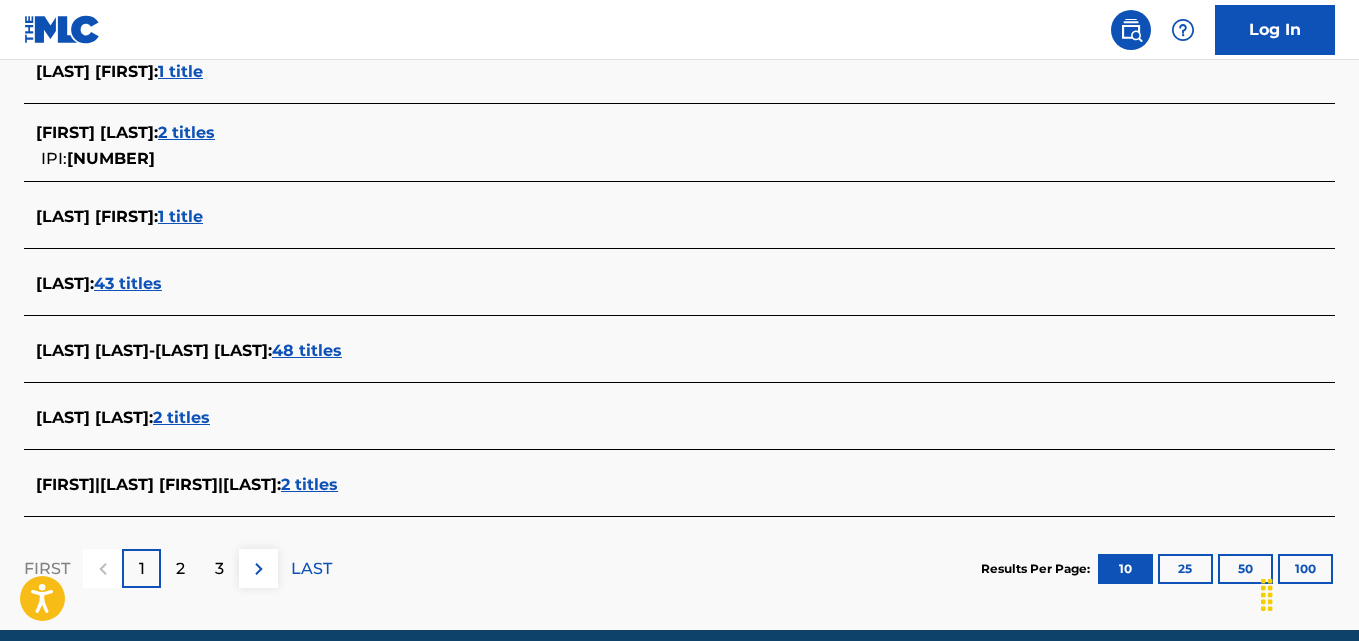 scroll, scrollTop: 796, scrollLeft: 0, axis: vertical 